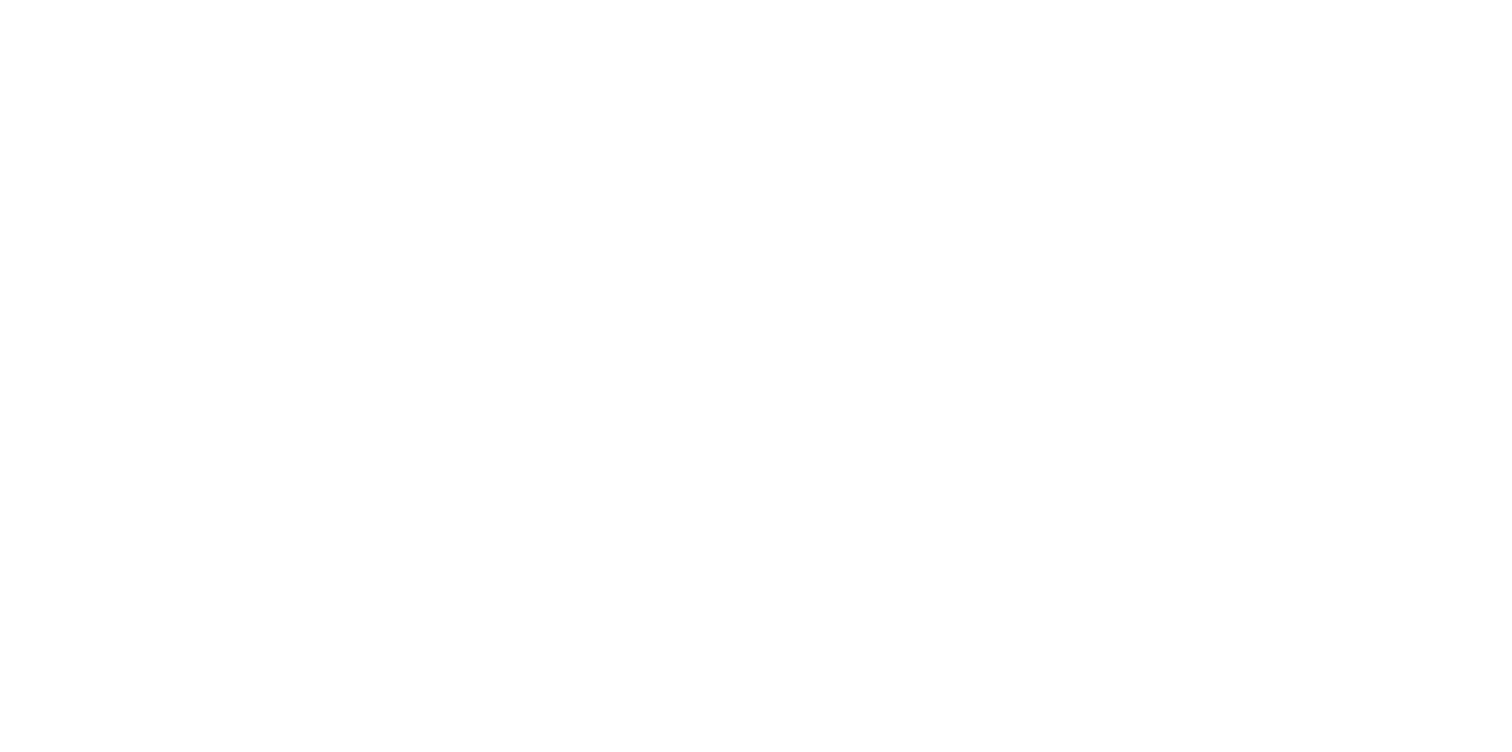 scroll, scrollTop: 0, scrollLeft: 0, axis: both 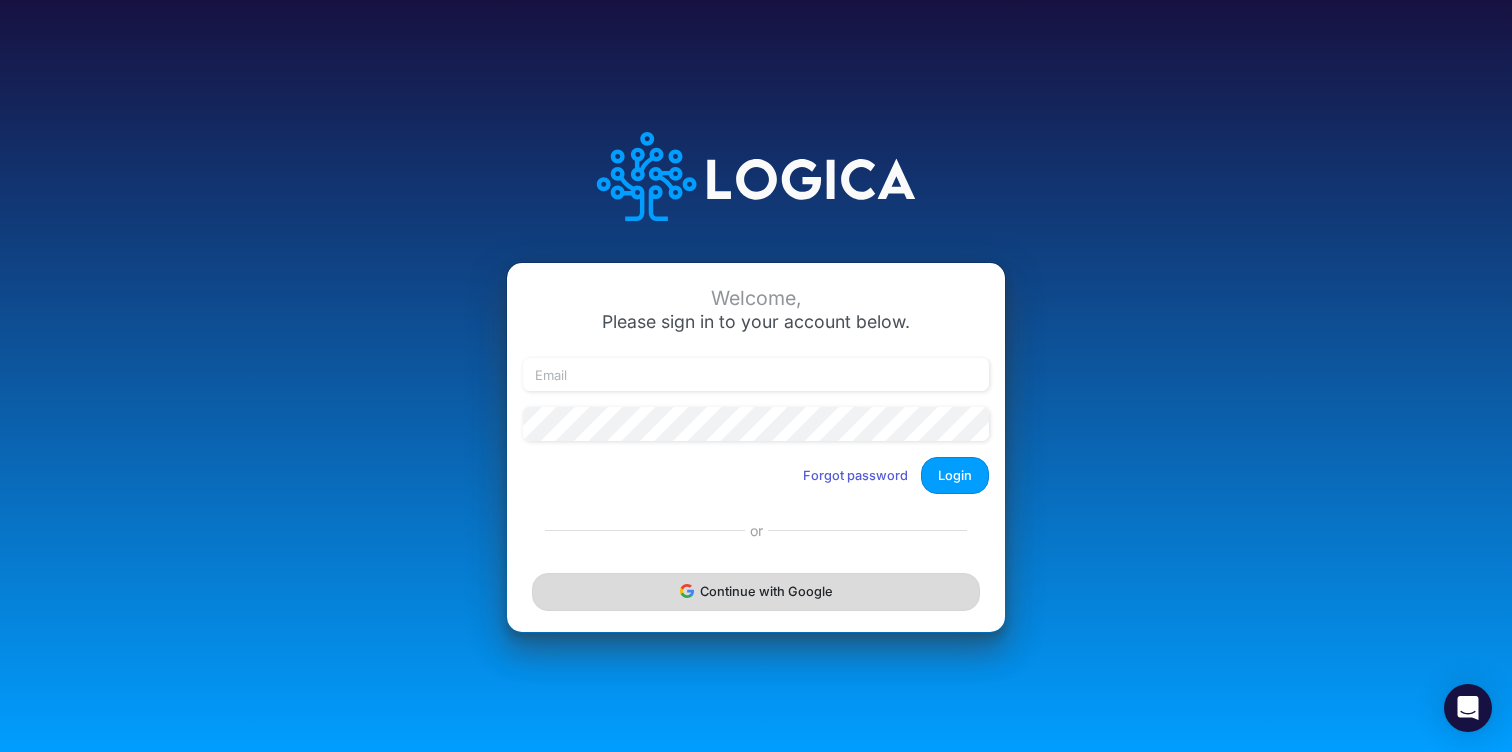 click on "Continue with Google" at bounding box center (756, 591) 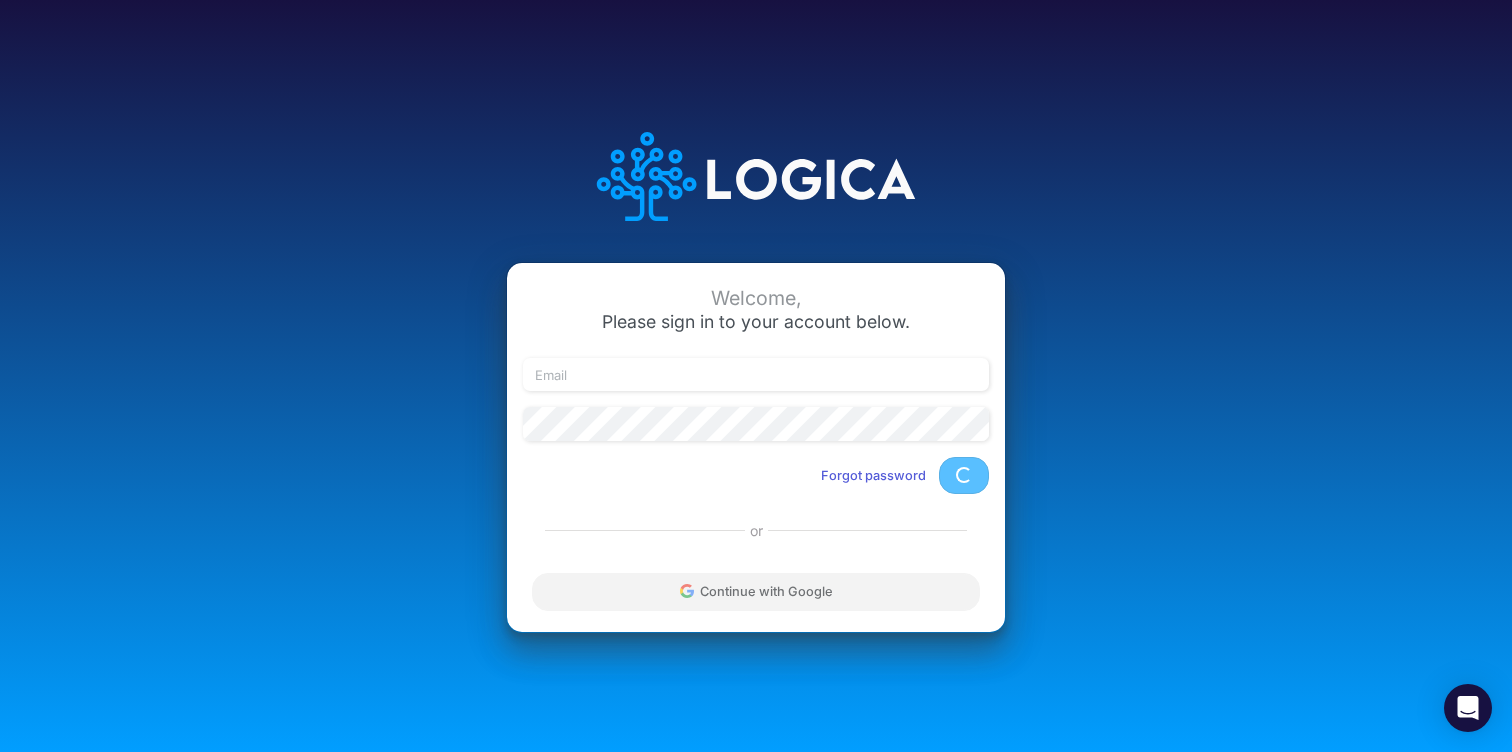 click on "Continue with Google" at bounding box center [756, 592] 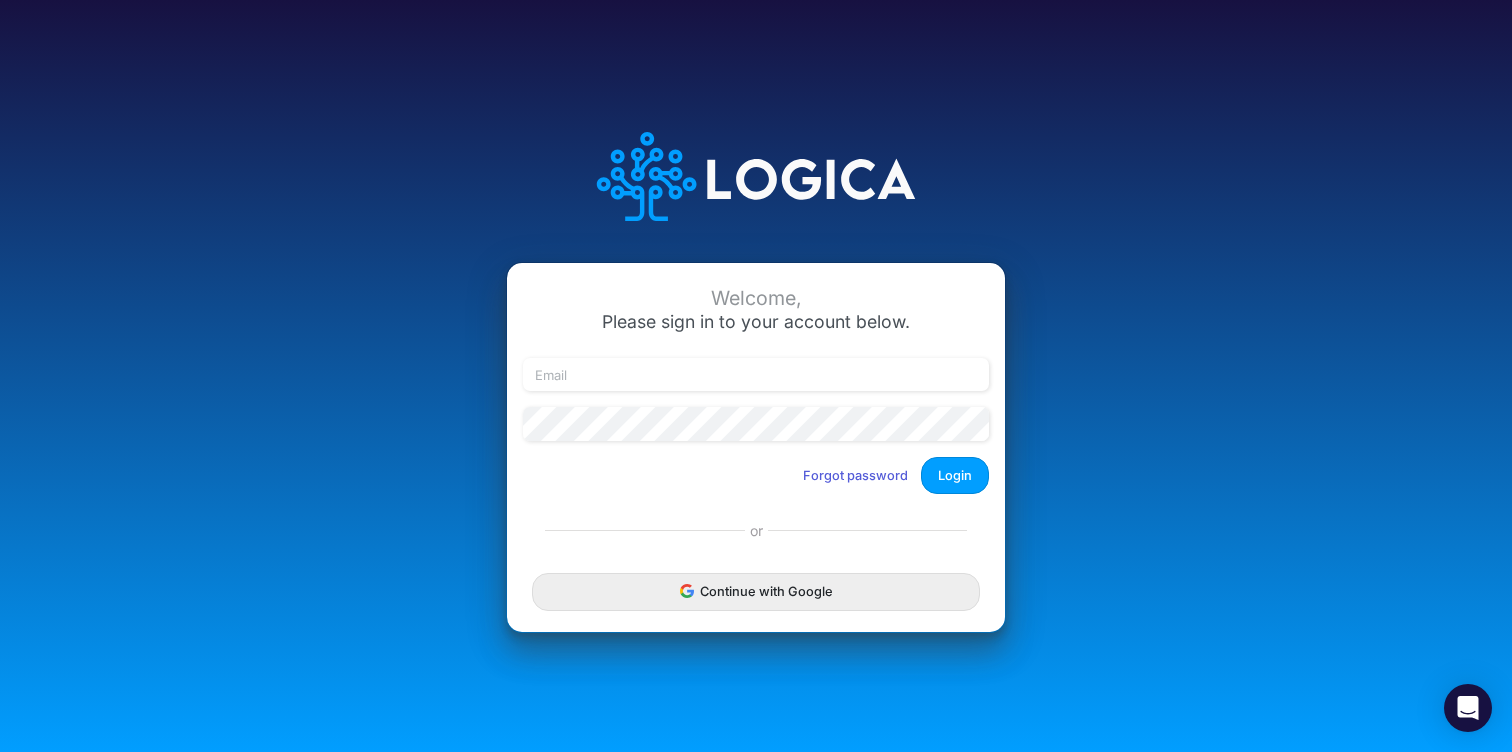 scroll, scrollTop: 0, scrollLeft: 0, axis: both 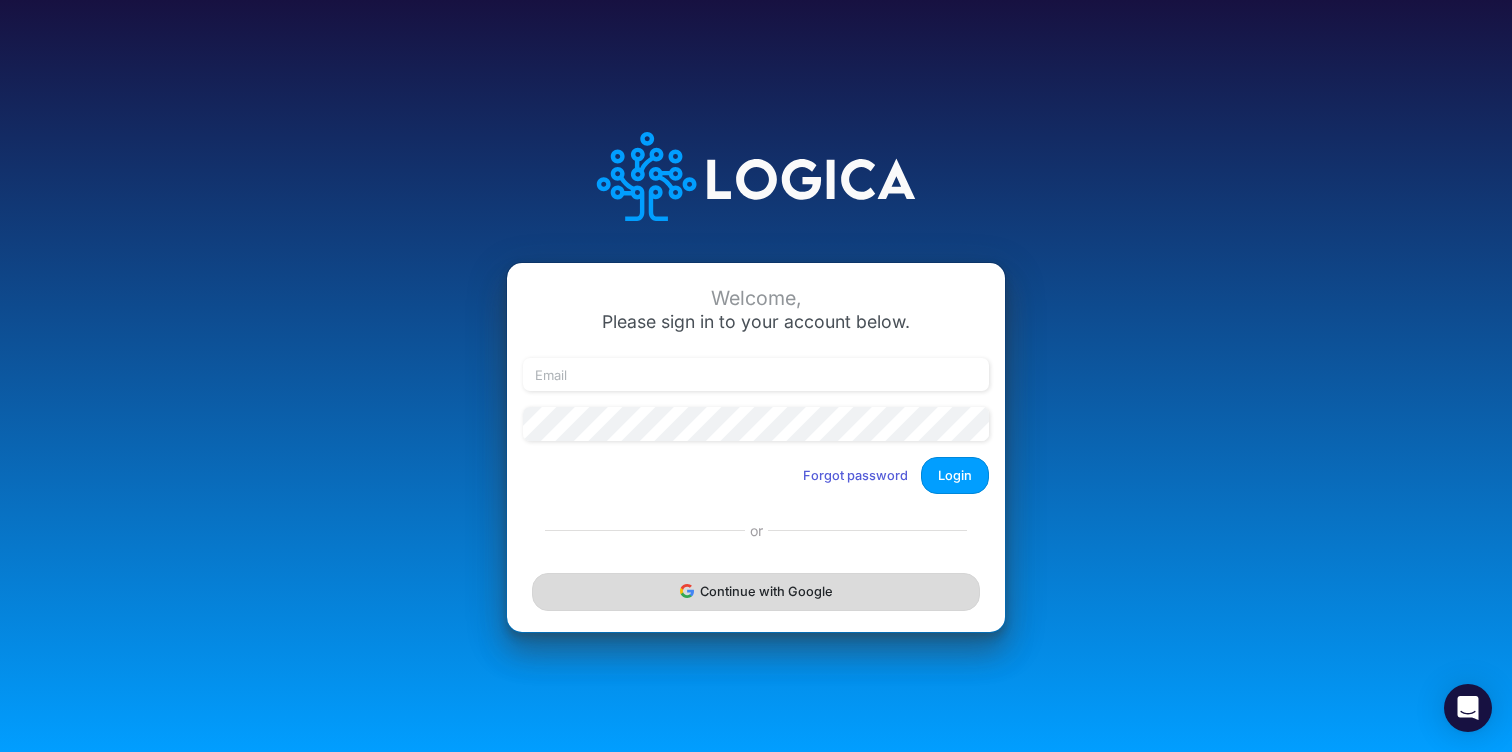 click on "Continue with Google" at bounding box center [756, 591] 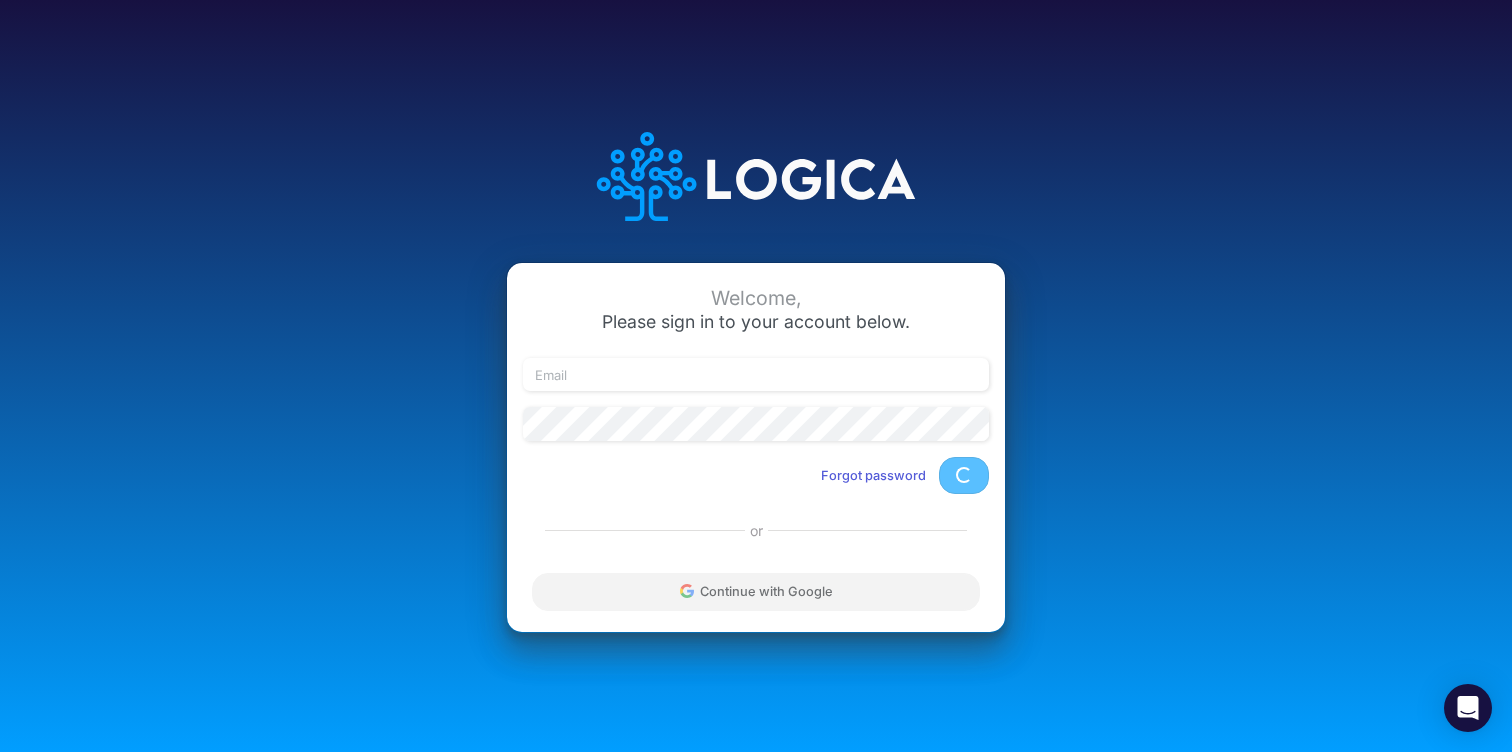 scroll, scrollTop: 0, scrollLeft: 0, axis: both 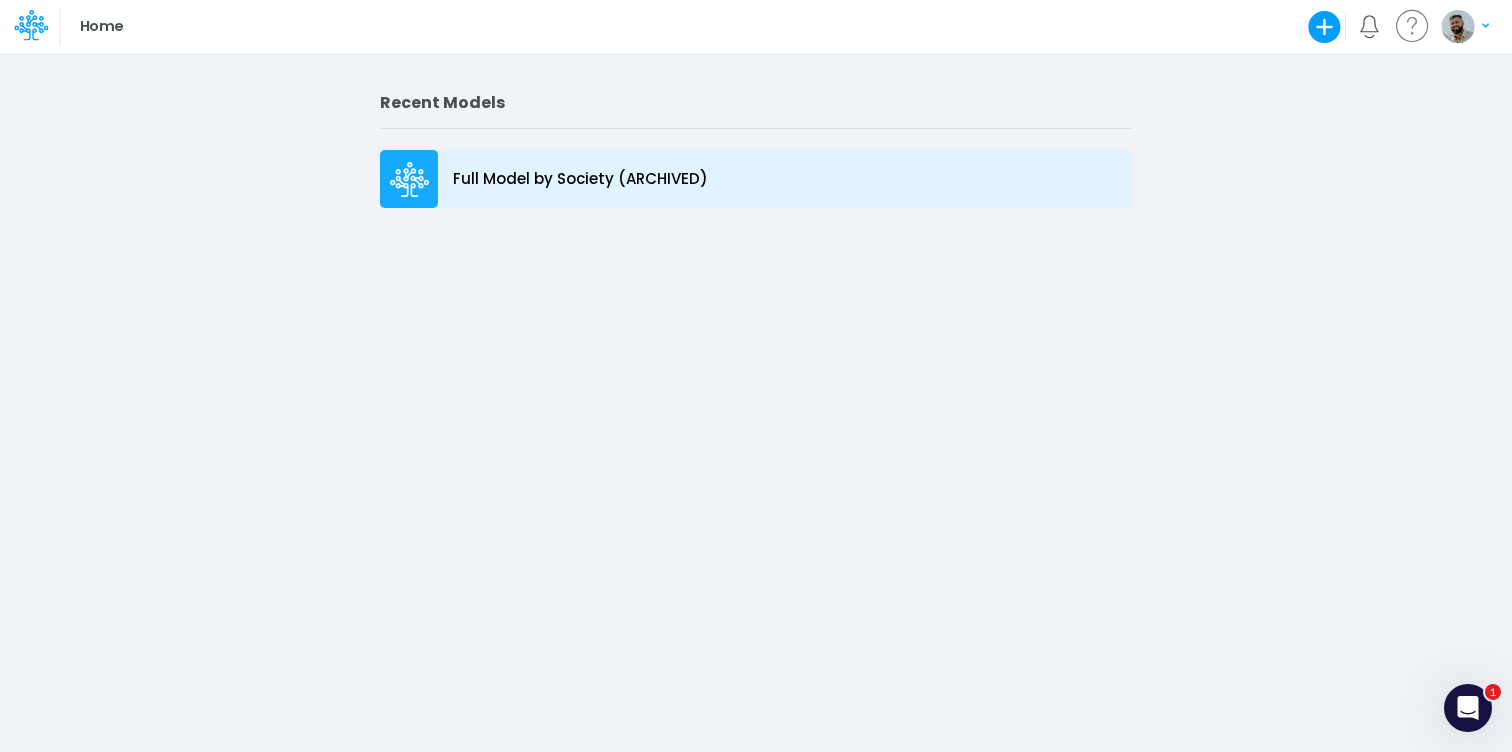 click on "Full Model by Society (ARCHIVED)" at bounding box center (580, 179) 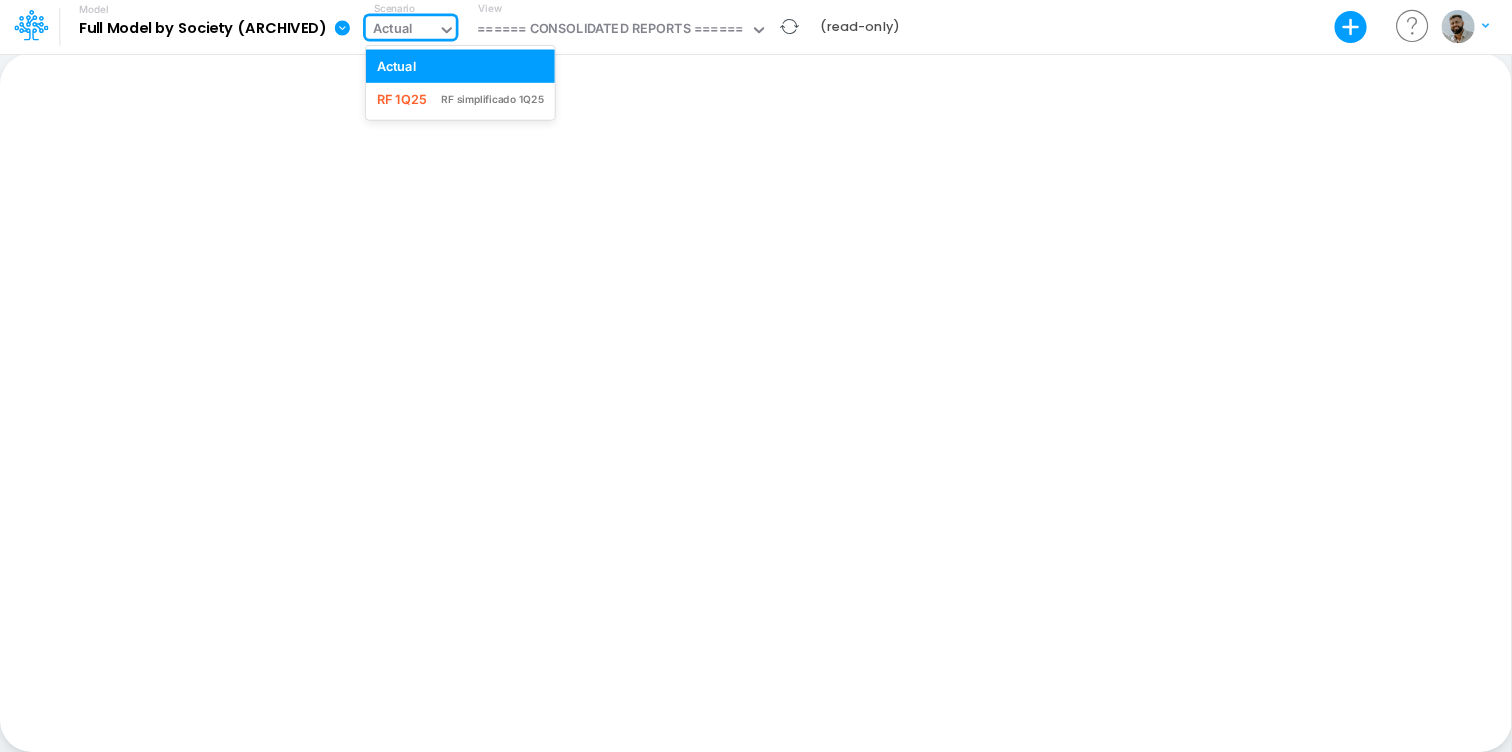 click on "Actual" at bounding box center [393, 30] 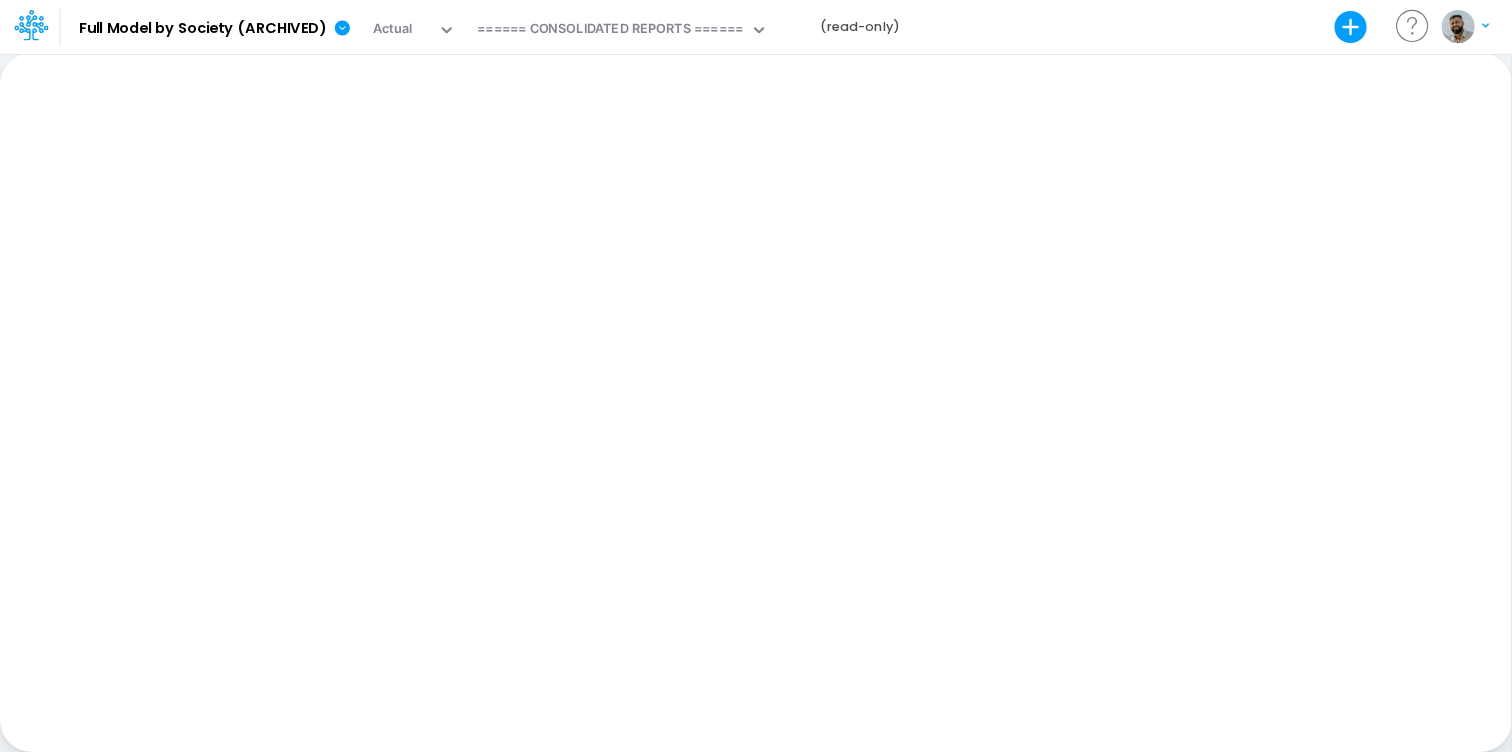click on "Paste Cut Copy AutoFill Ready 100% Sum: null Max: null Min: null Numerical Count: null Count: null Average: null" at bounding box center (755, 402) 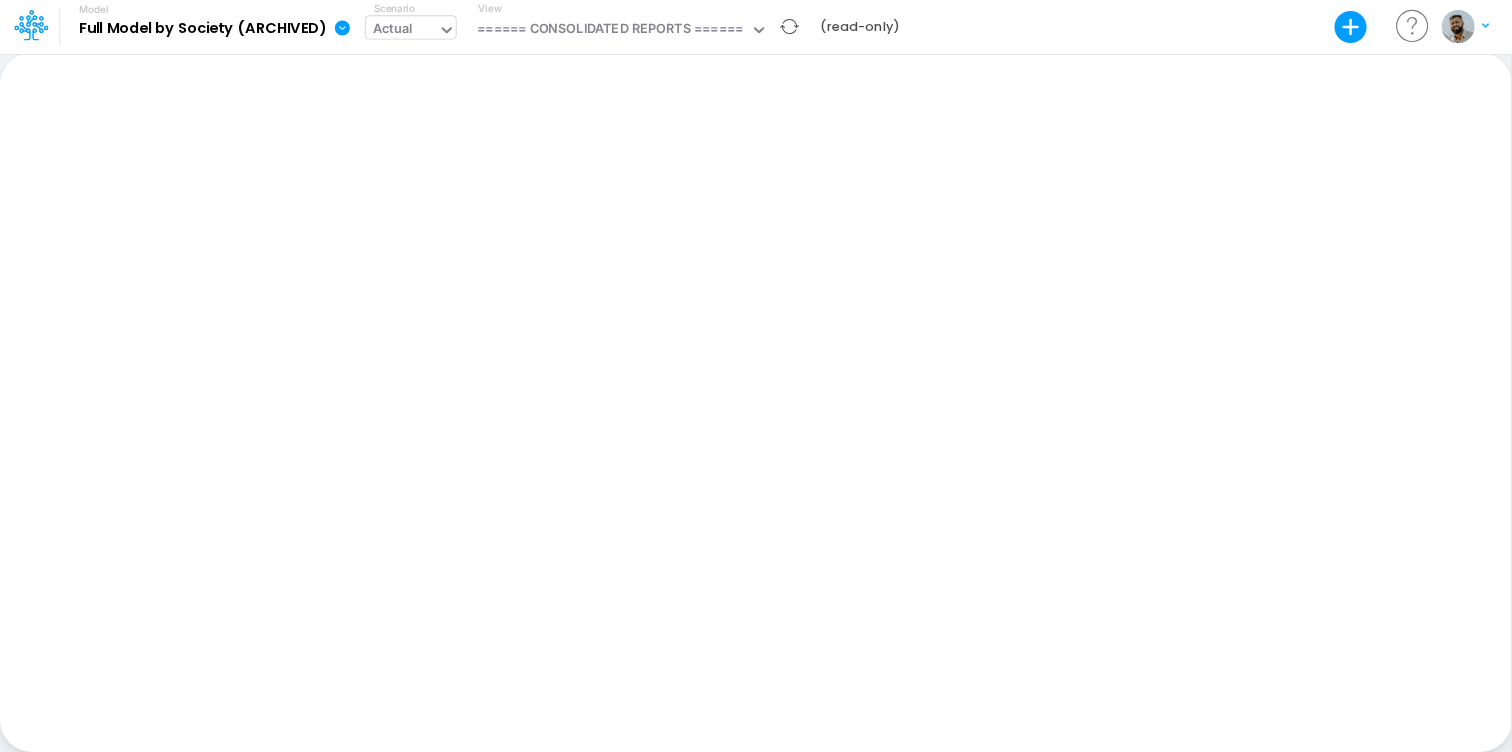 click on "Actual" at bounding box center (393, 30) 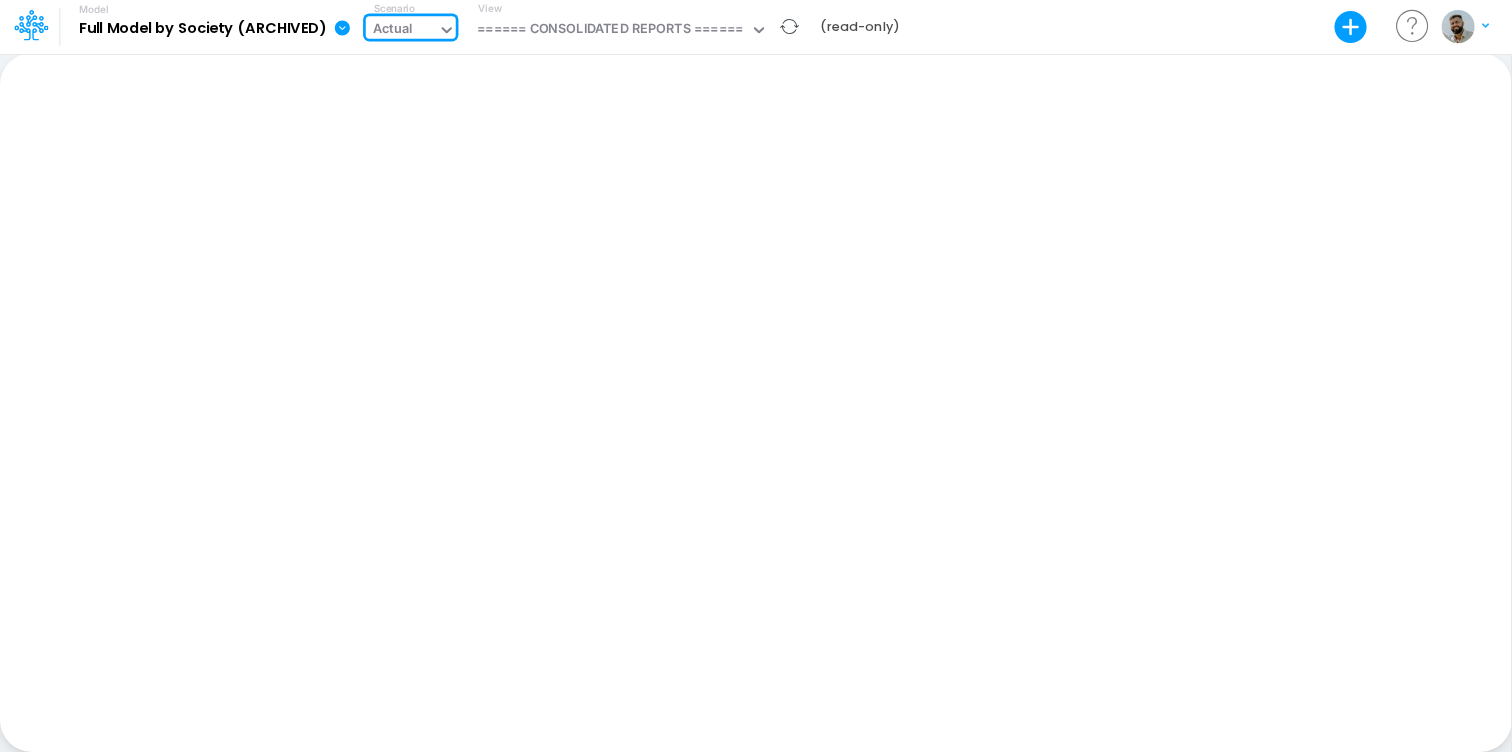 click on "Actual" at bounding box center [402, 31] 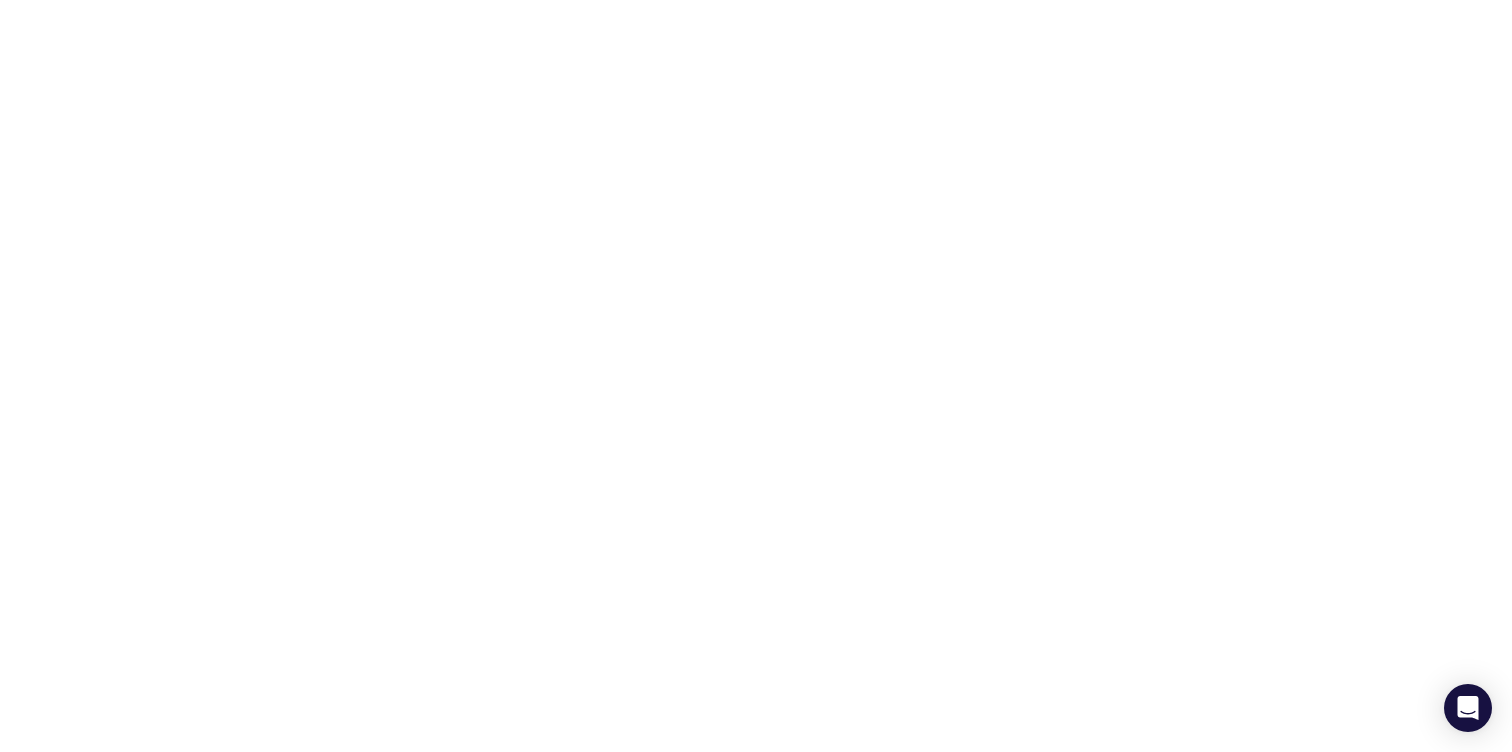 scroll, scrollTop: 0, scrollLeft: 0, axis: both 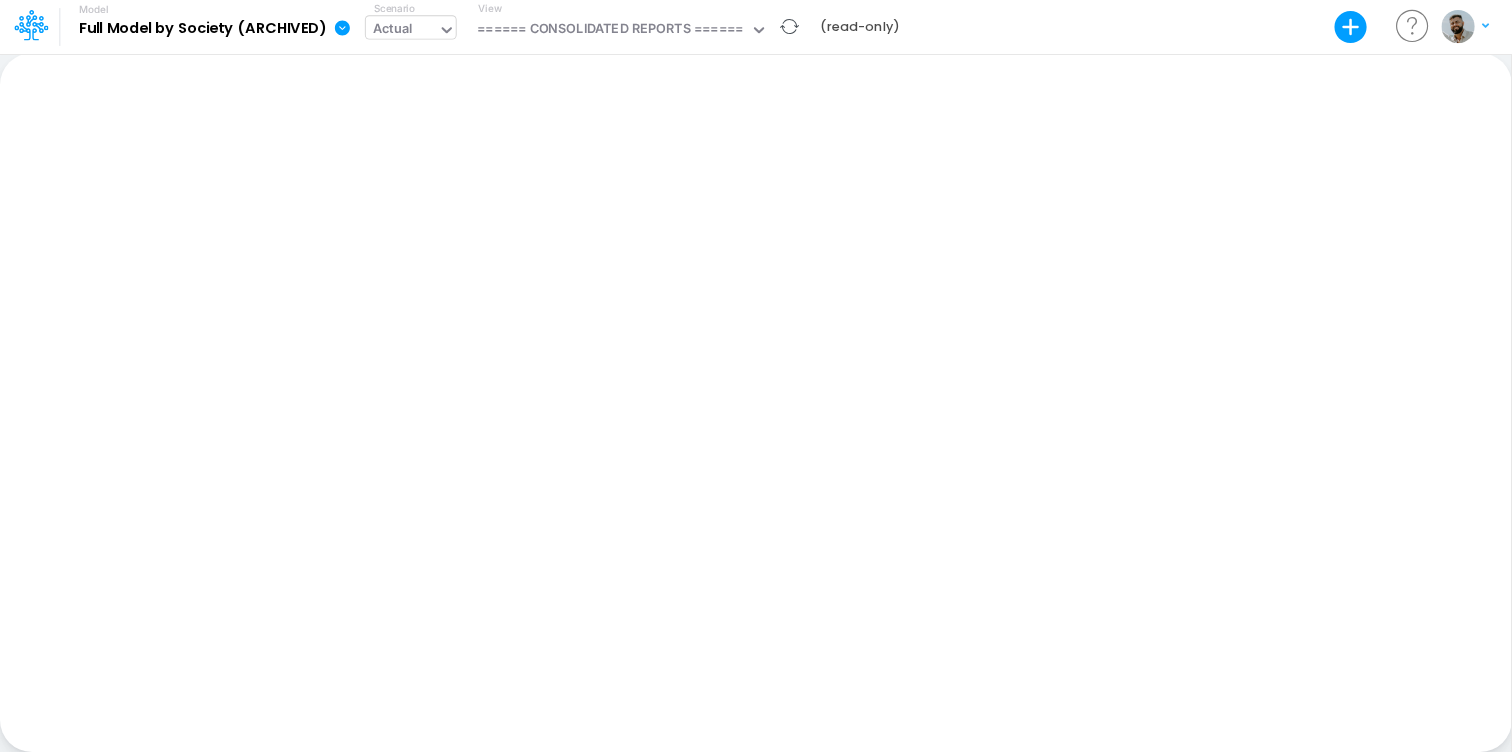 click on "Actual" at bounding box center (402, 31) 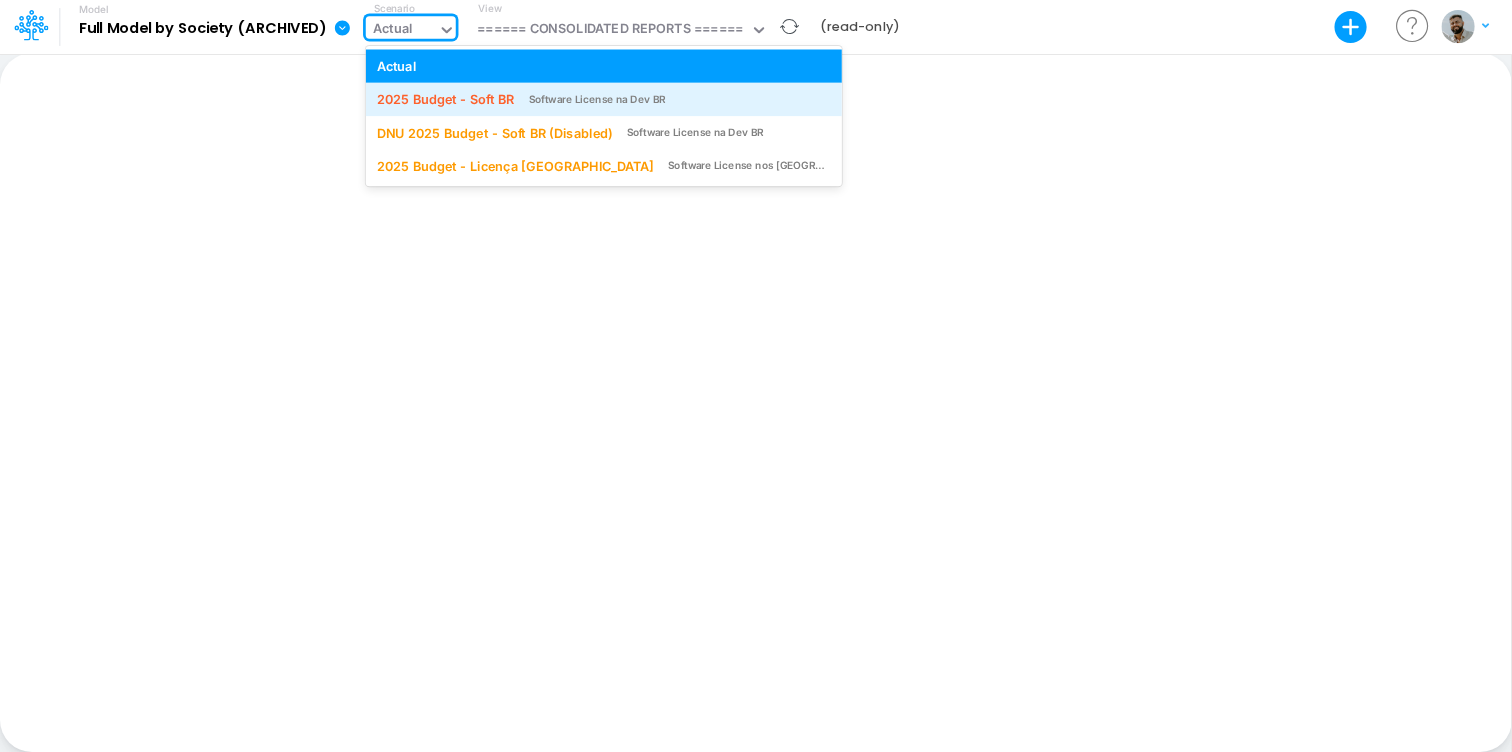 click on "2025 Budget - Soft BR" at bounding box center (446, 99) 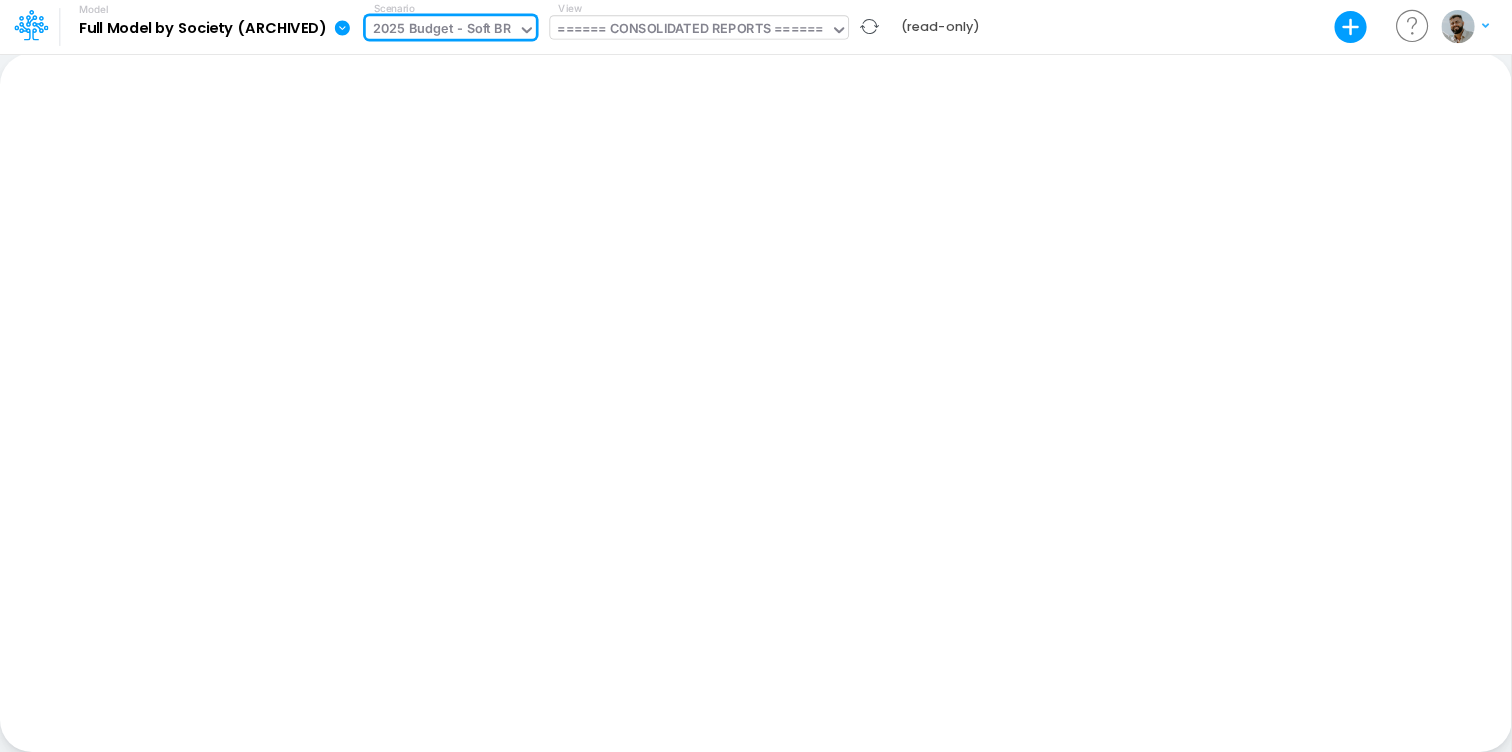 click on "====== CONSOLIDATED REPORTS ======" at bounding box center [689, 30] 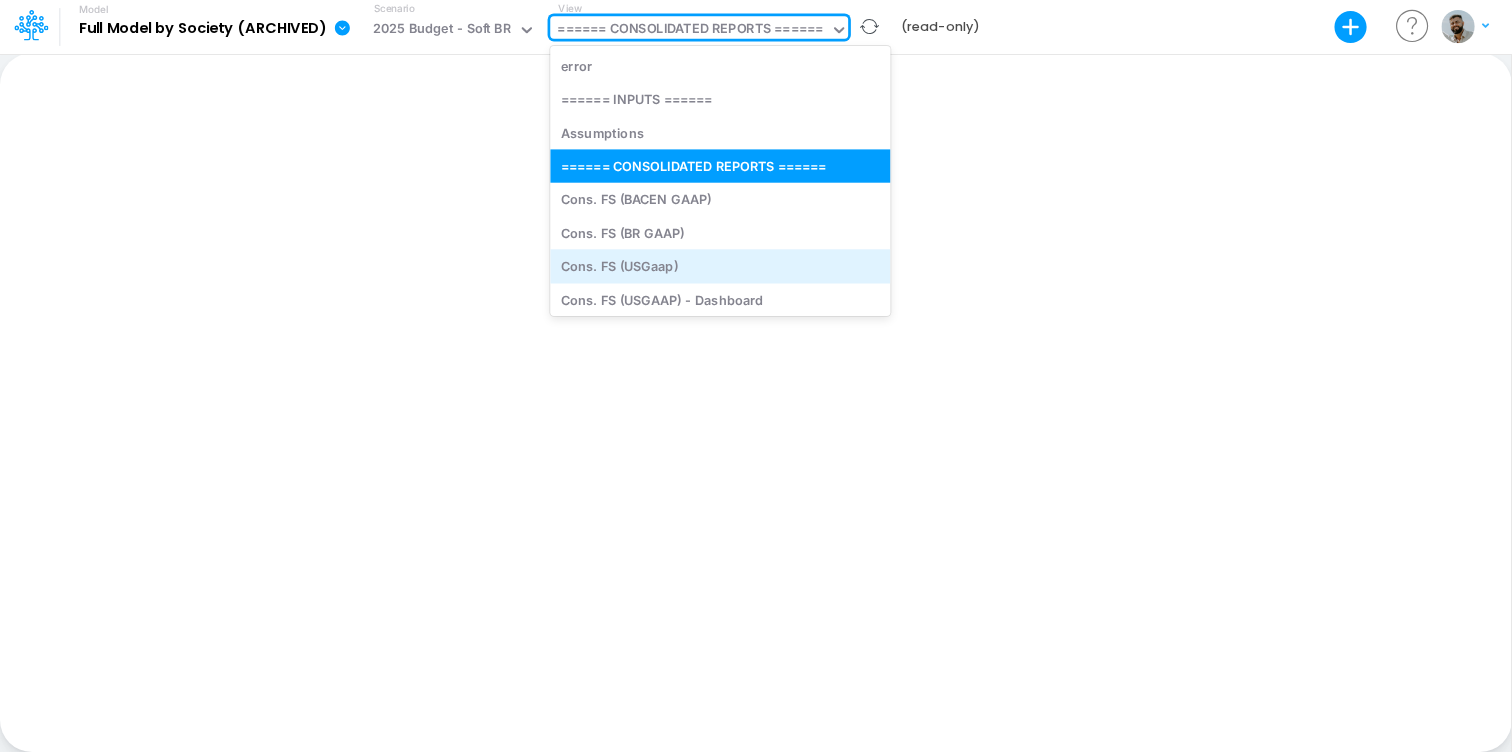 click on "Cons. FS (USGaap)" at bounding box center [720, 266] 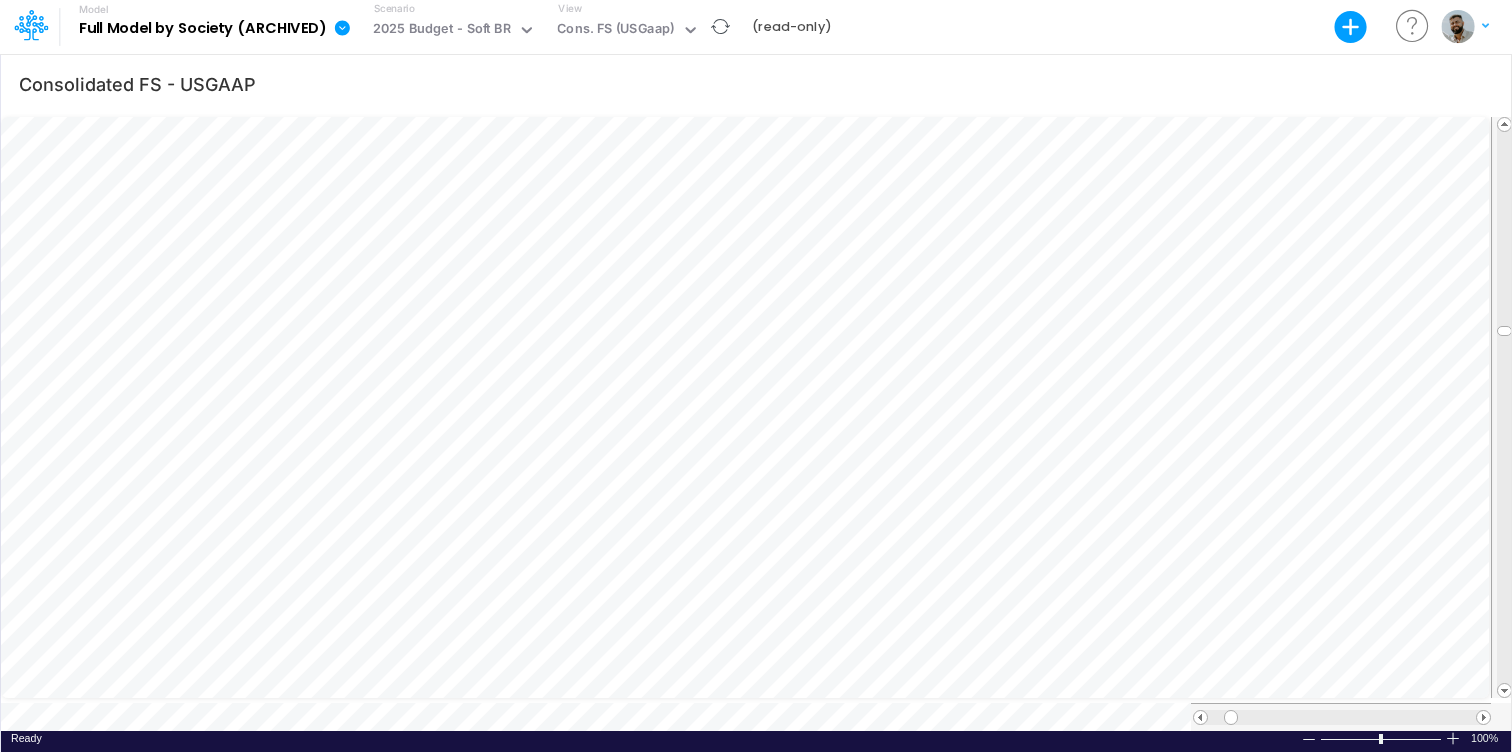 scroll, scrollTop: 9, scrollLeft: 0, axis: vertical 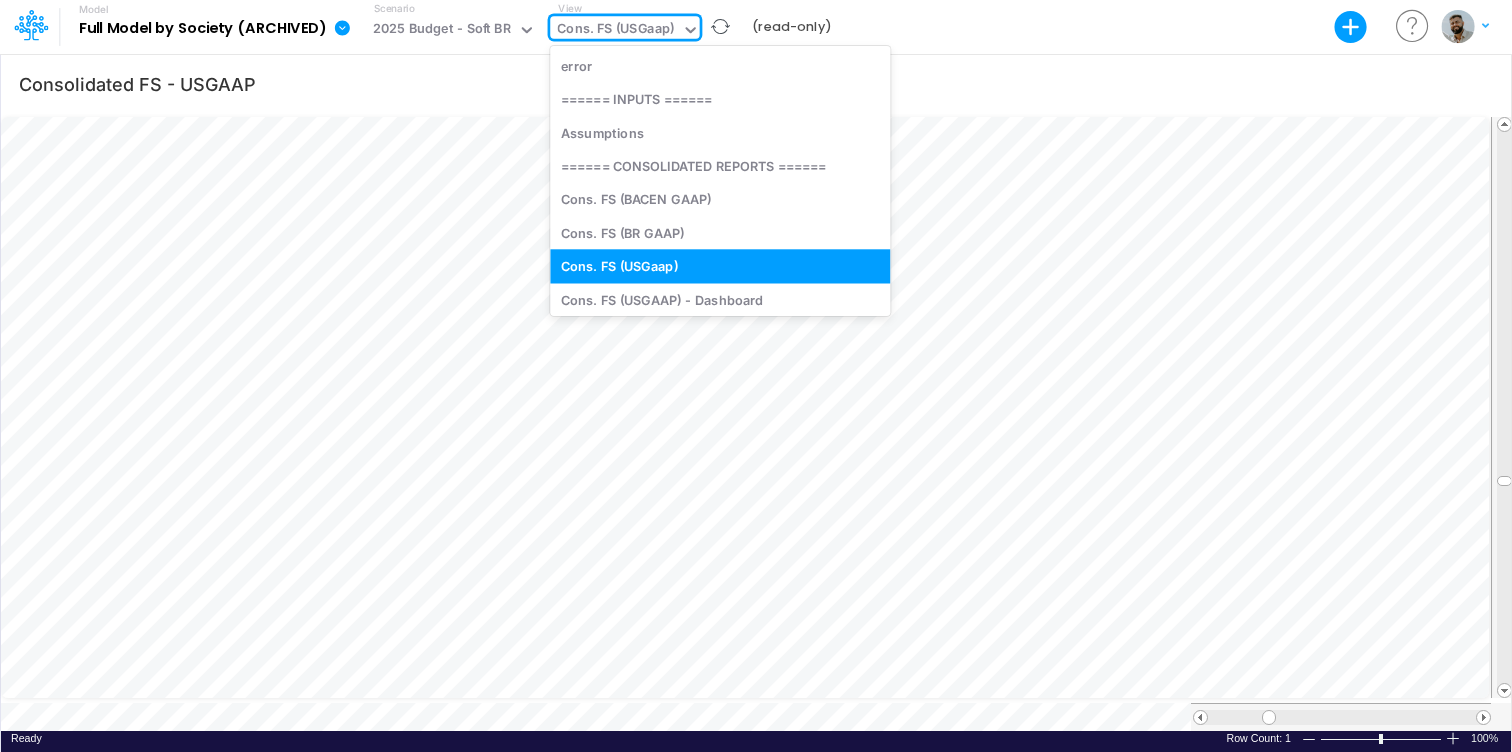click on "Cons. FS (USGaap)" at bounding box center [615, 30] 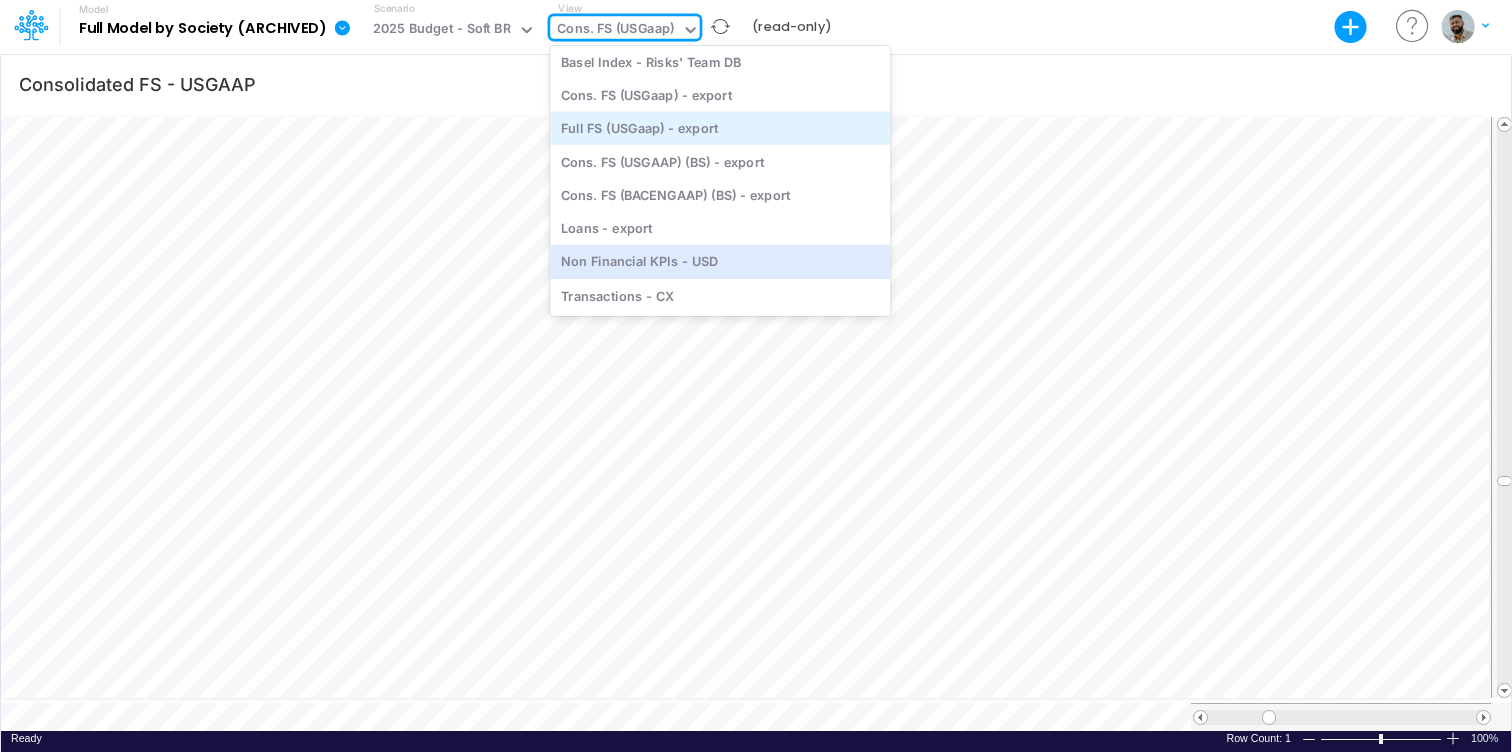 scroll, scrollTop: 6463, scrollLeft: 0, axis: vertical 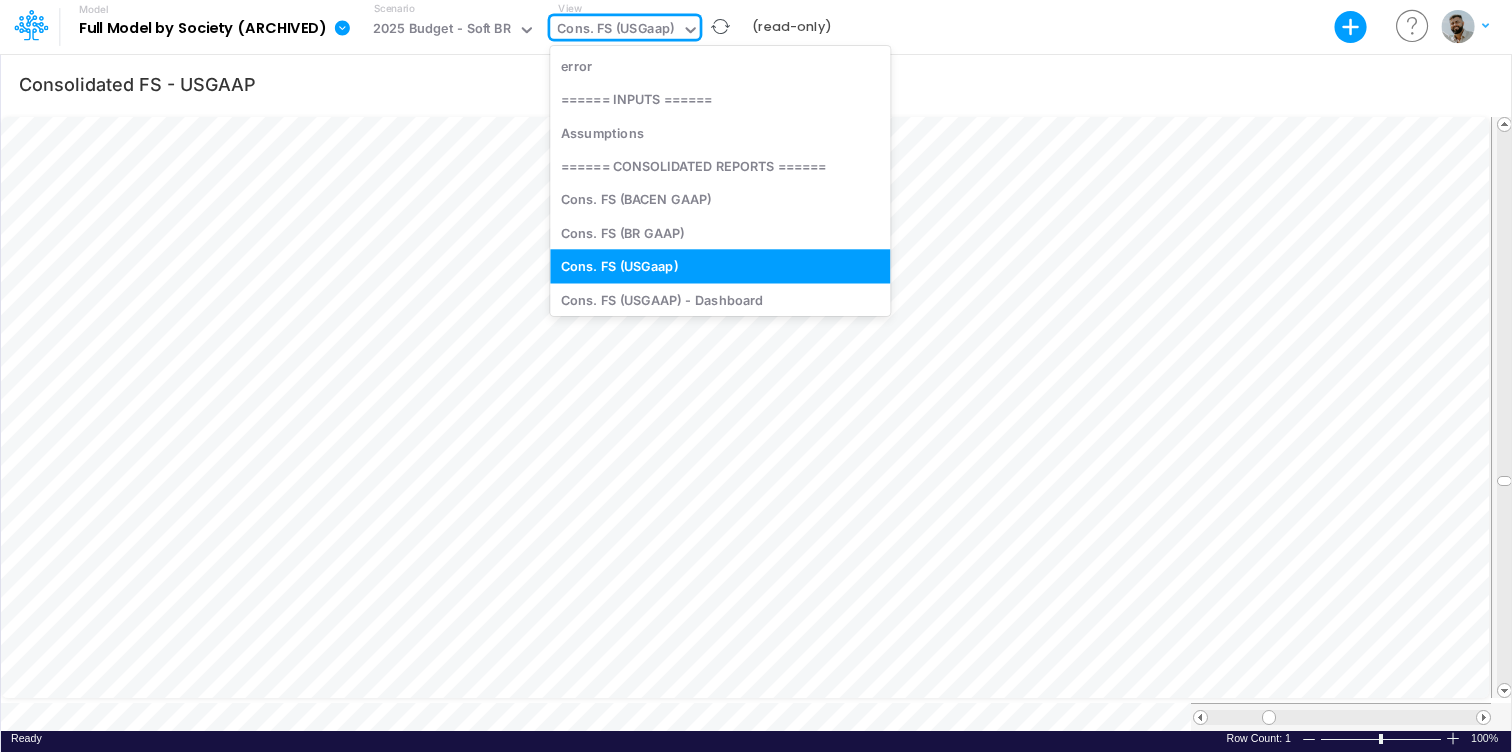 click on "Cons. FS (USGaap)" at bounding box center (615, 30) 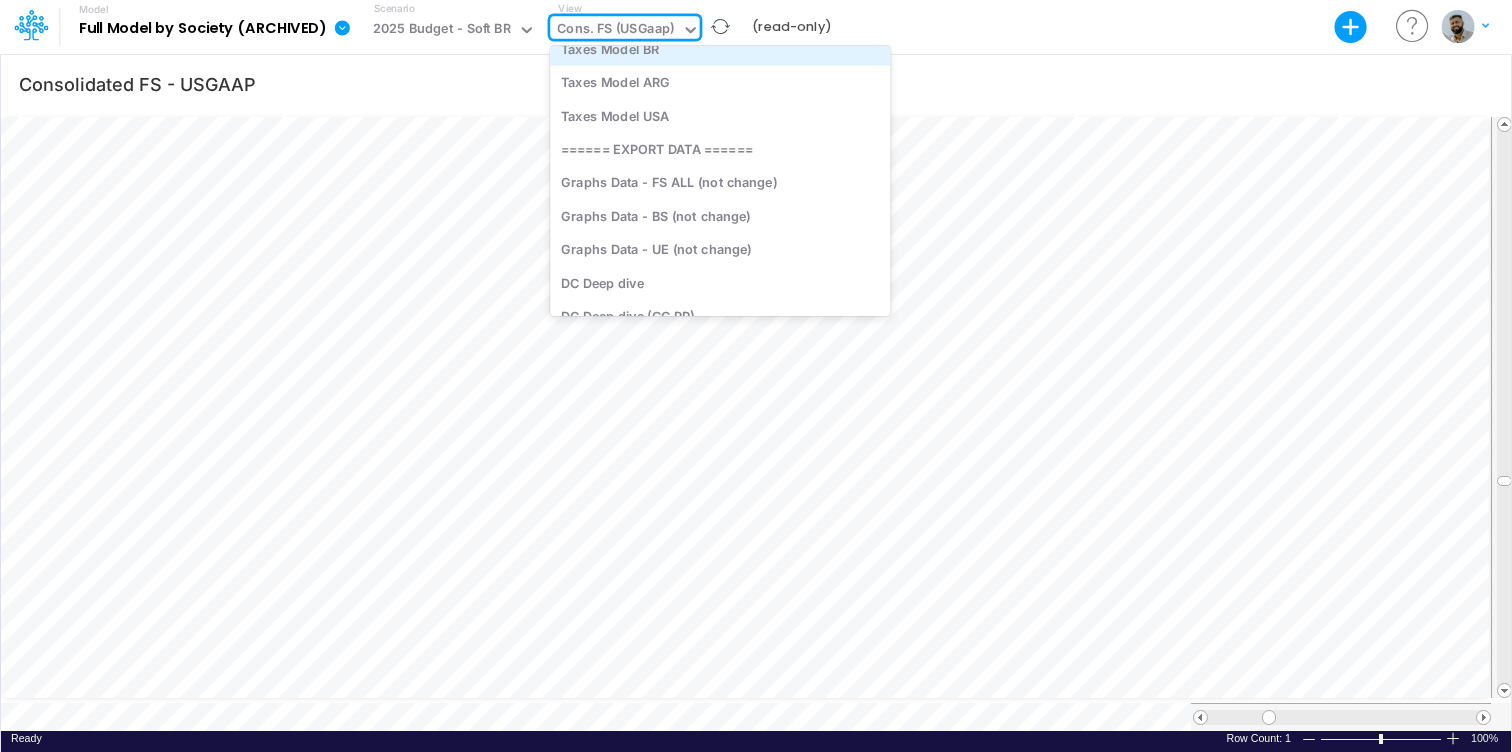 scroll, scrollTop: 6206, scrollLeft: 0, axis: vertical 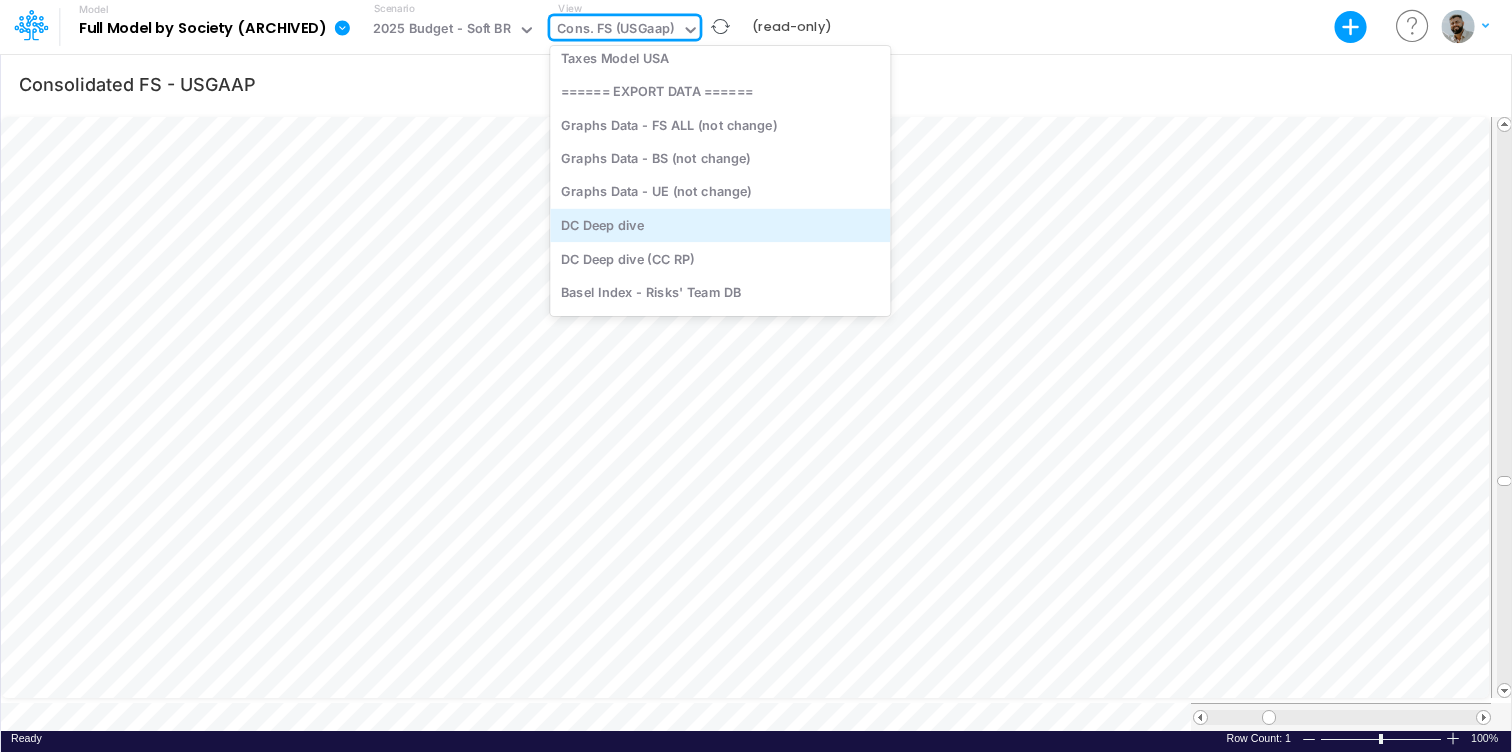 click on "DC Deep dive" at bounding box center [720, 224] 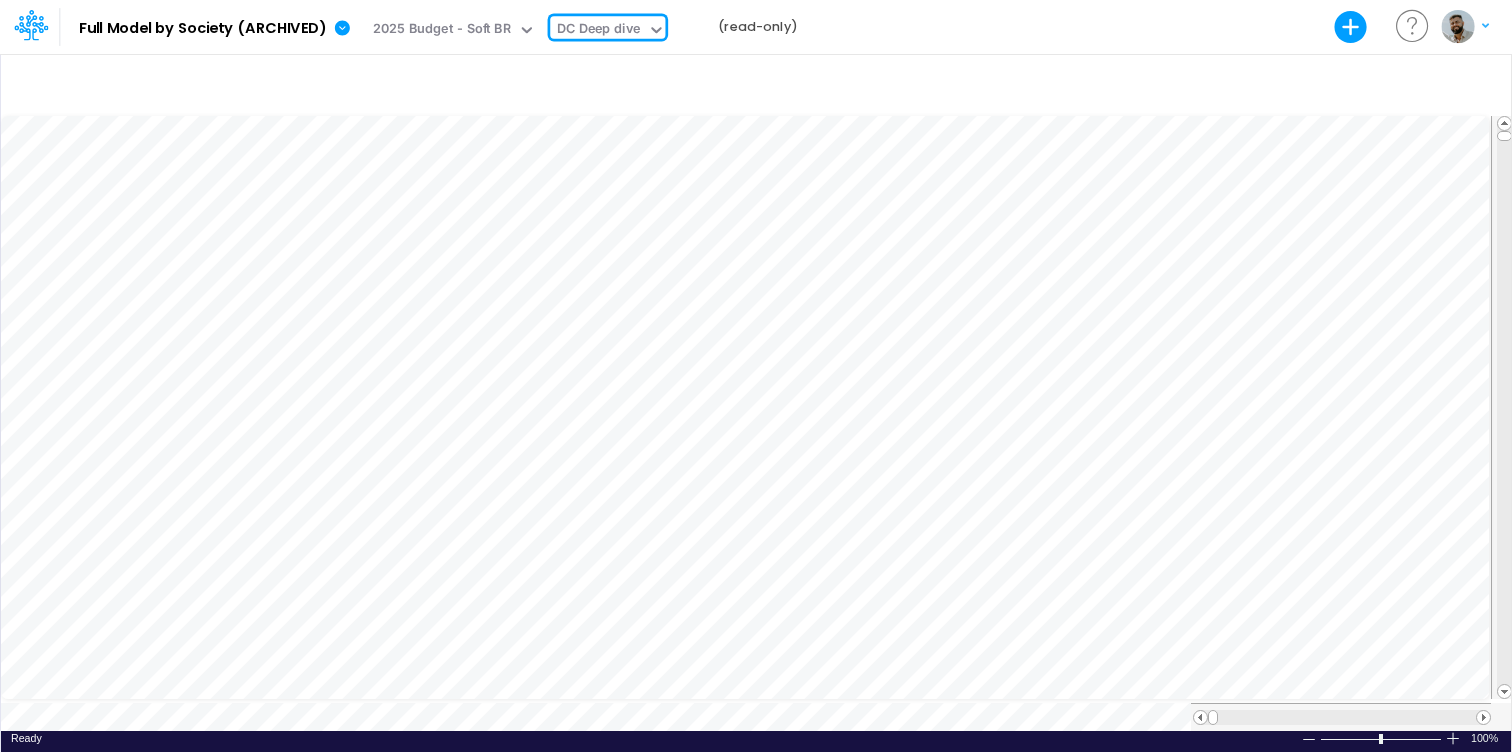 click on "DC Deep dive" at bounding box center [598, 30] 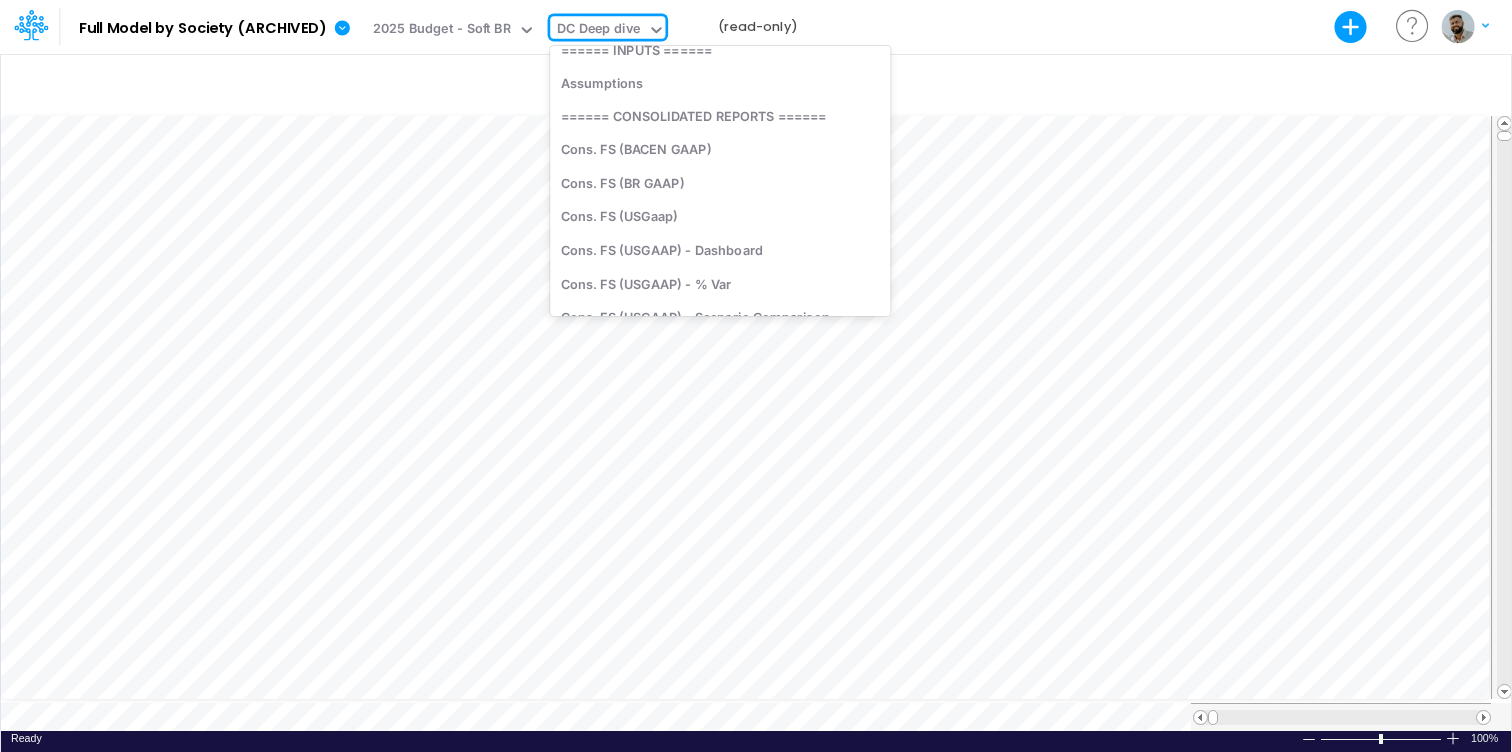 scroll, scrollTop: 0, scrollLeft: 0, axis: both 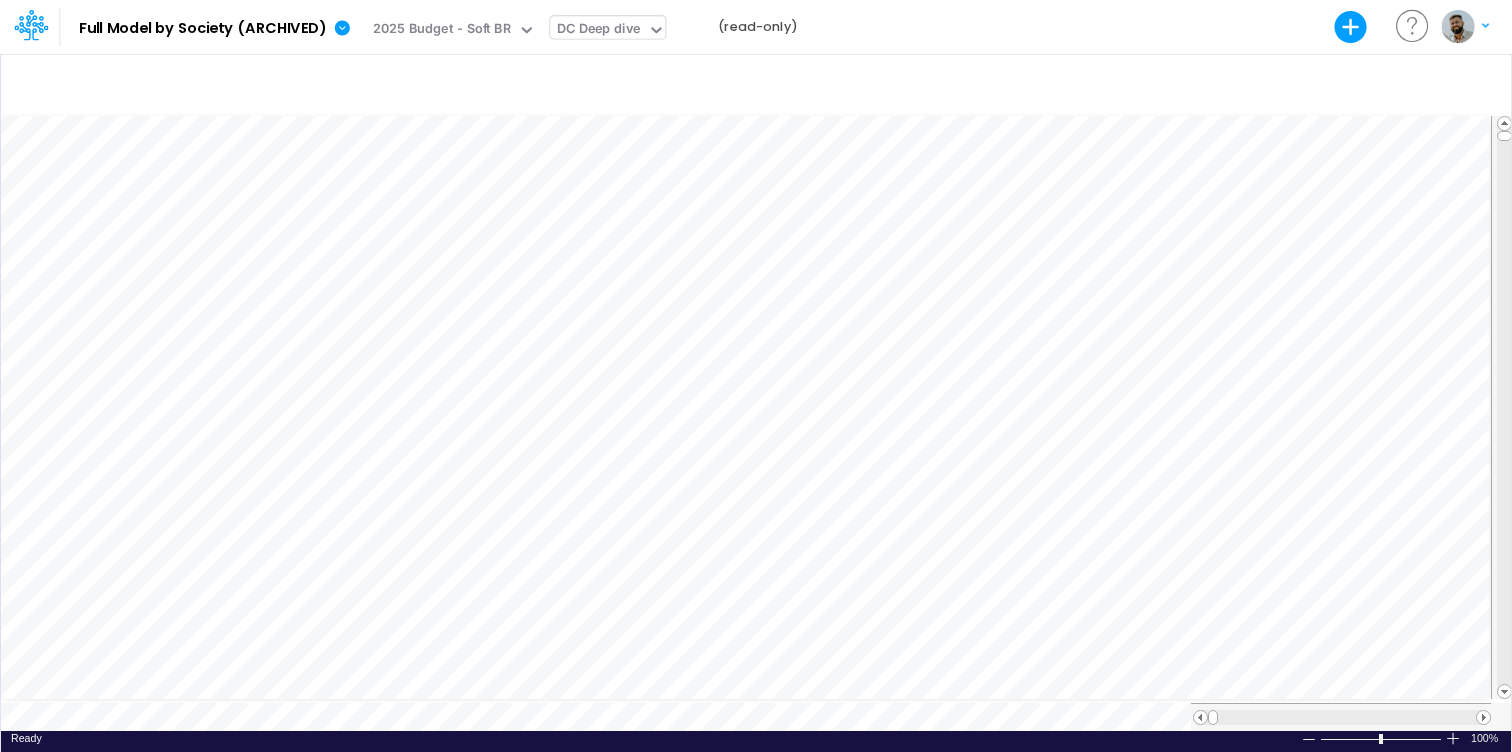 click 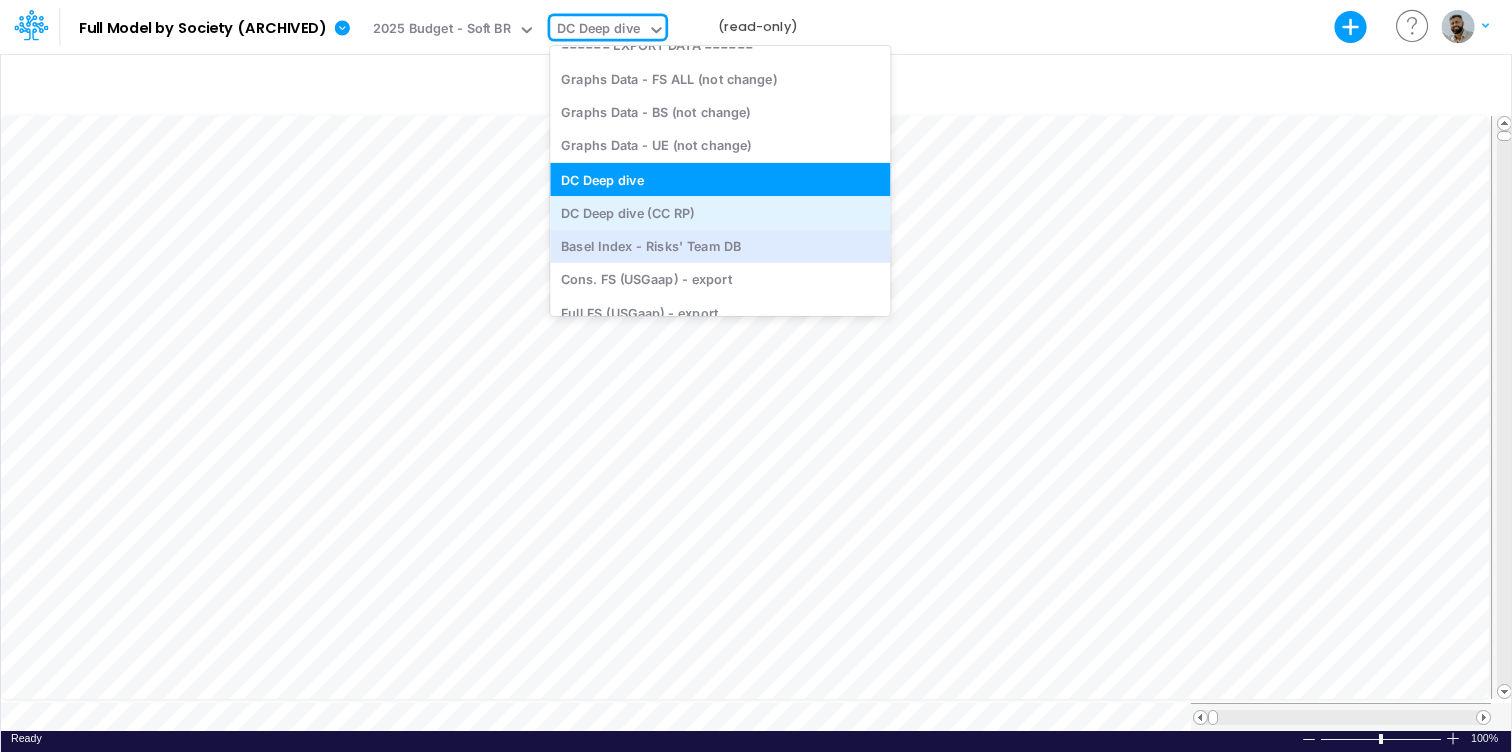 scroll, scrollTop: 6256, scrollLeft: 0, axis: vertical 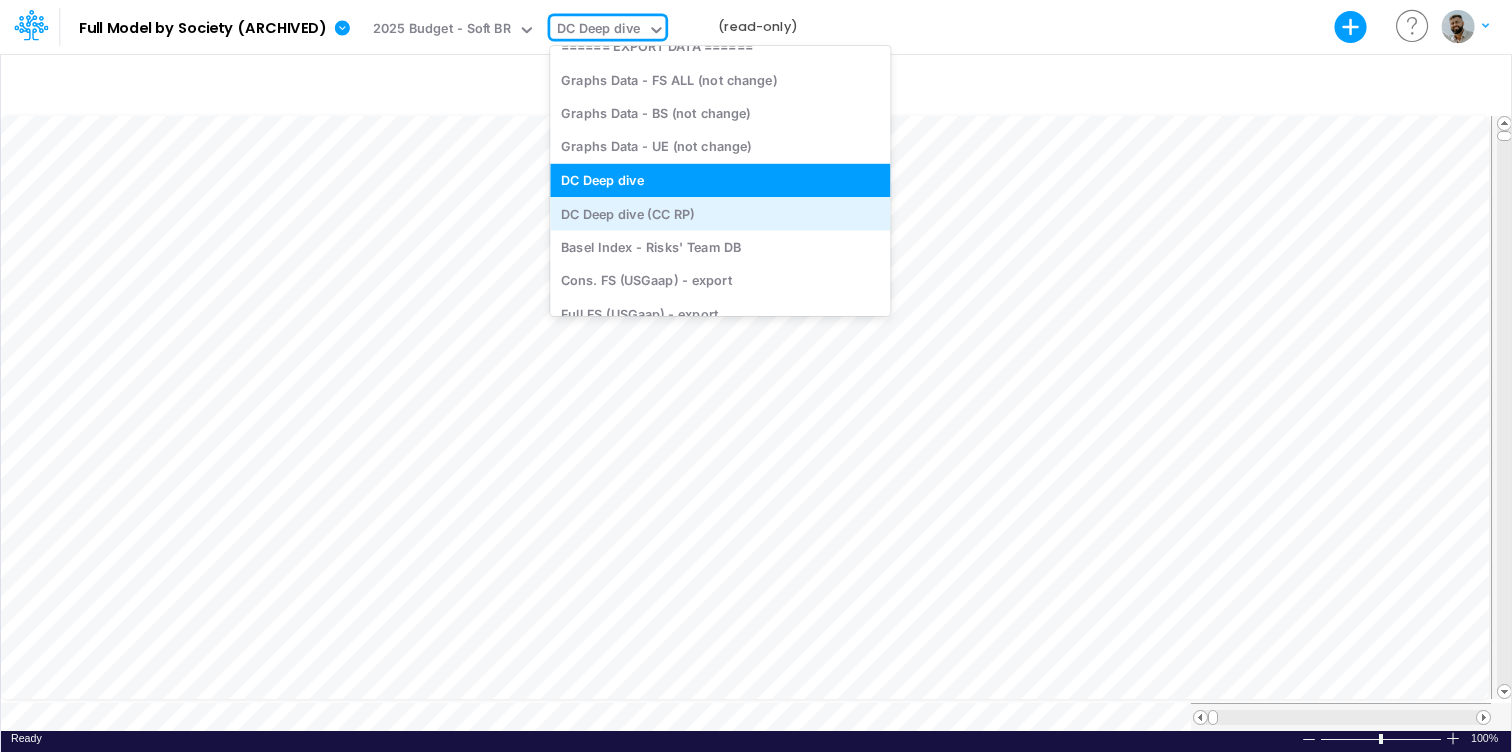 click on "DC Deep dive (CC RP)" at bounding box center (720, 213) 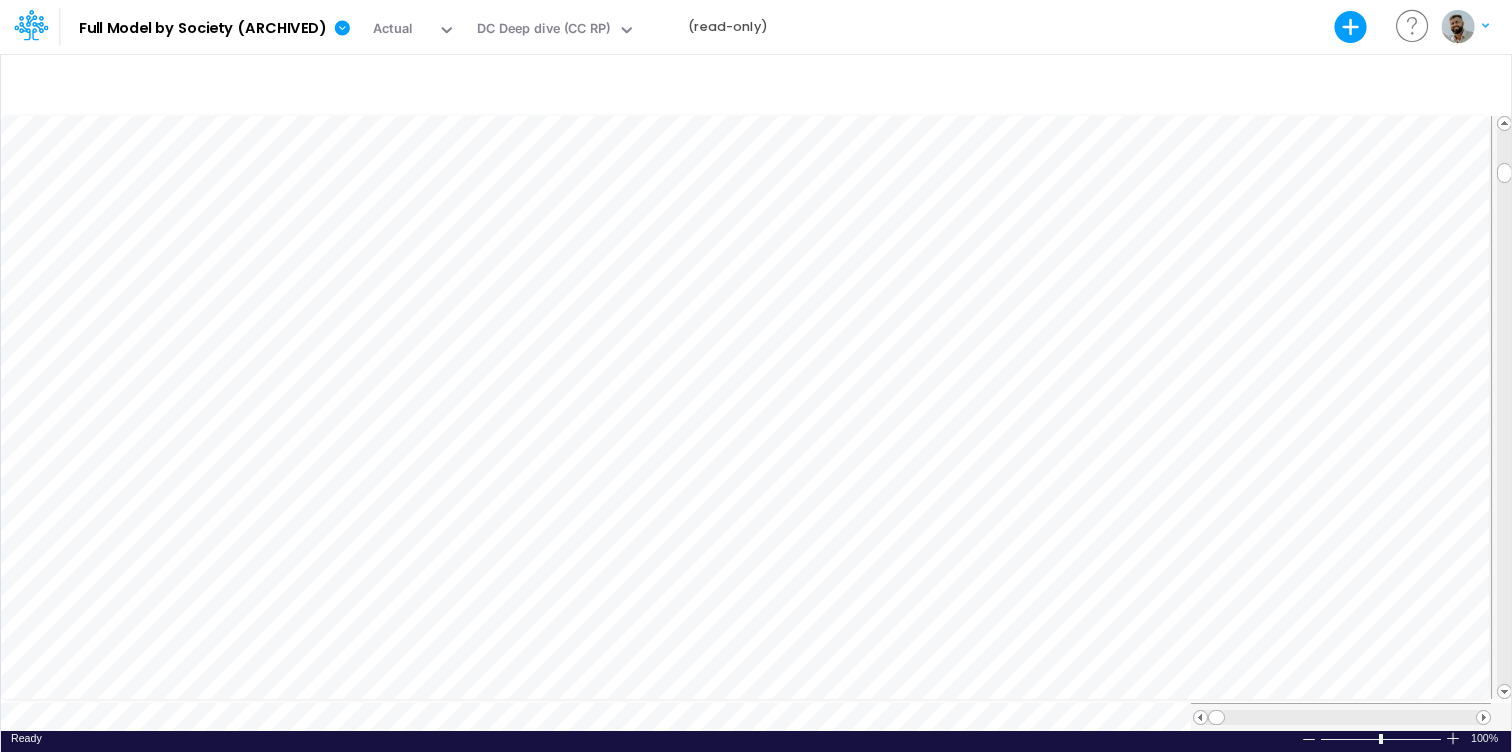 scroll, scrollTop: 9, scrollLeft: 1, axis: both 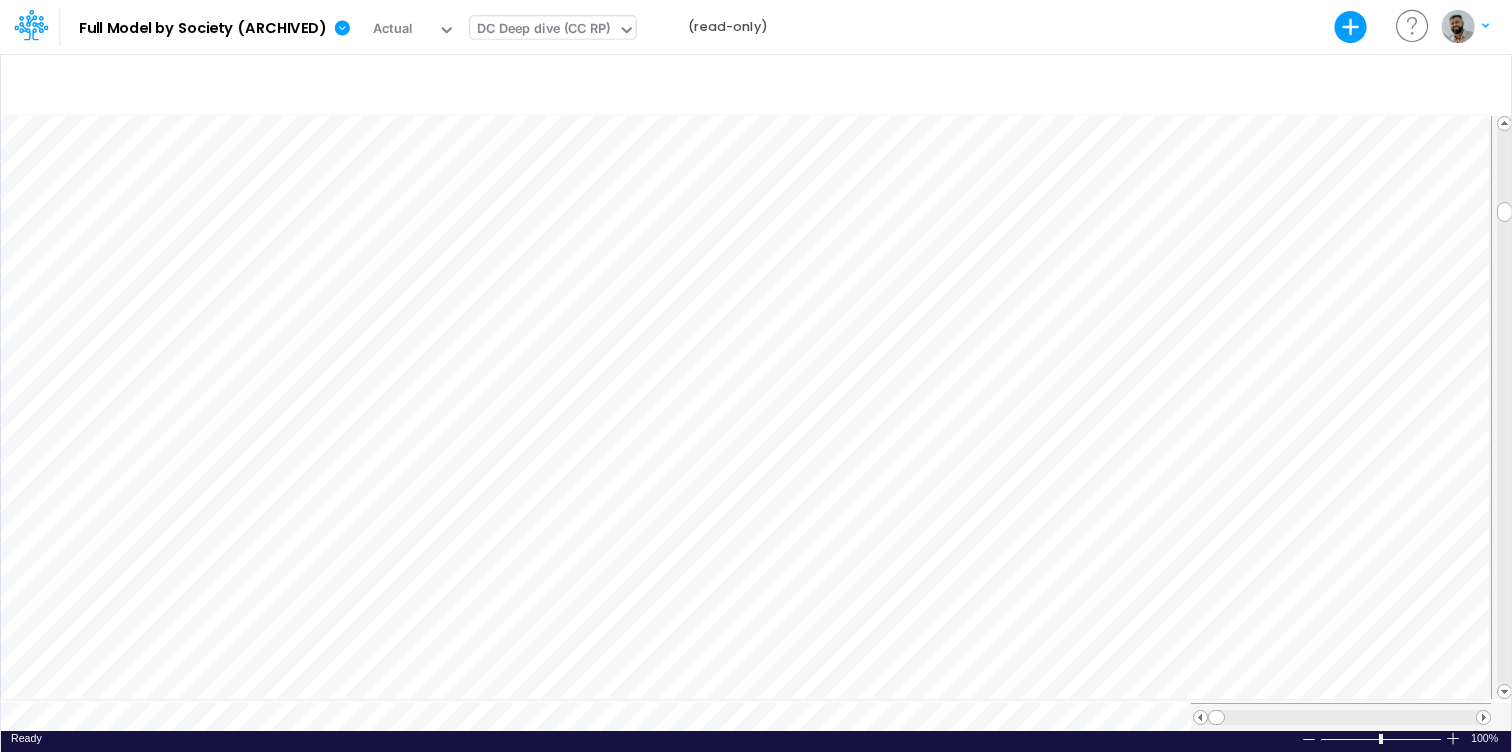 click on "DC Deep dive (CC RP)" at bounding box center (543, 30) 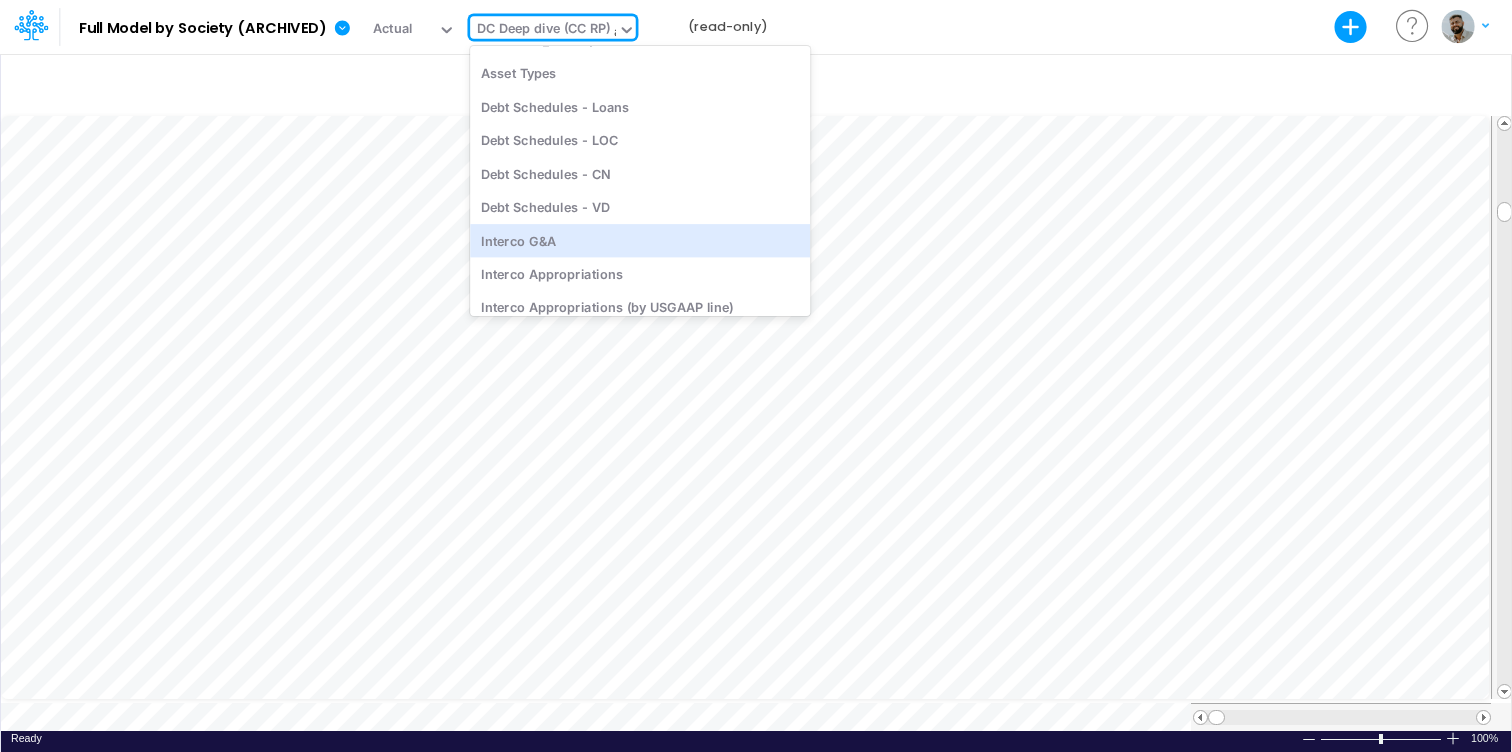 scroll, scrollTop: 0, scrollLeft: 0, axis: both 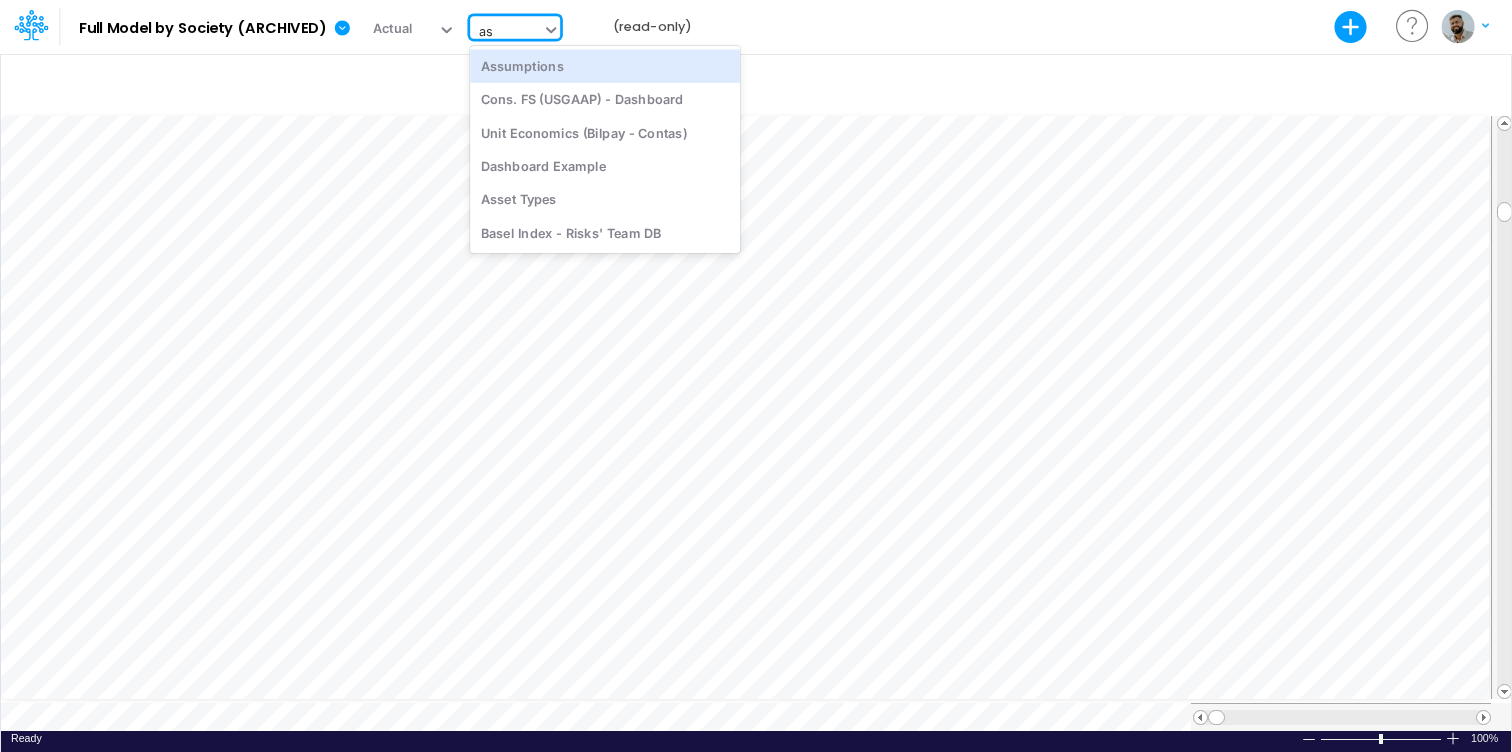 type on "a" 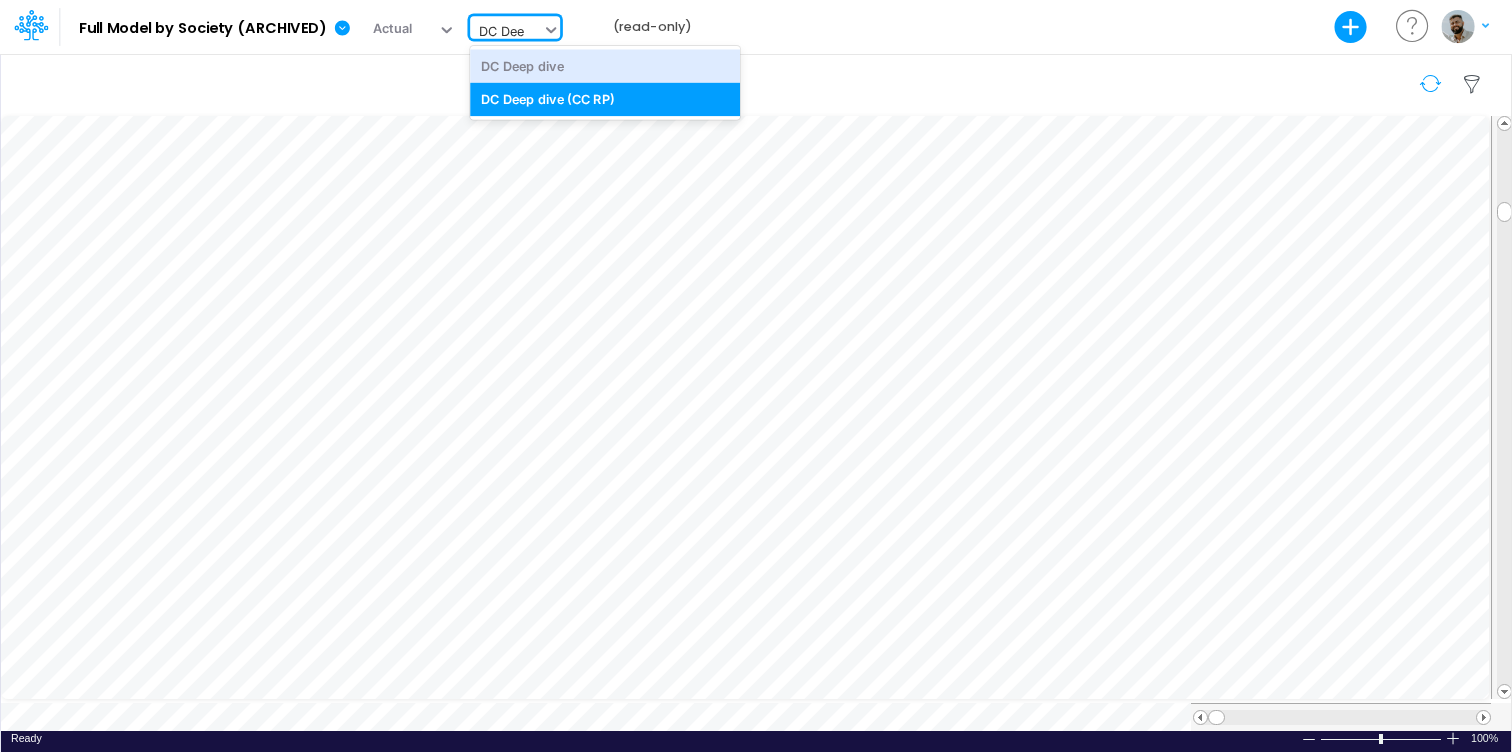 type on "DC Dee" 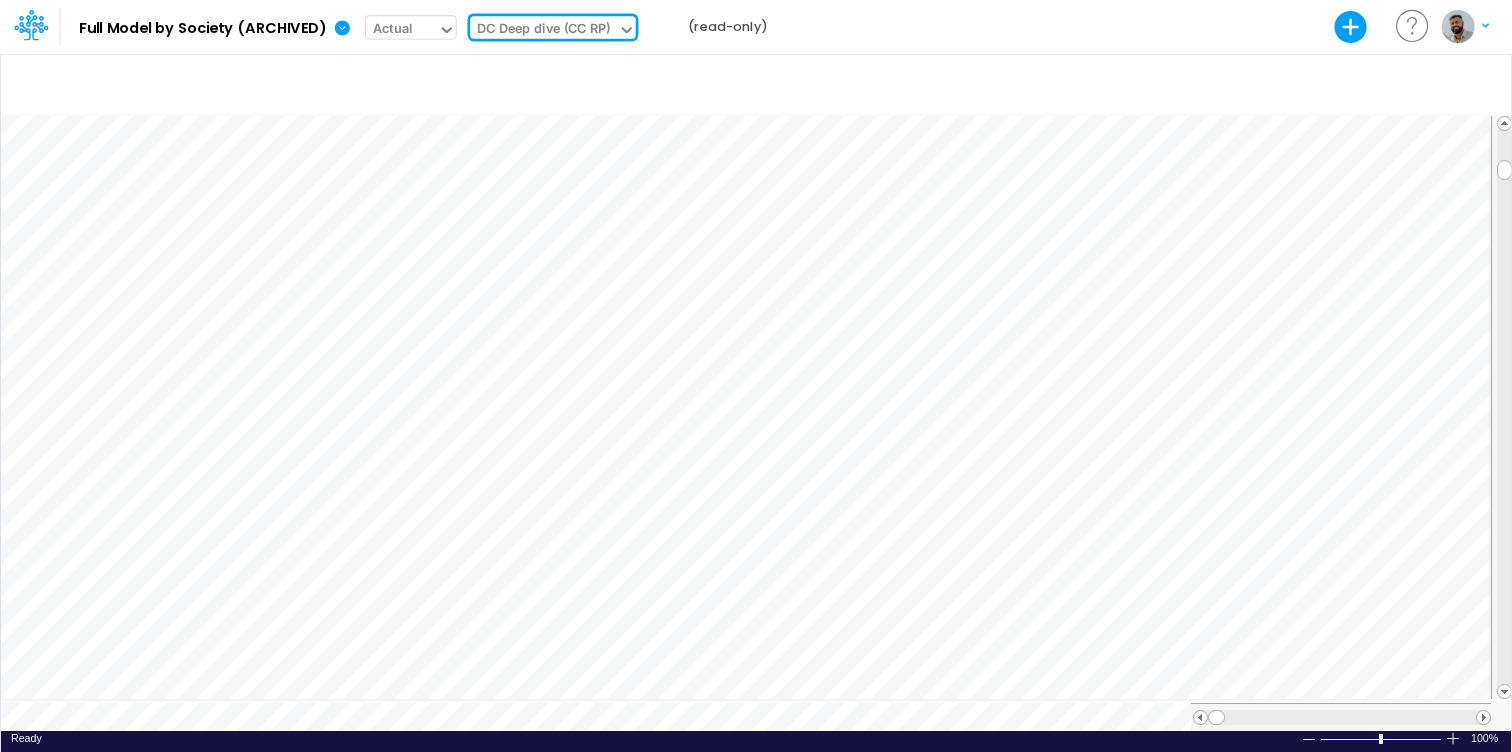 click 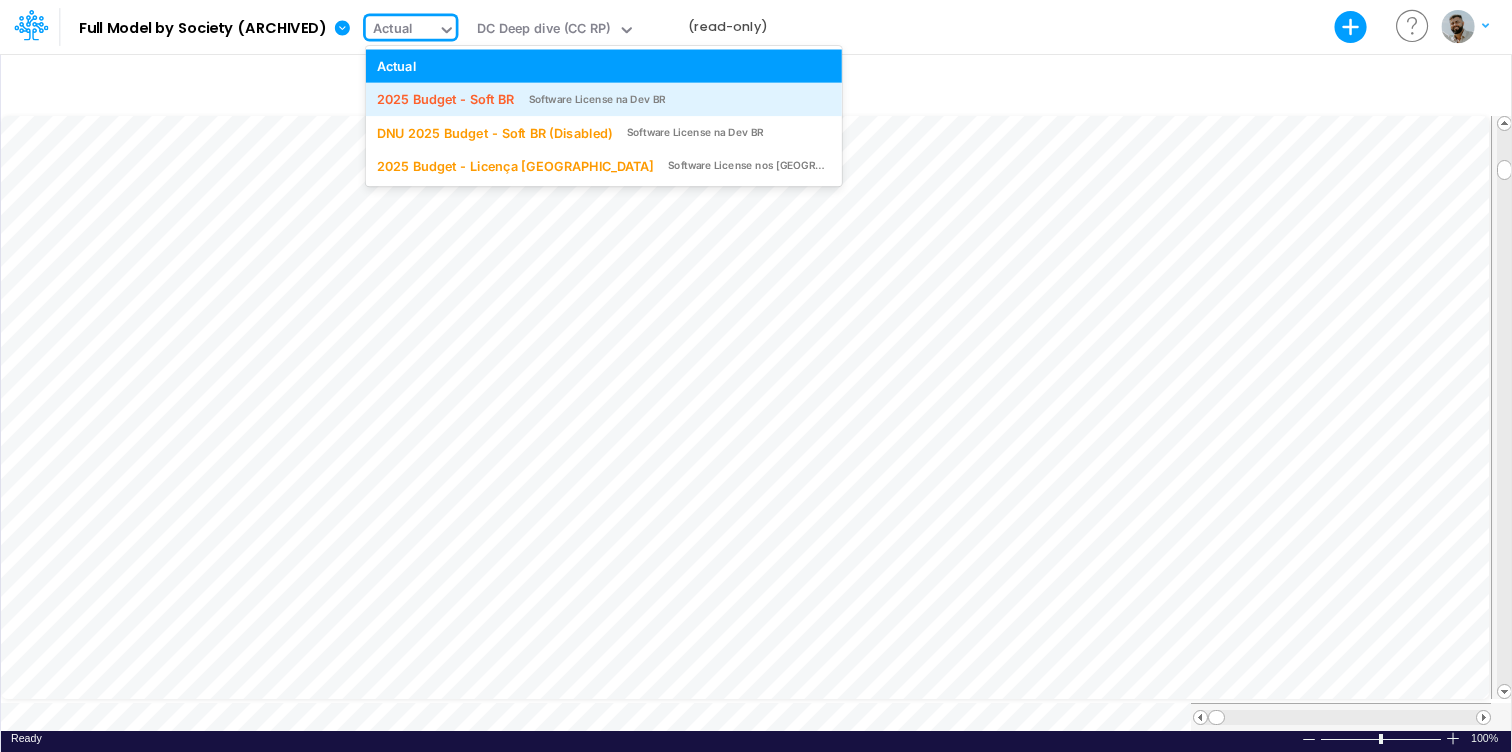 click on "2025 Budget - Soft BR" at bounding box center (446, 99) 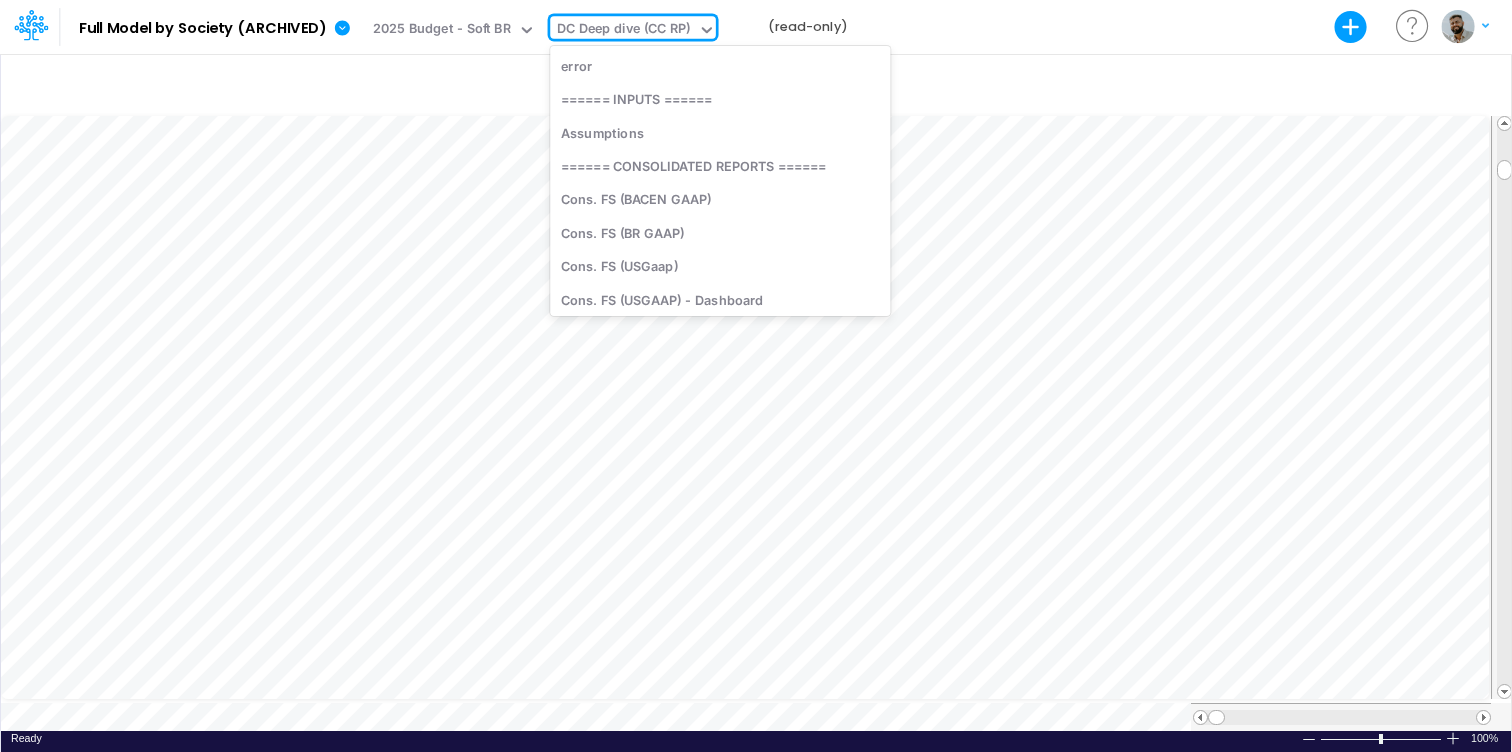 click at bounding box center [695, 30] 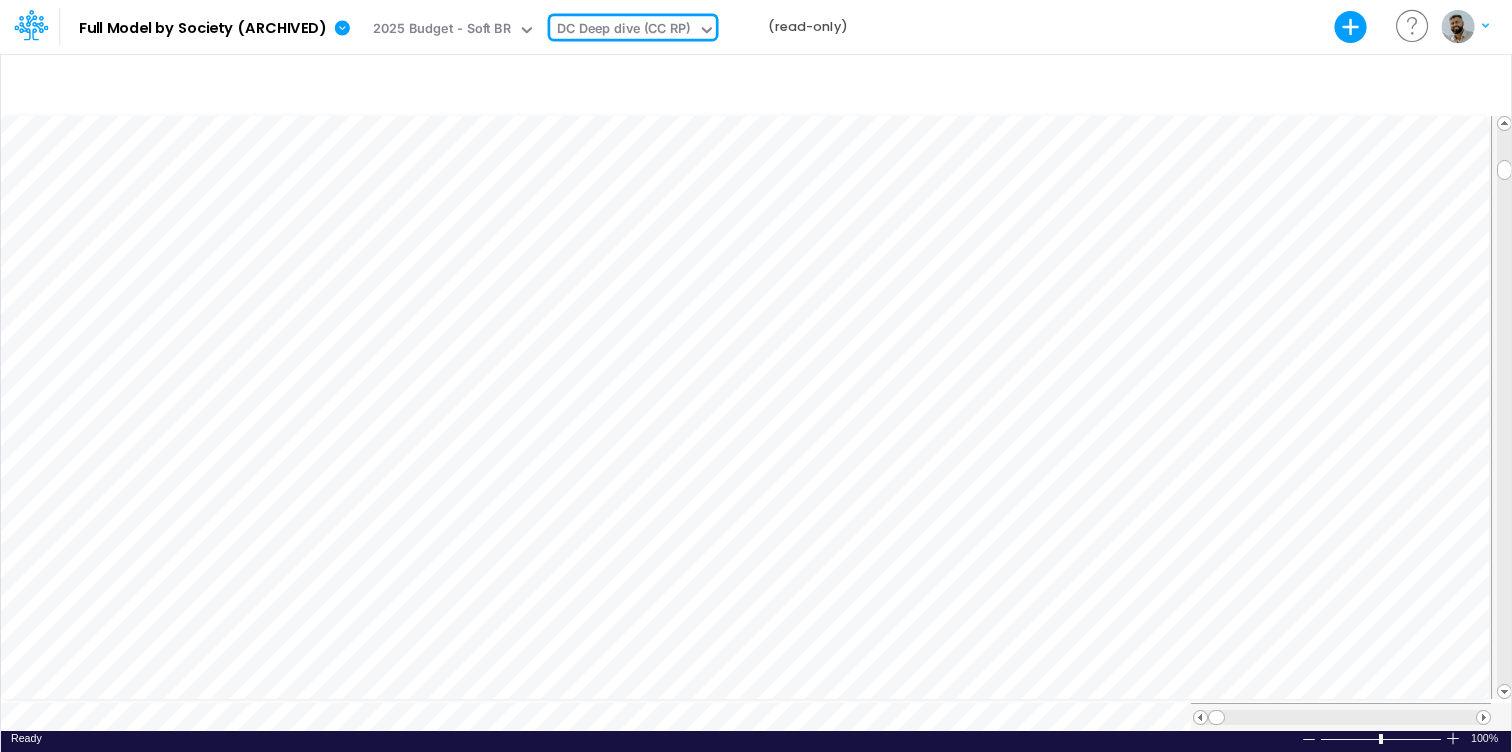 drag, startPoint x: 686, startPoint y: 25, endPoint x: 412, endPoint y: 13, distance: 274.26263 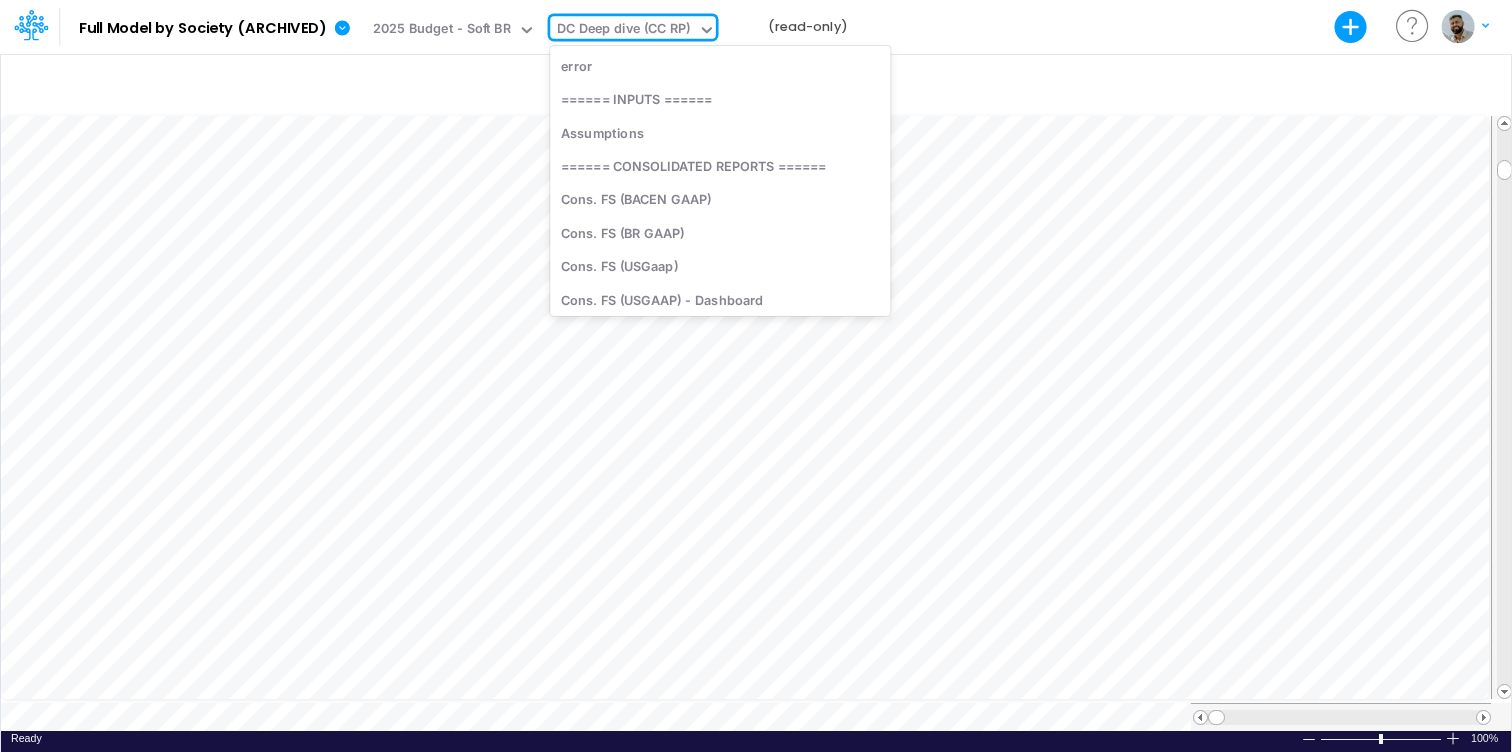 click on "DC Deep dive (CC RP)" at bounding box center [623, 30] 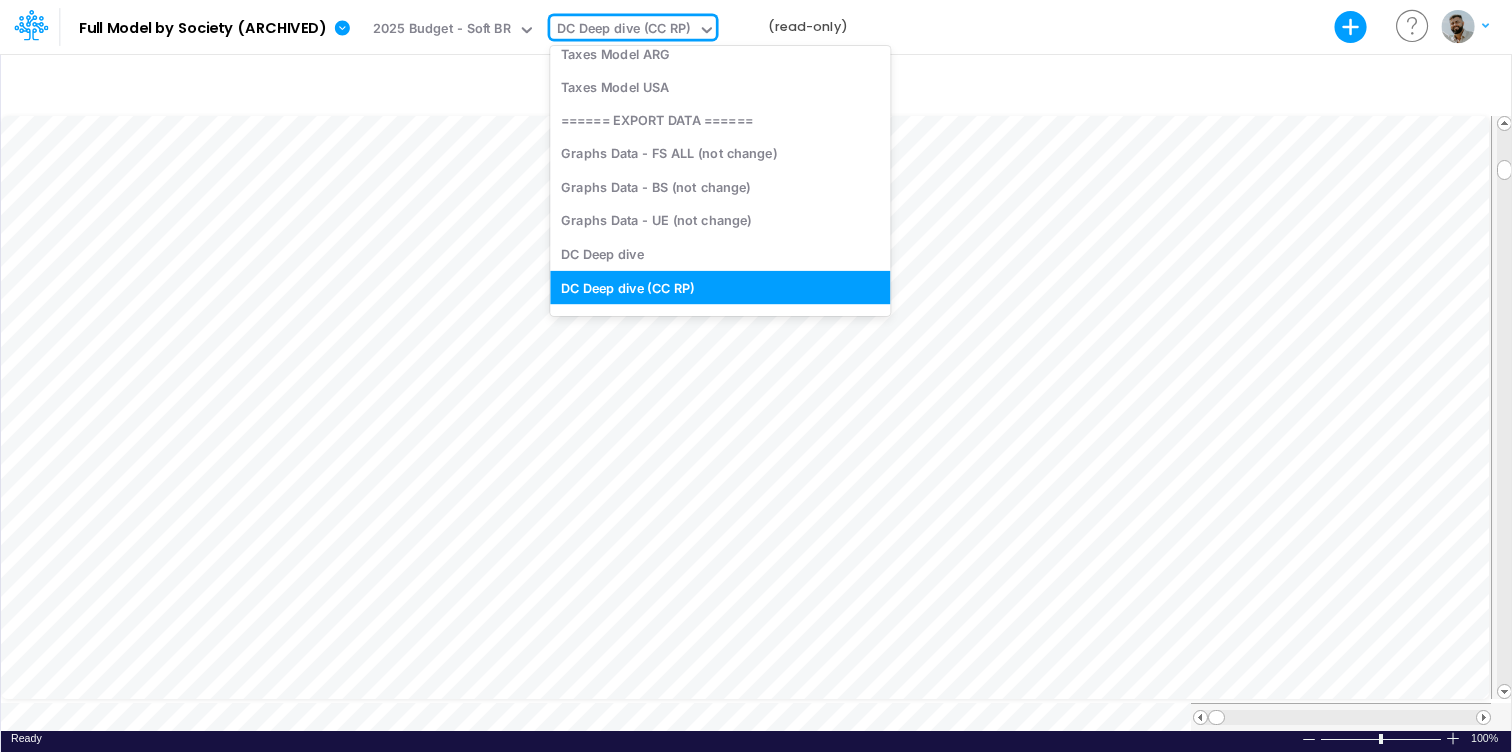 click on "DC Deep dive (CC RP)" at bounding box center (623, 30) 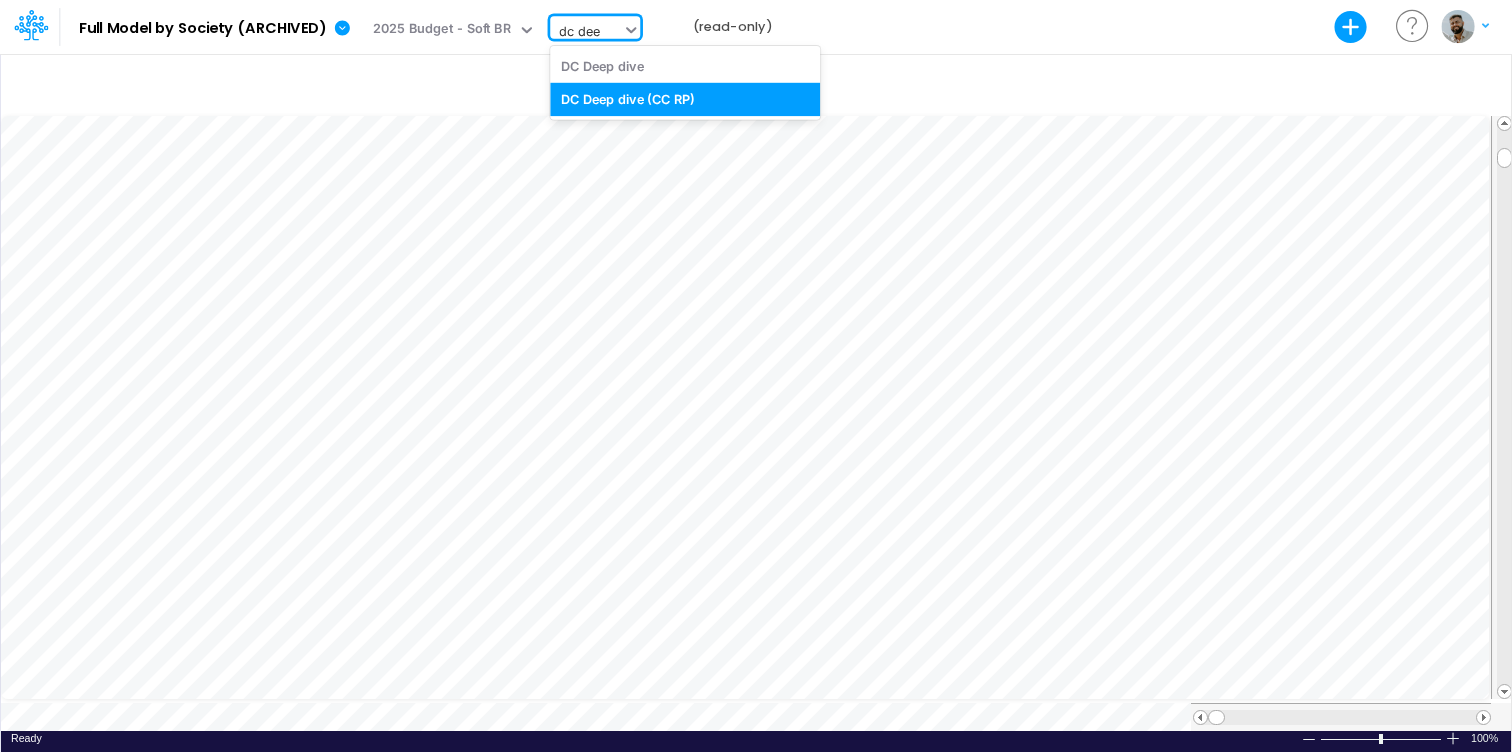 type on "dc dee" 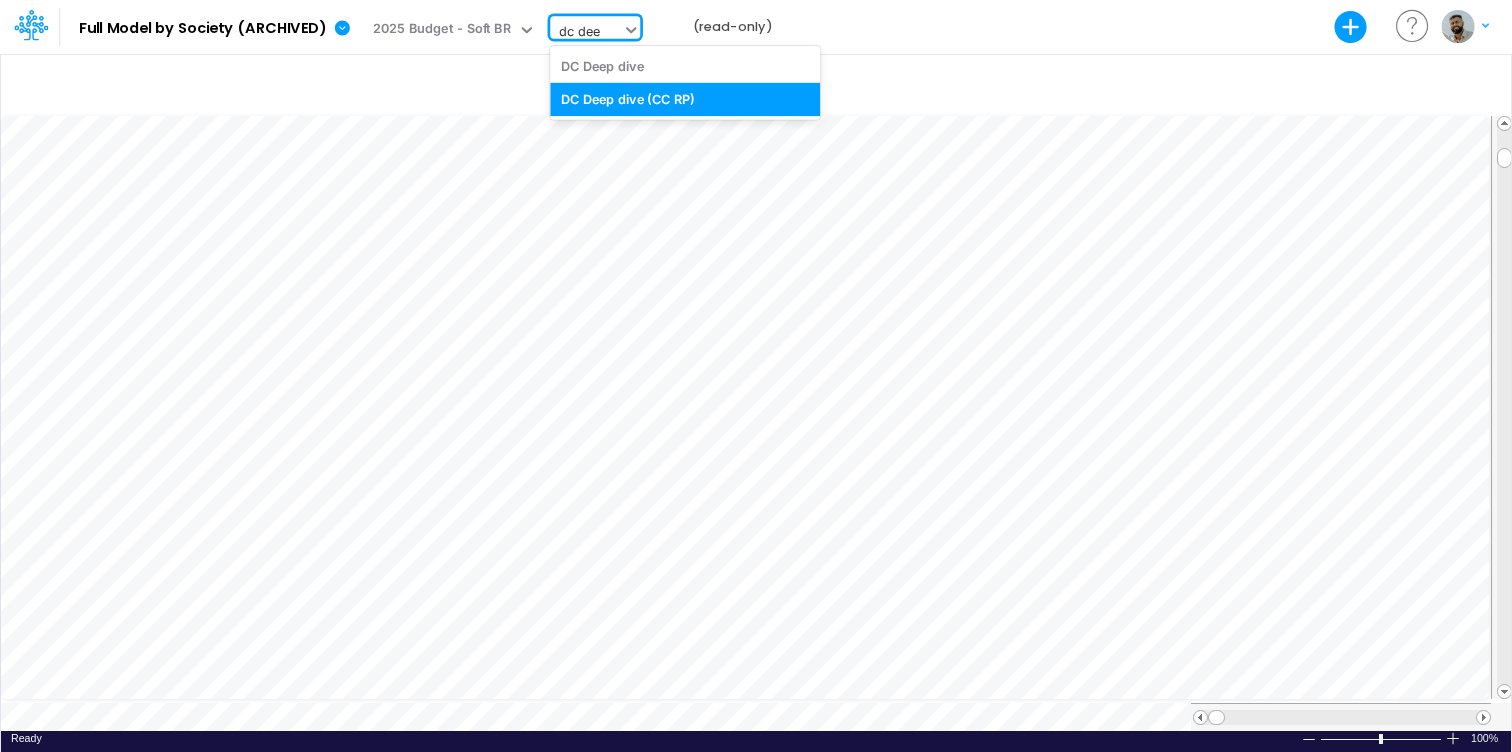 type 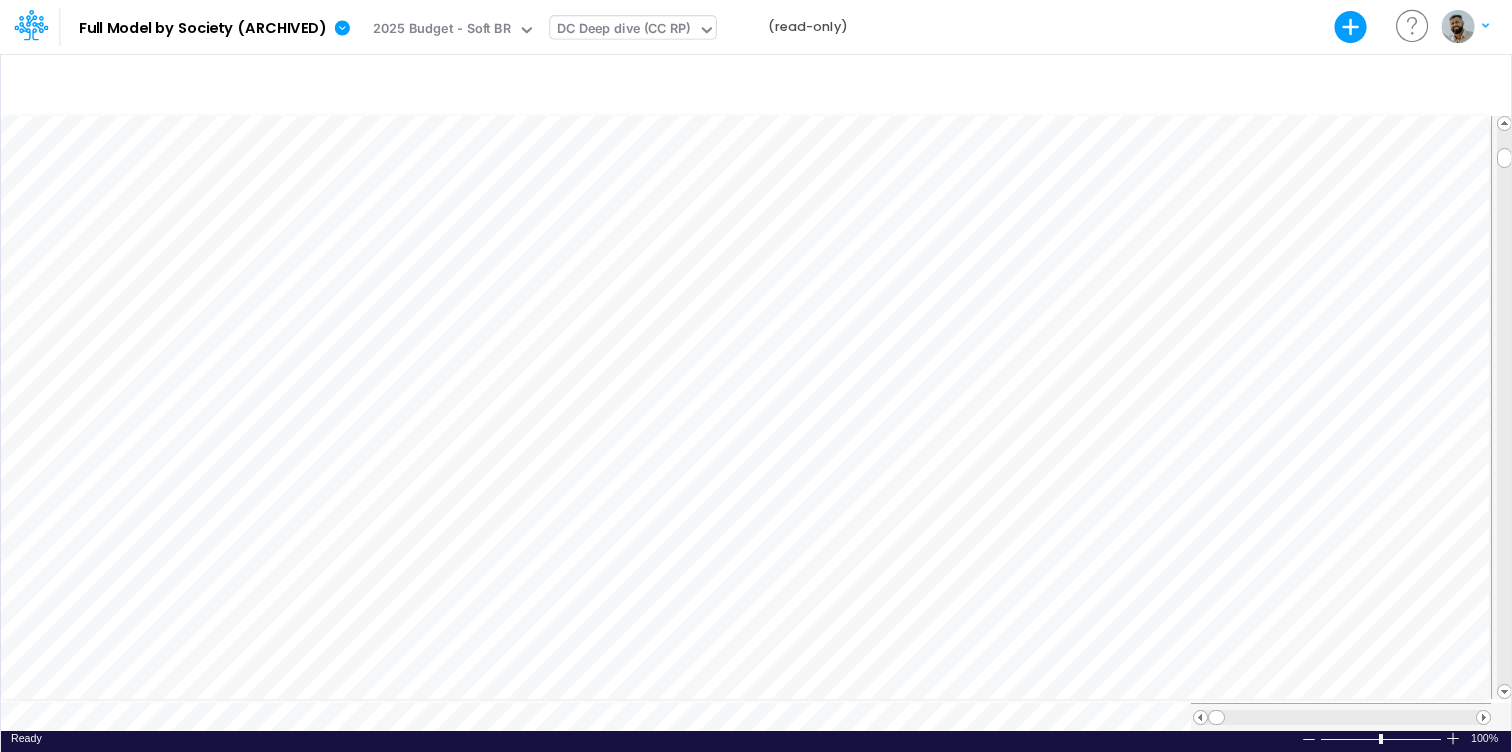 scroll, scrollTop: 9, scrollLeft: 1, axis: both 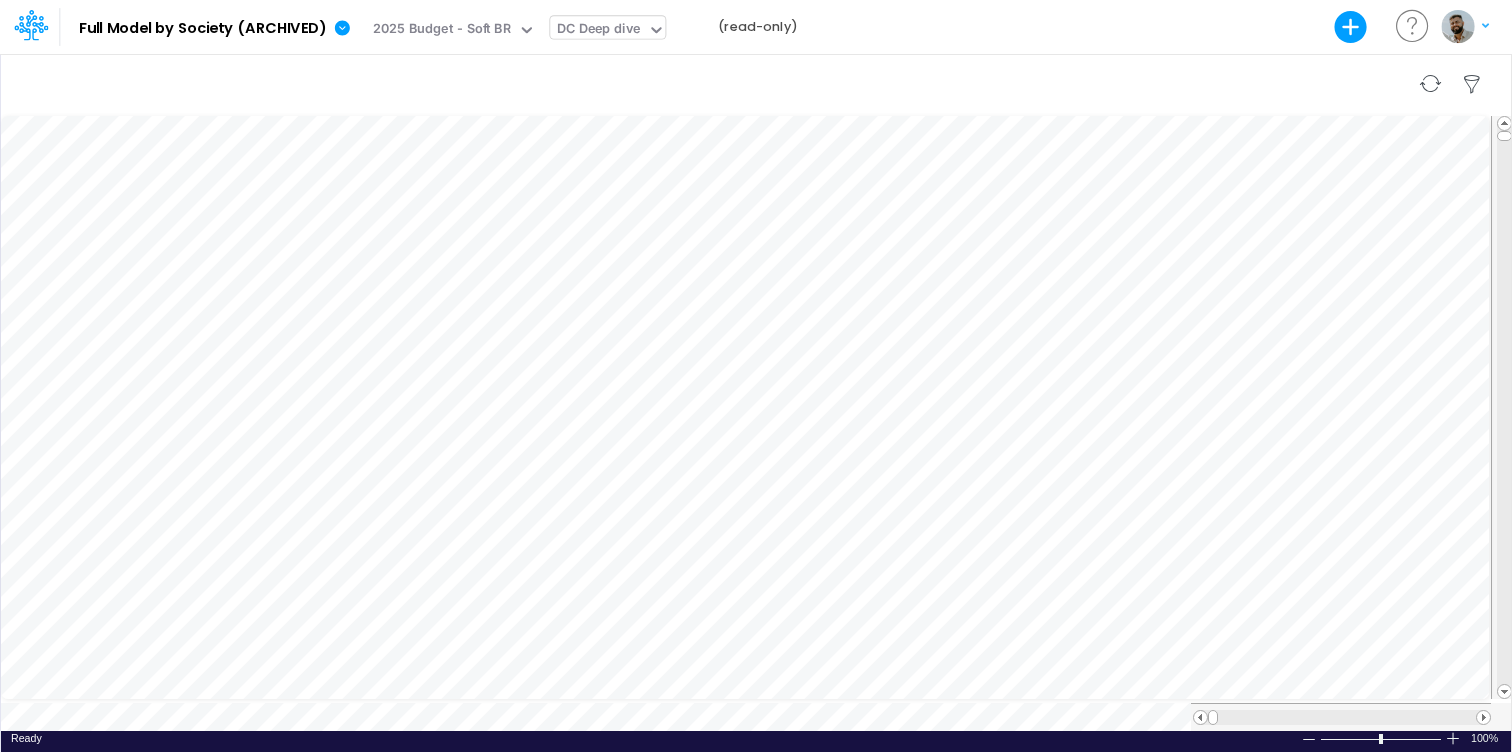 click on "Paste Cut Copy AutoFill Fees from Clients Ready 100% Sum: null Max: null Min: null Numerical Count: null Count: null Average: null" at bounding box center [756, 421] 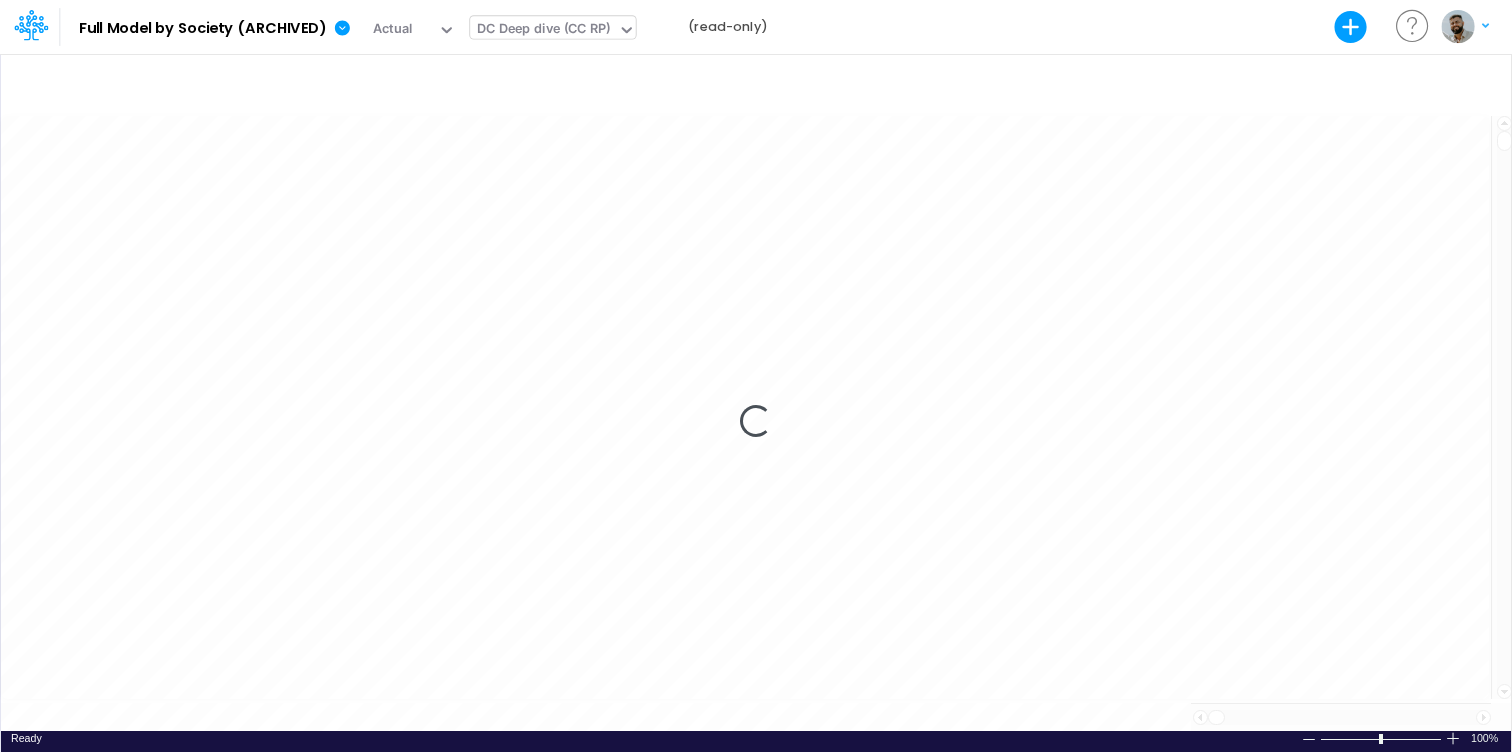 scroll, scrollTop: 9, scrollLeft: 1, axis: both 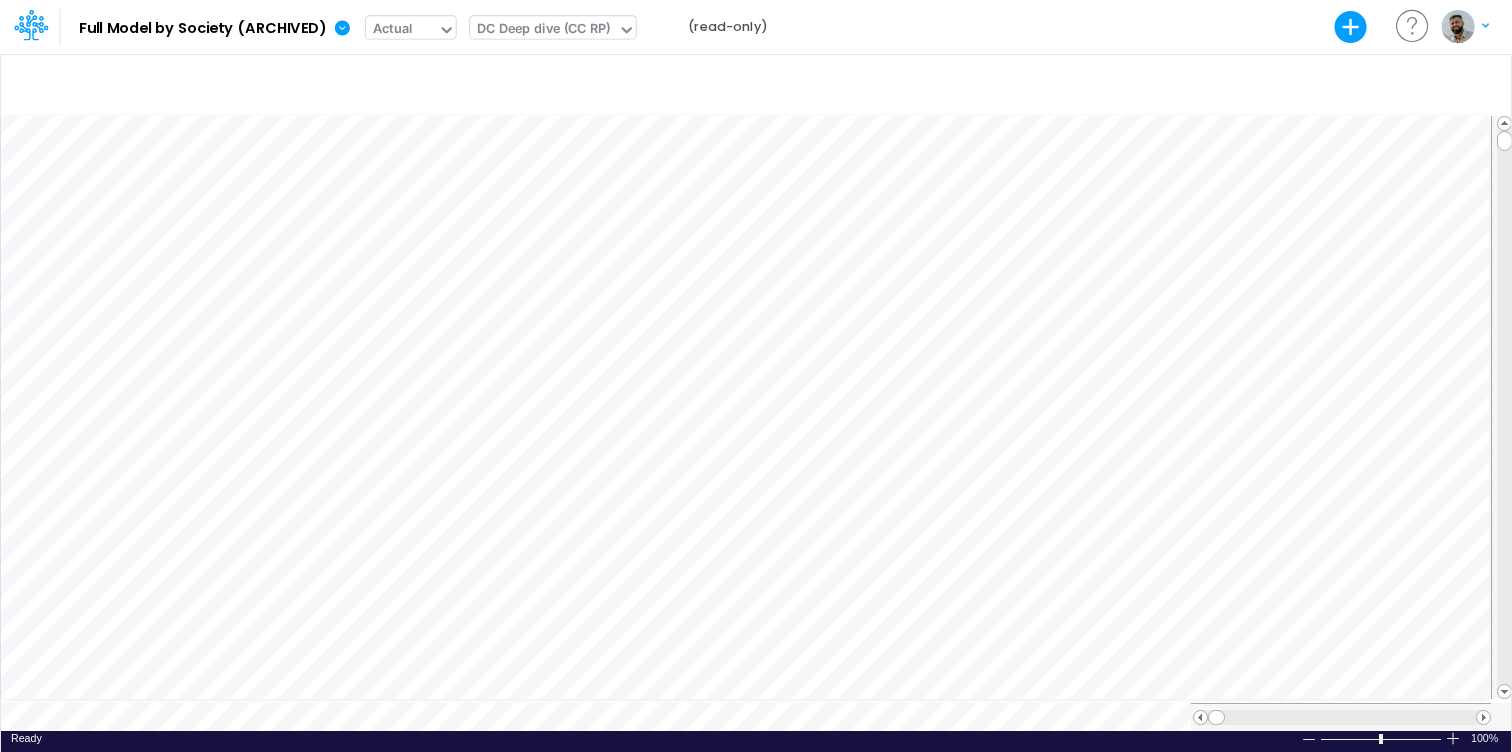click on "Actual" at bounding box center (393, 30) 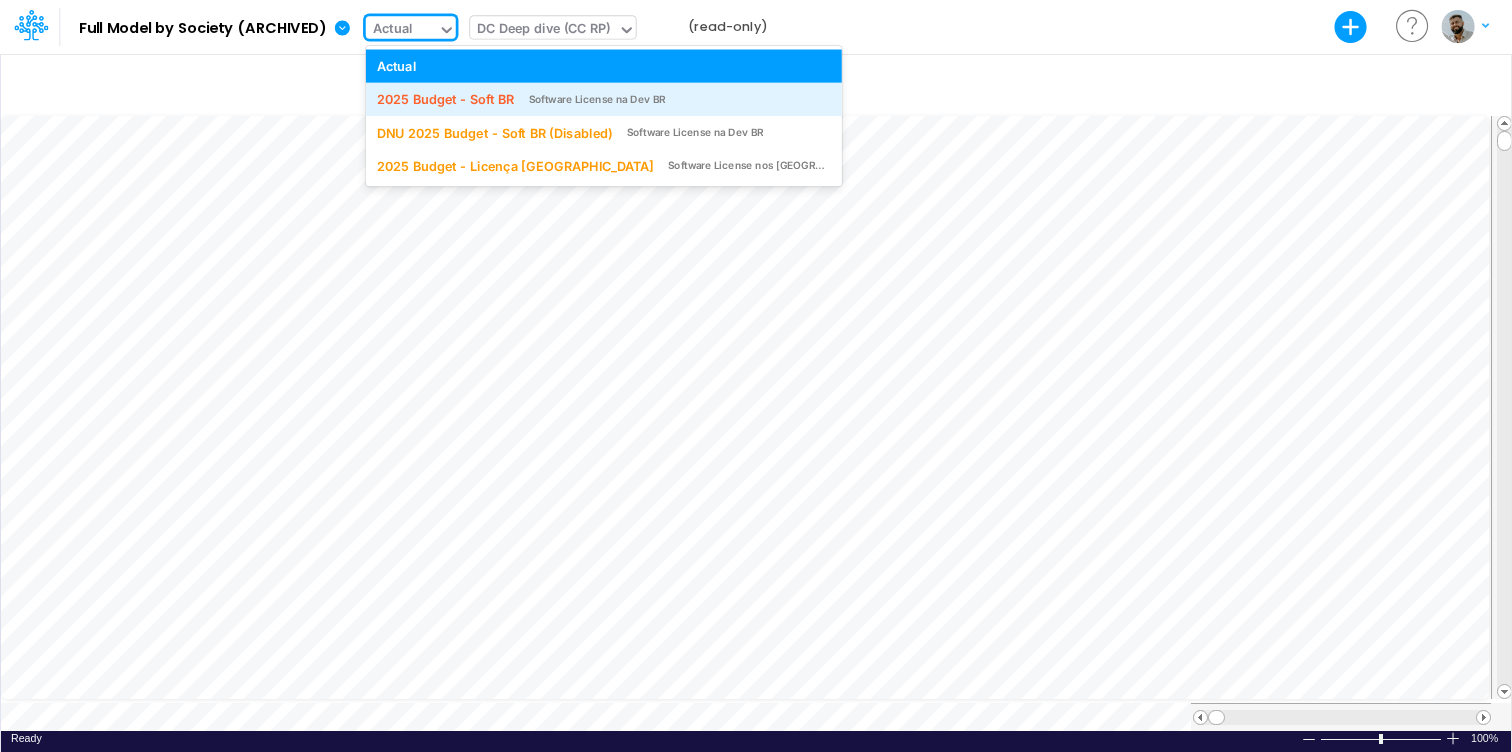 click on "2025 Budget - Soft BR" at bounding box center [446, 99] 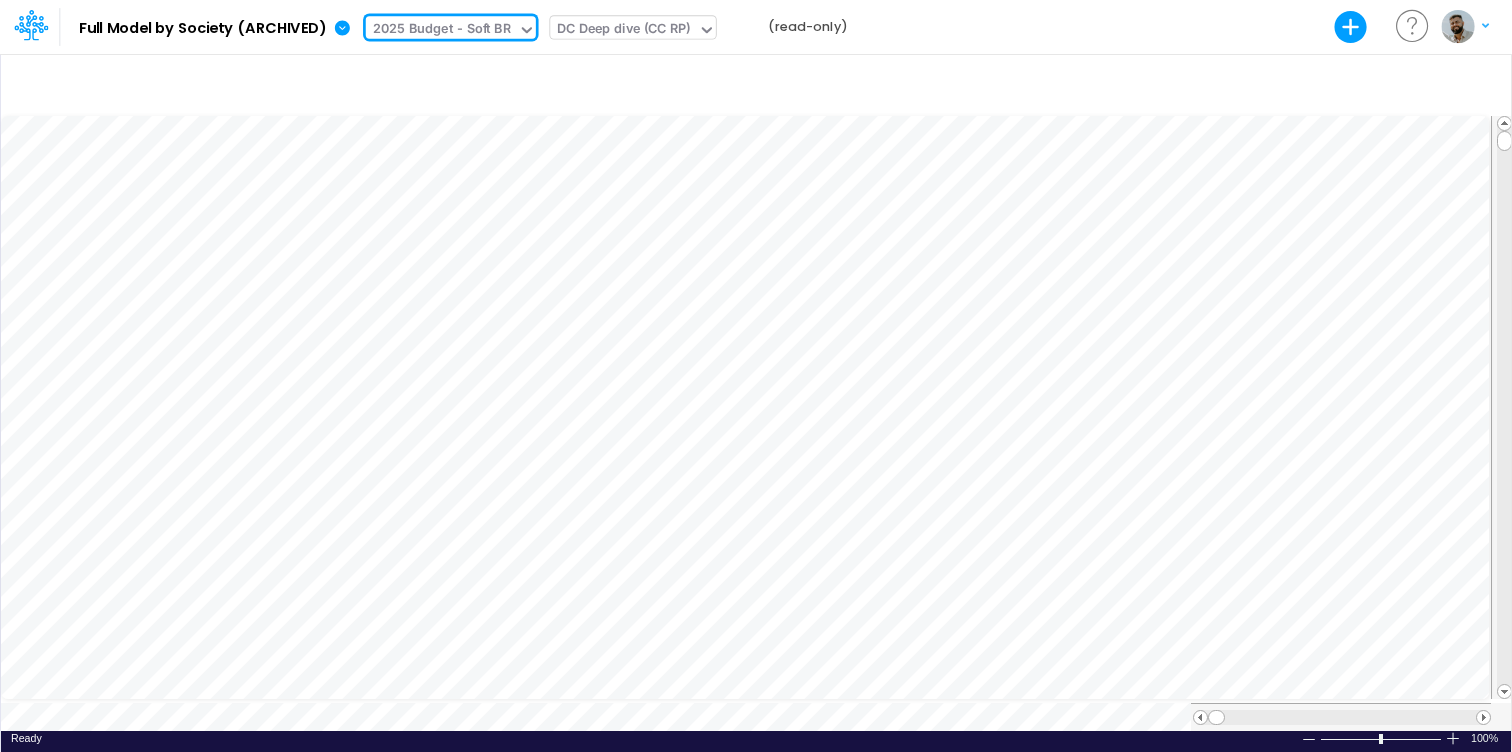 click on "DC Deep dive (CC RP)" at bounding box center [623, 30] 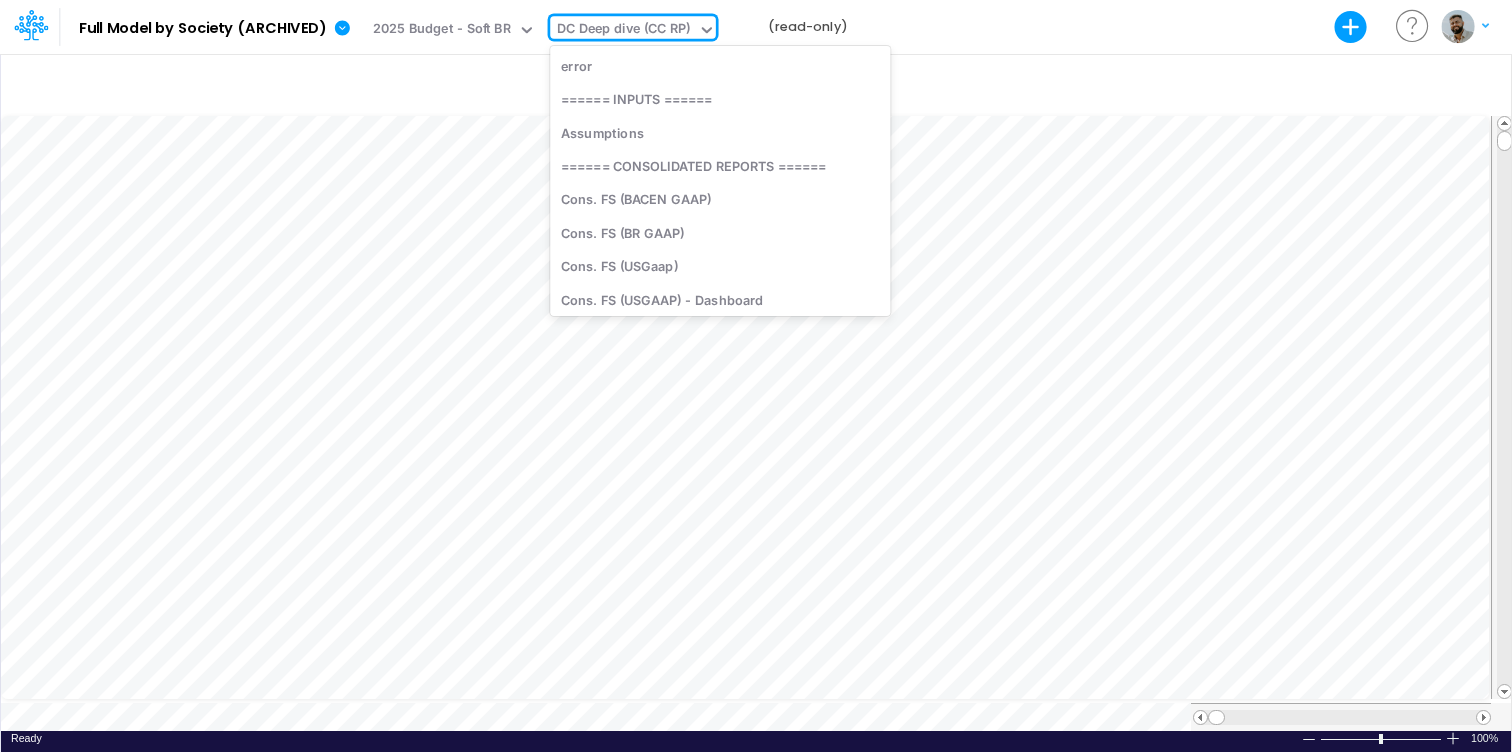 scroll, scrollTop: 6174, scrollLeft: 0, axis: vertical 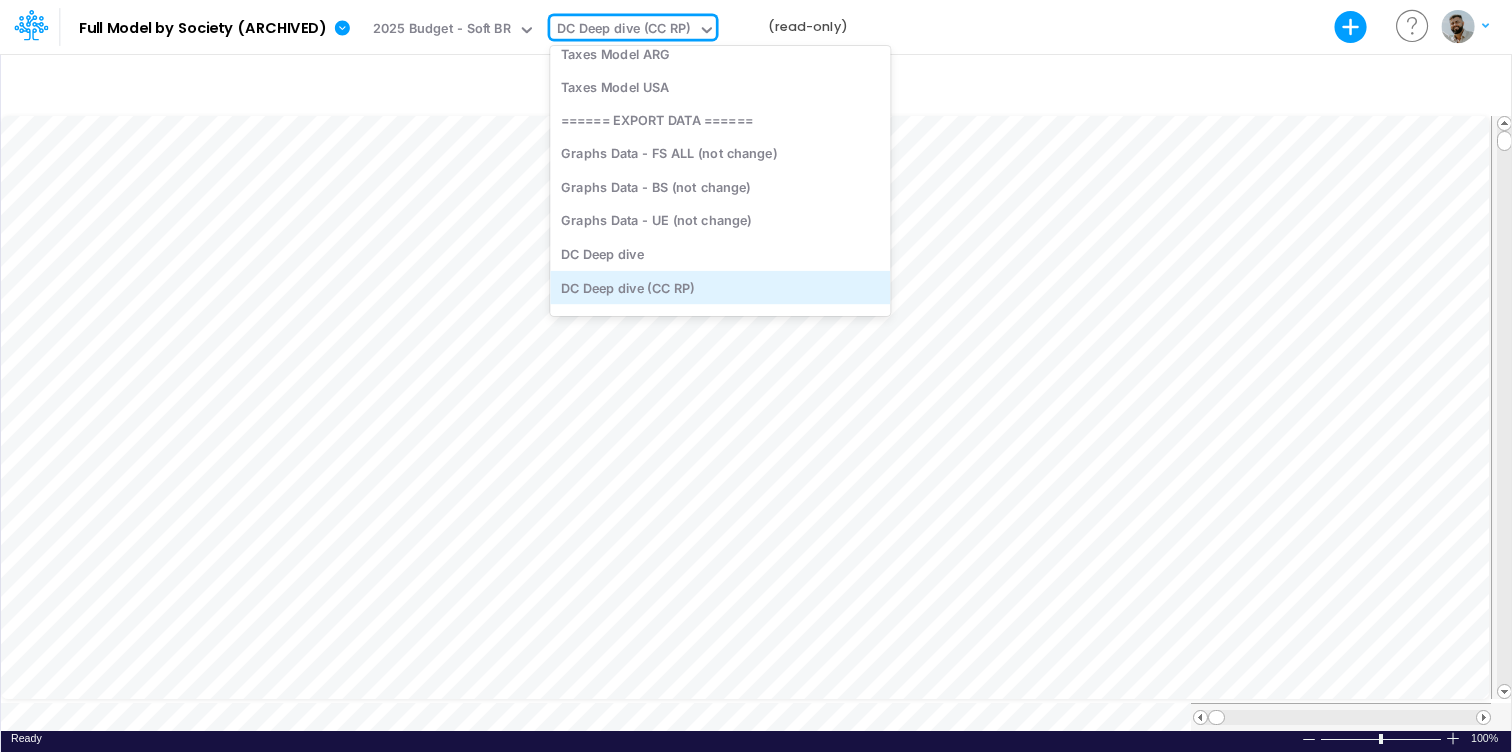 click on "DC Deep dive (CC RP)" at bounding box center [720, 287] 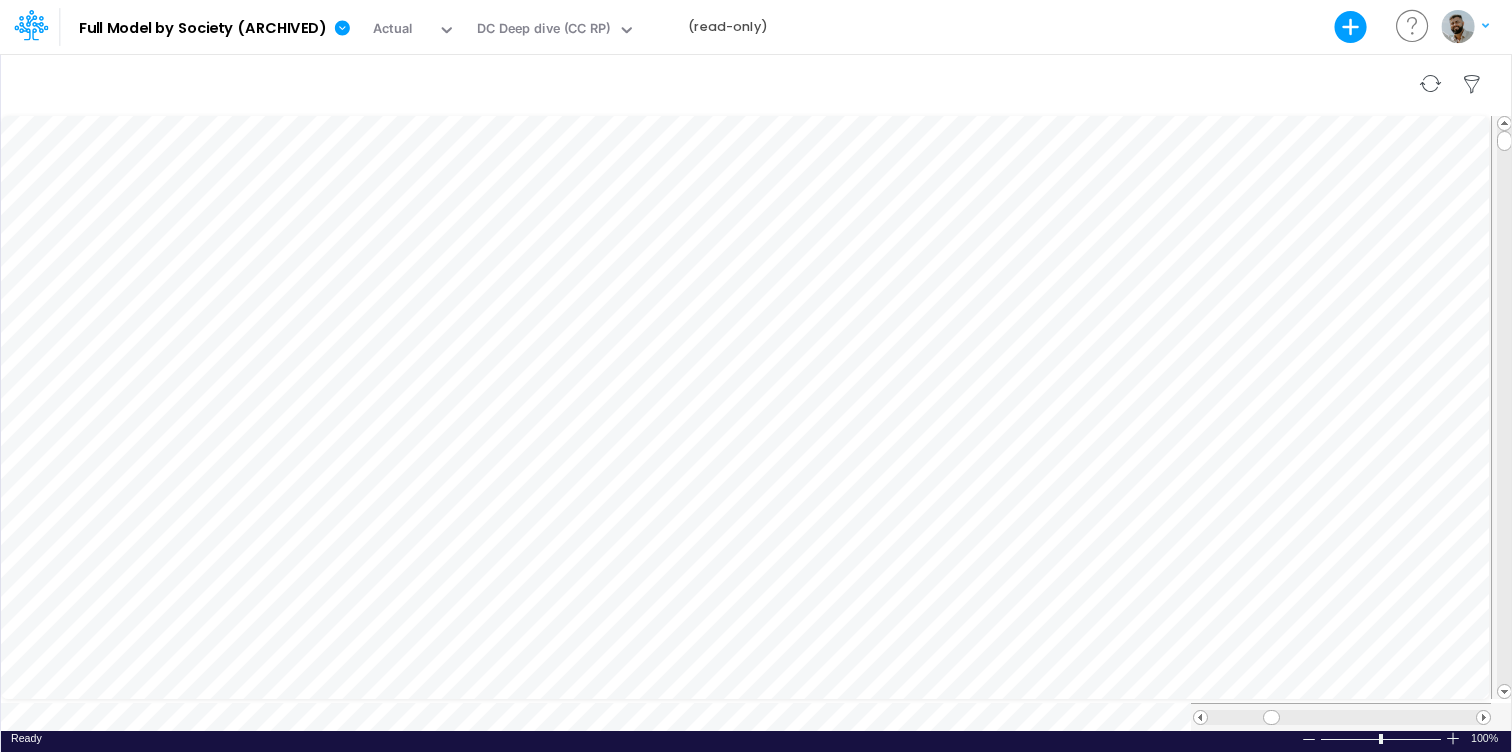drag, startPoint x: 658, startPoint y: 290, endPoint x: 620, endPoint y: 96, distance: 197.68661 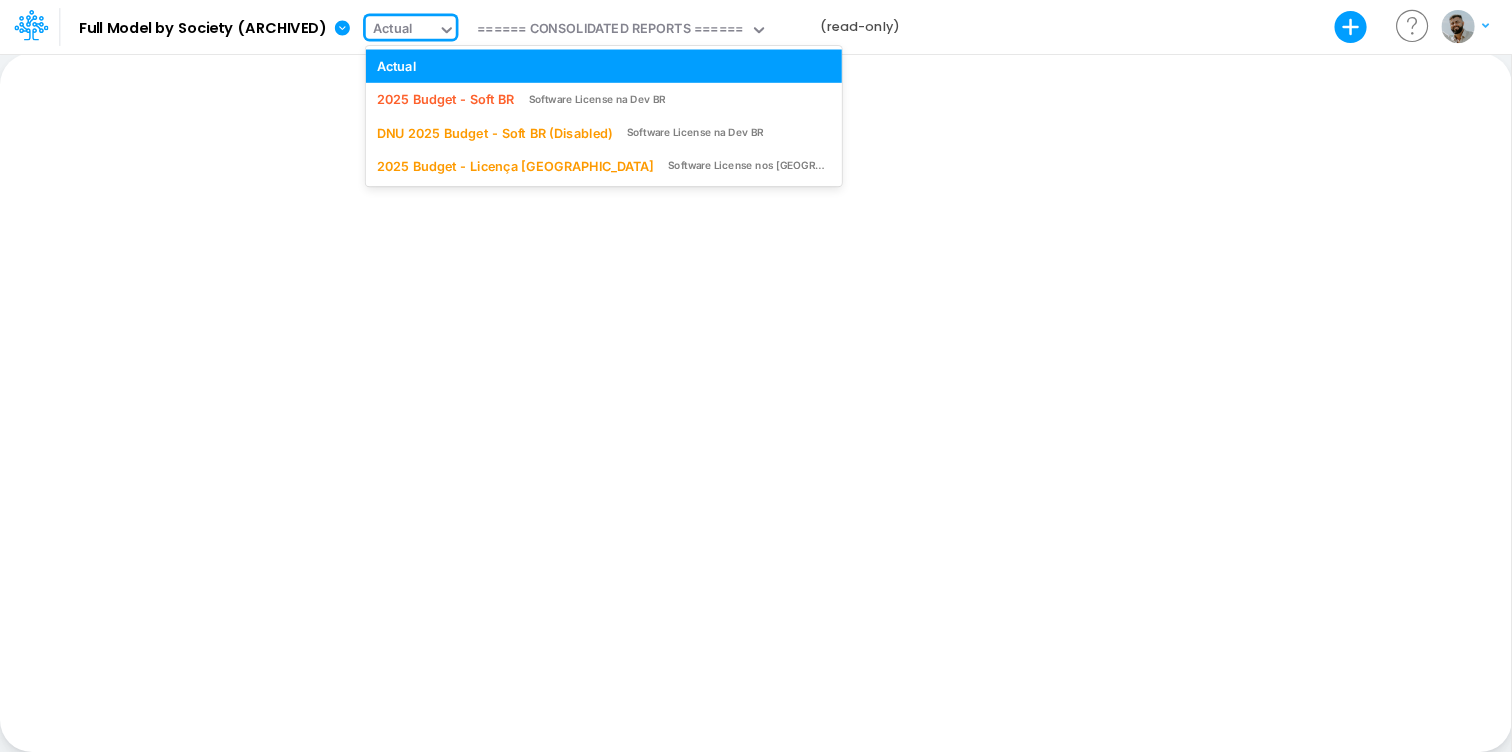 click 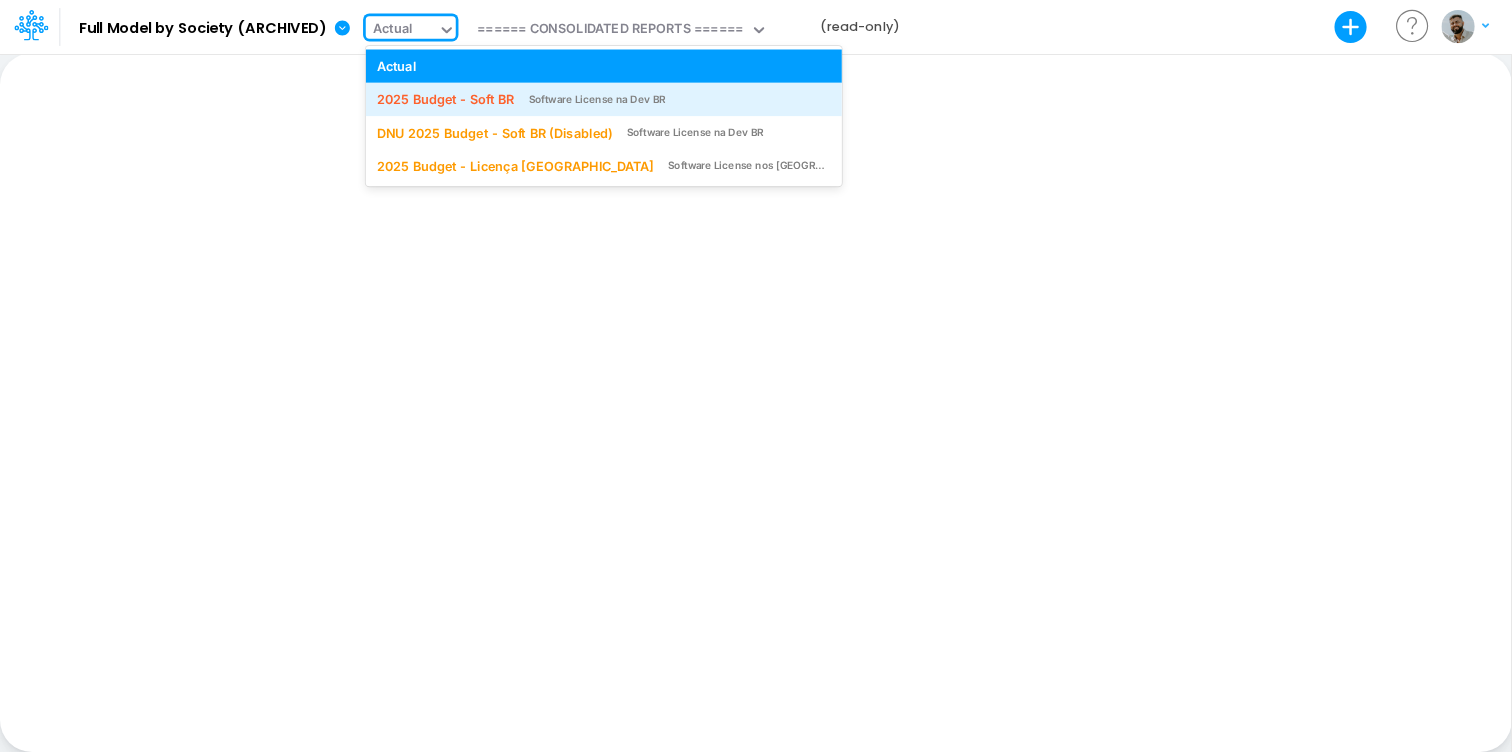 click on "2025 Budget - Soft BR" at bounding box center [446, 99] 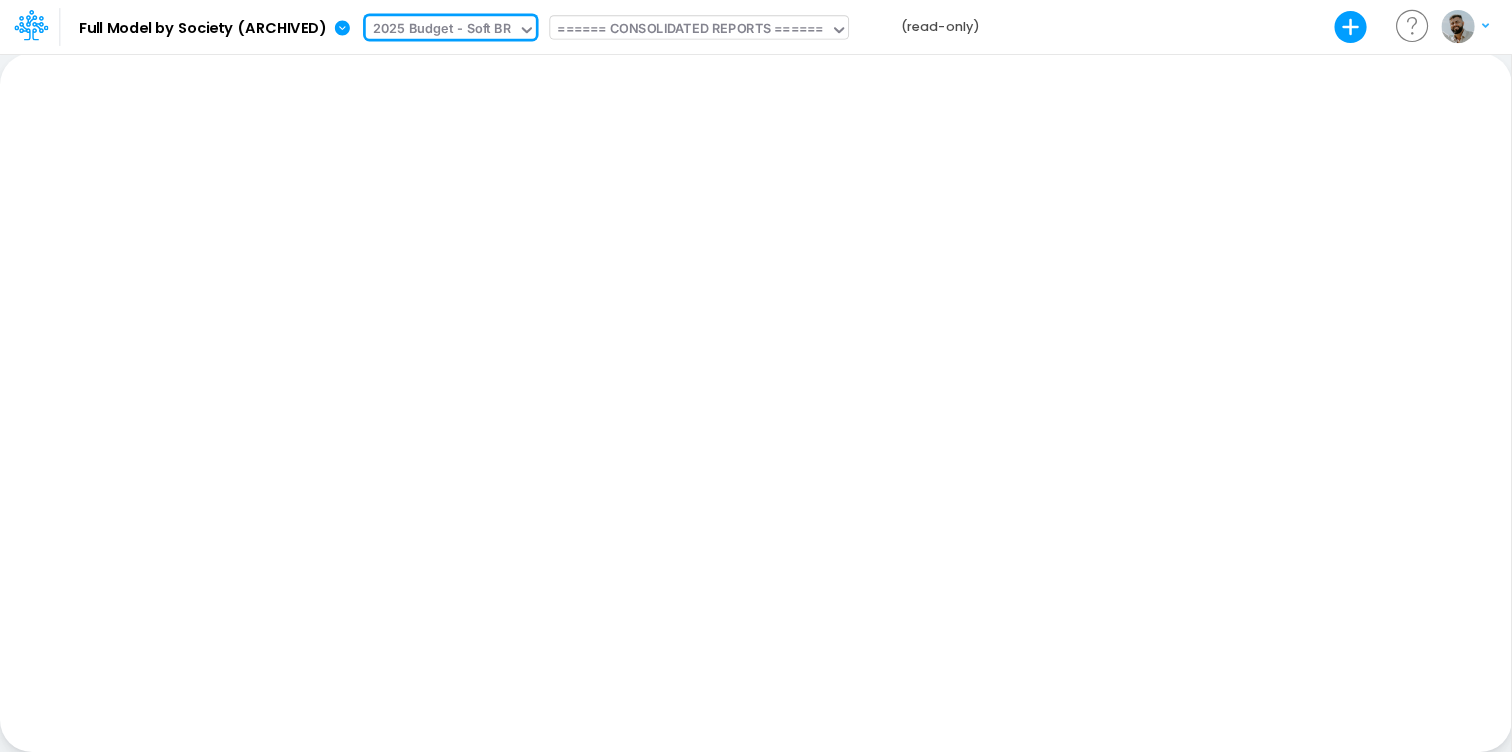 click on "====== CONSOLIDATED REPORTS ======" at bounding box center (689, 30) 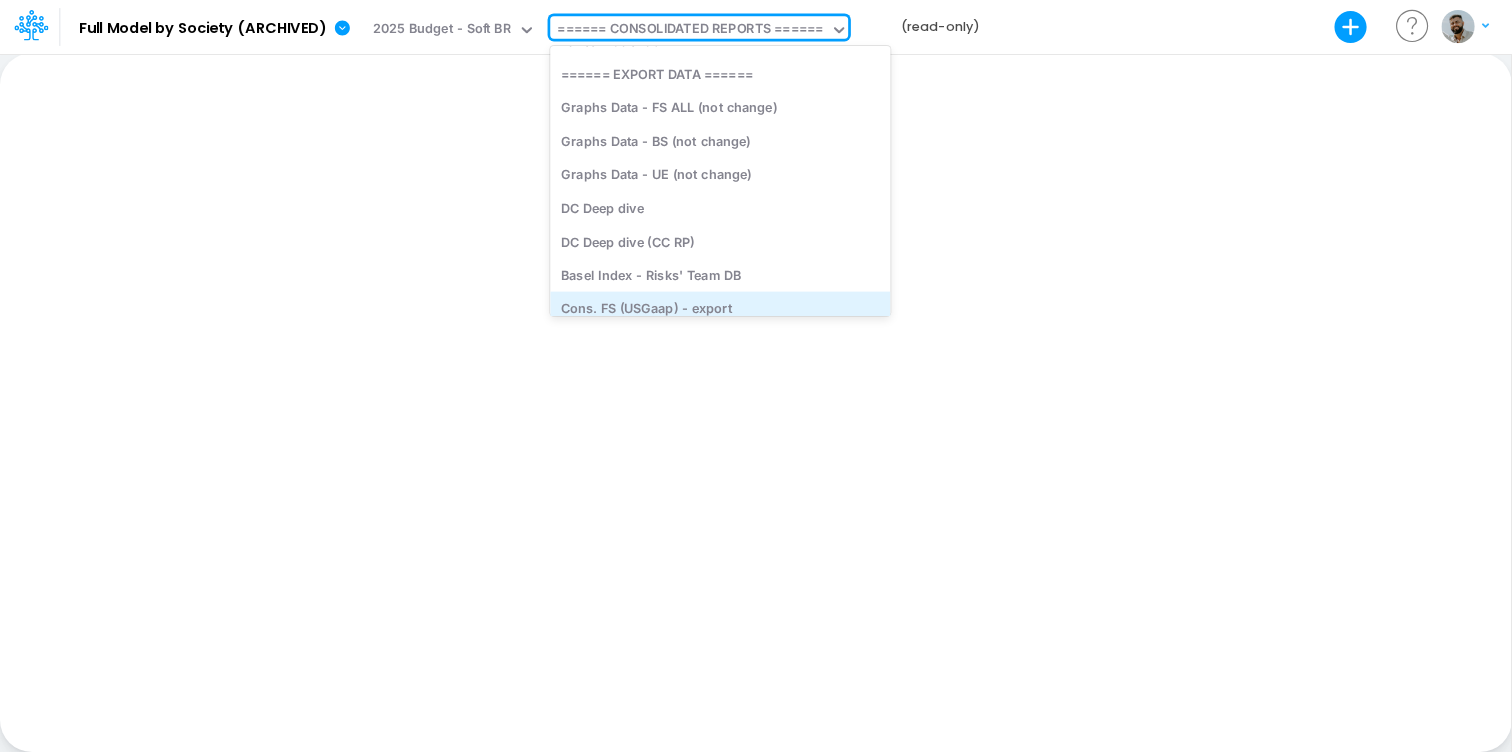 scroll, scrollTop: 6218, scrollLeft: 0, axis: vertical 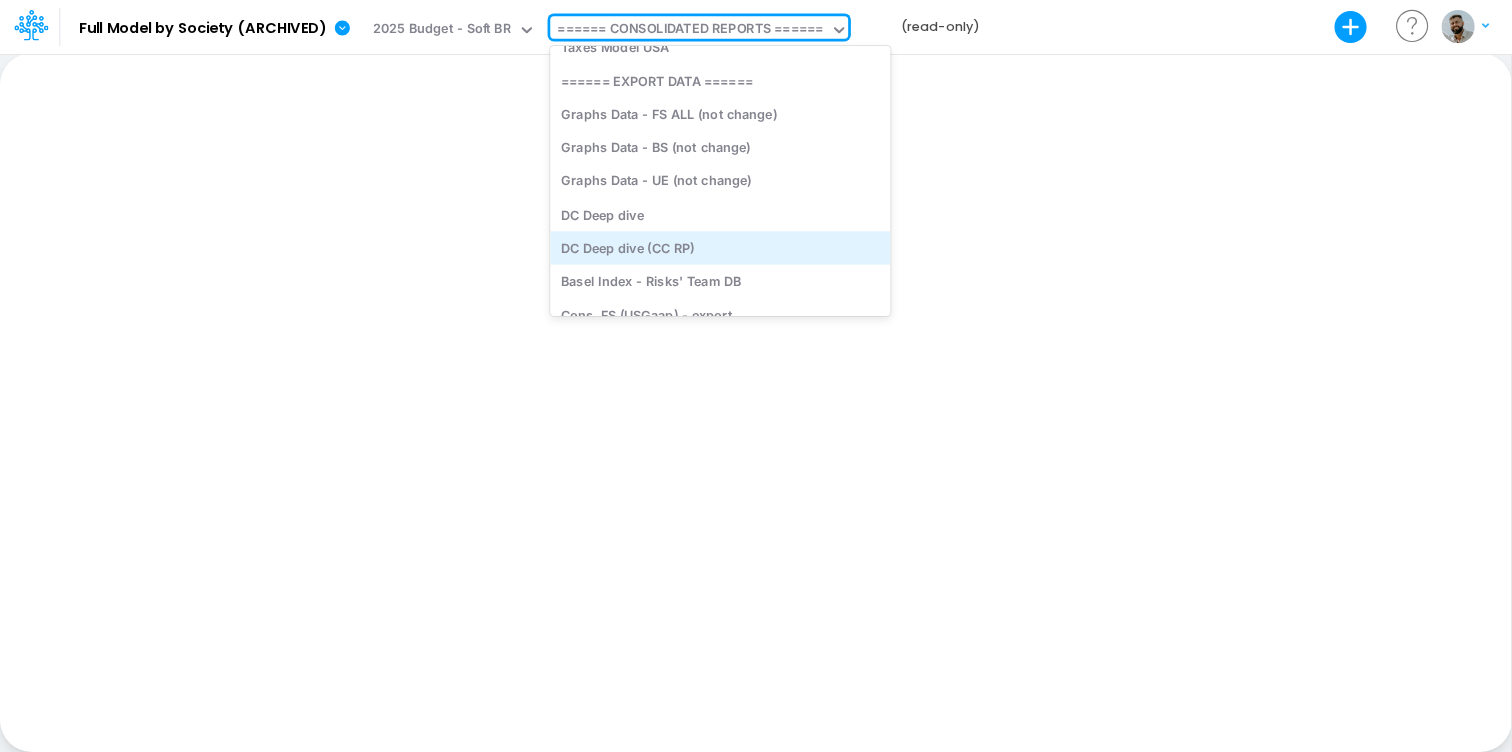 click on "DC Deep dive (CC RP)" at bounding box center [720, 247] 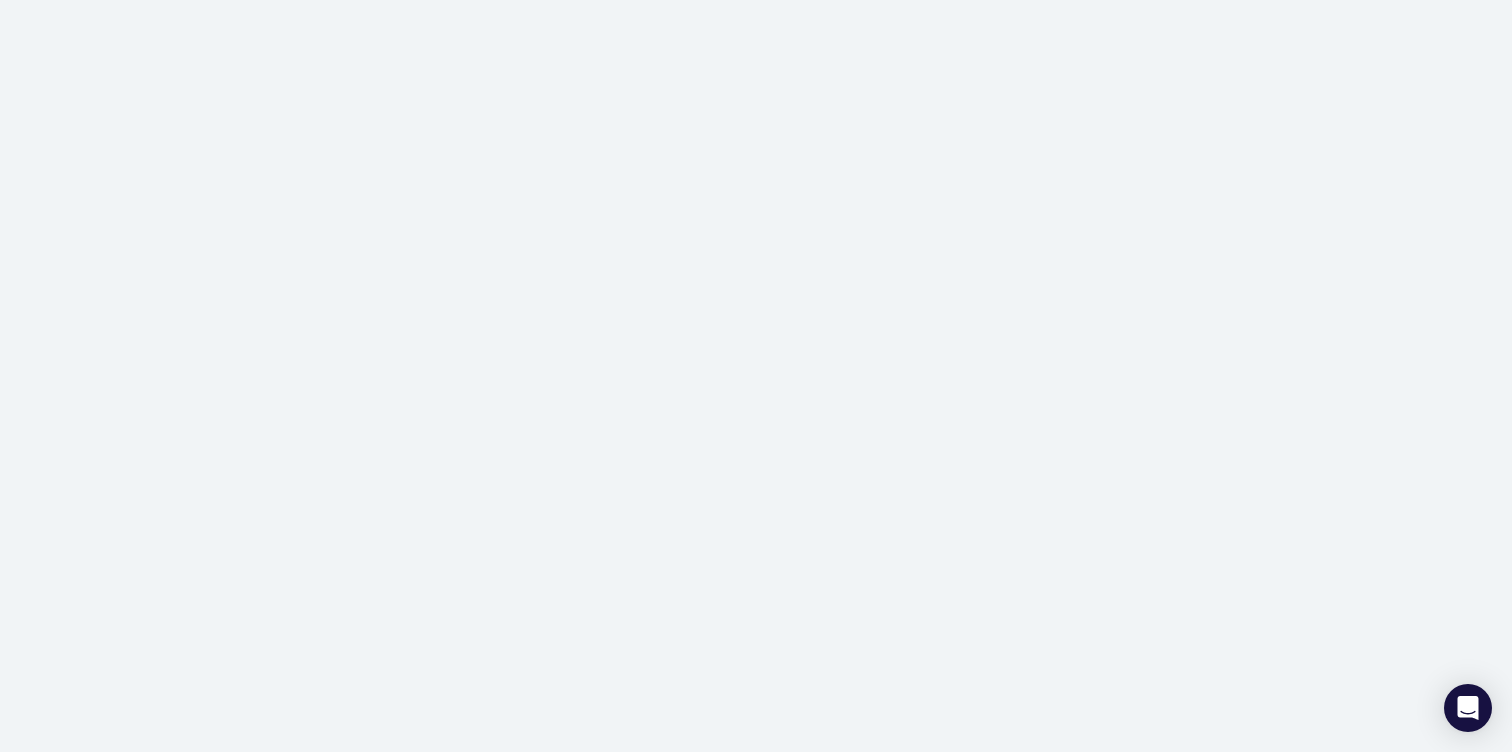 scroll, scrollTop: 0, scrollLeft: 0, axis: both 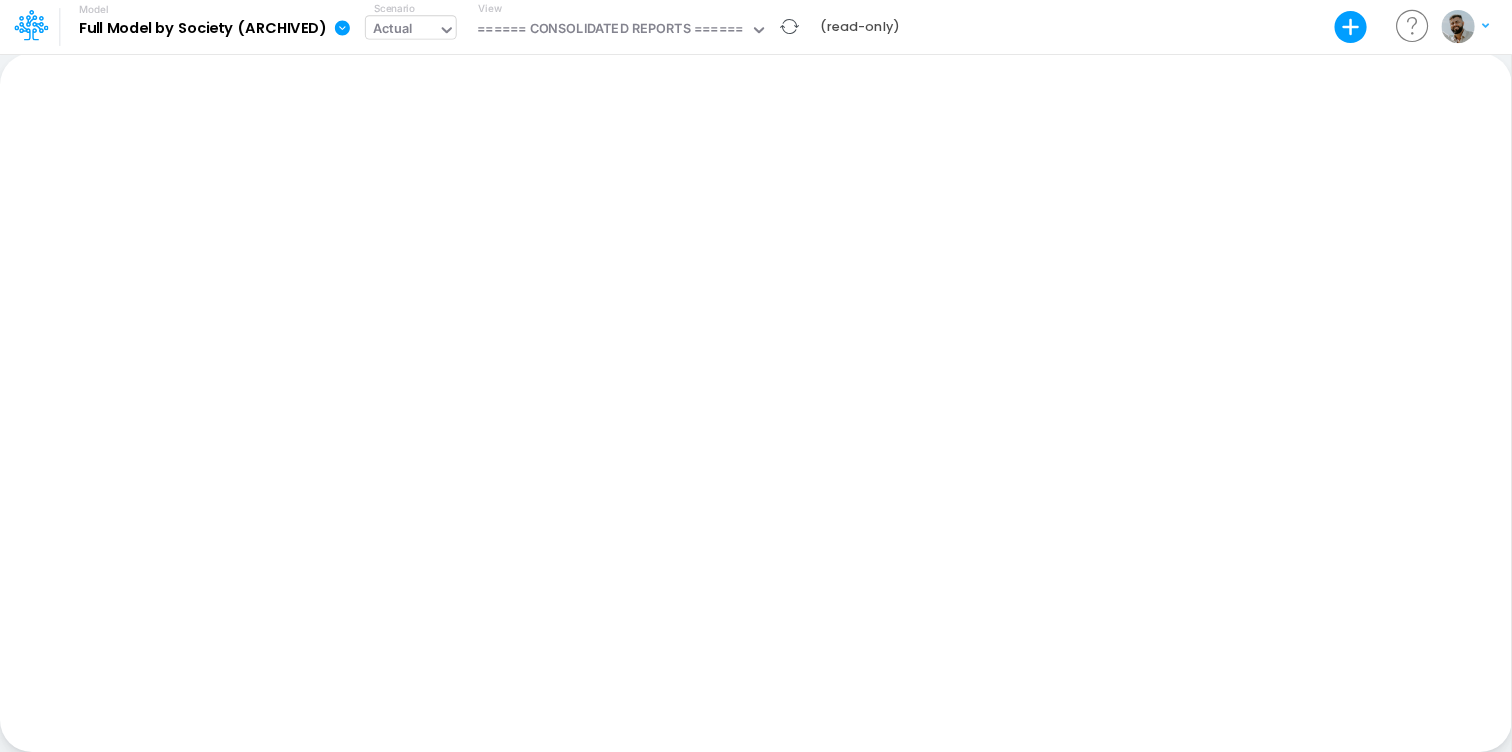 click on "Actual" at bounding box center [402, 31] 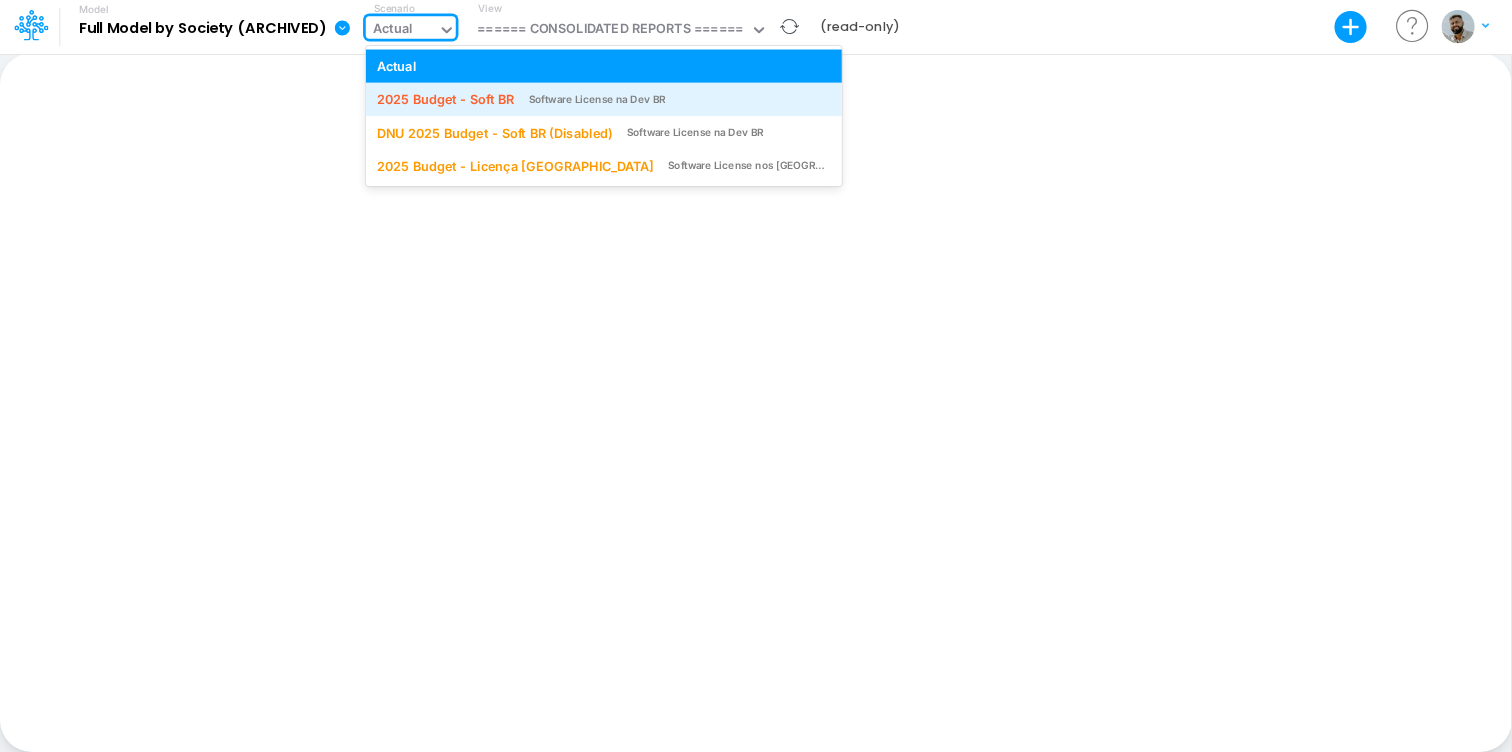 click on "2025 Budget - Soft BR" at bounding box center [446, 99] 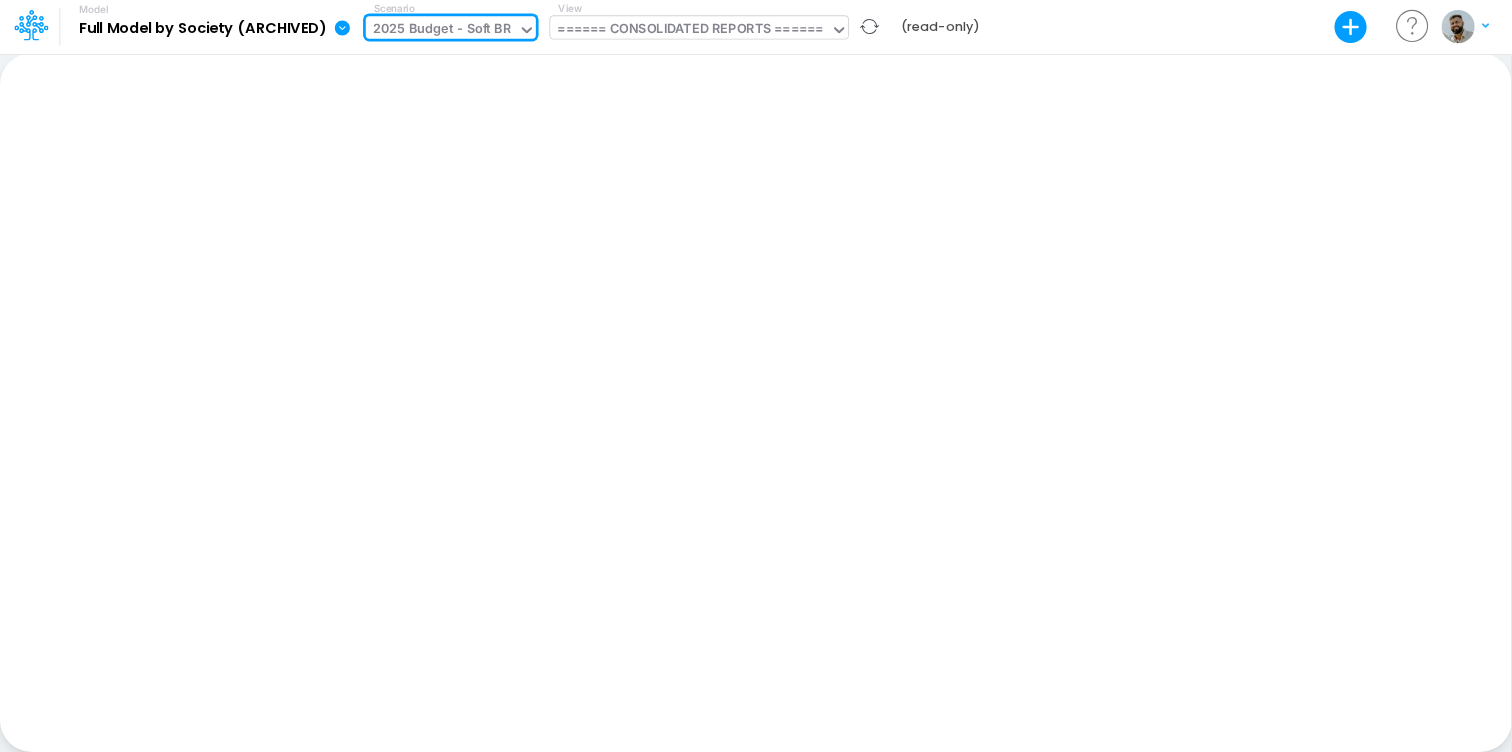 click on "====== CONSOLIDATED REPORTS ======" at bounding box center (689, 30) 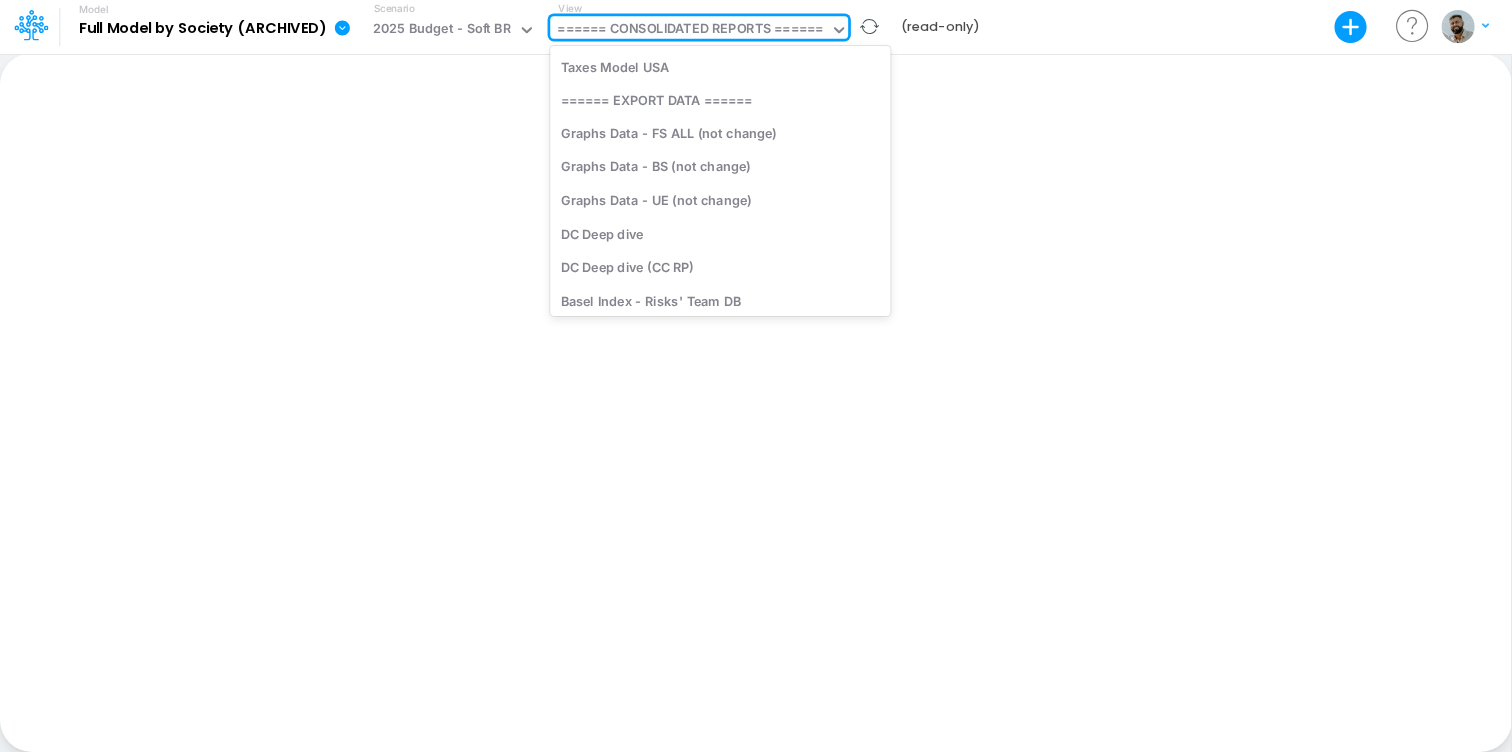 scroll, scrollTop: 6251, scrollLeft: 0, axis: vertical 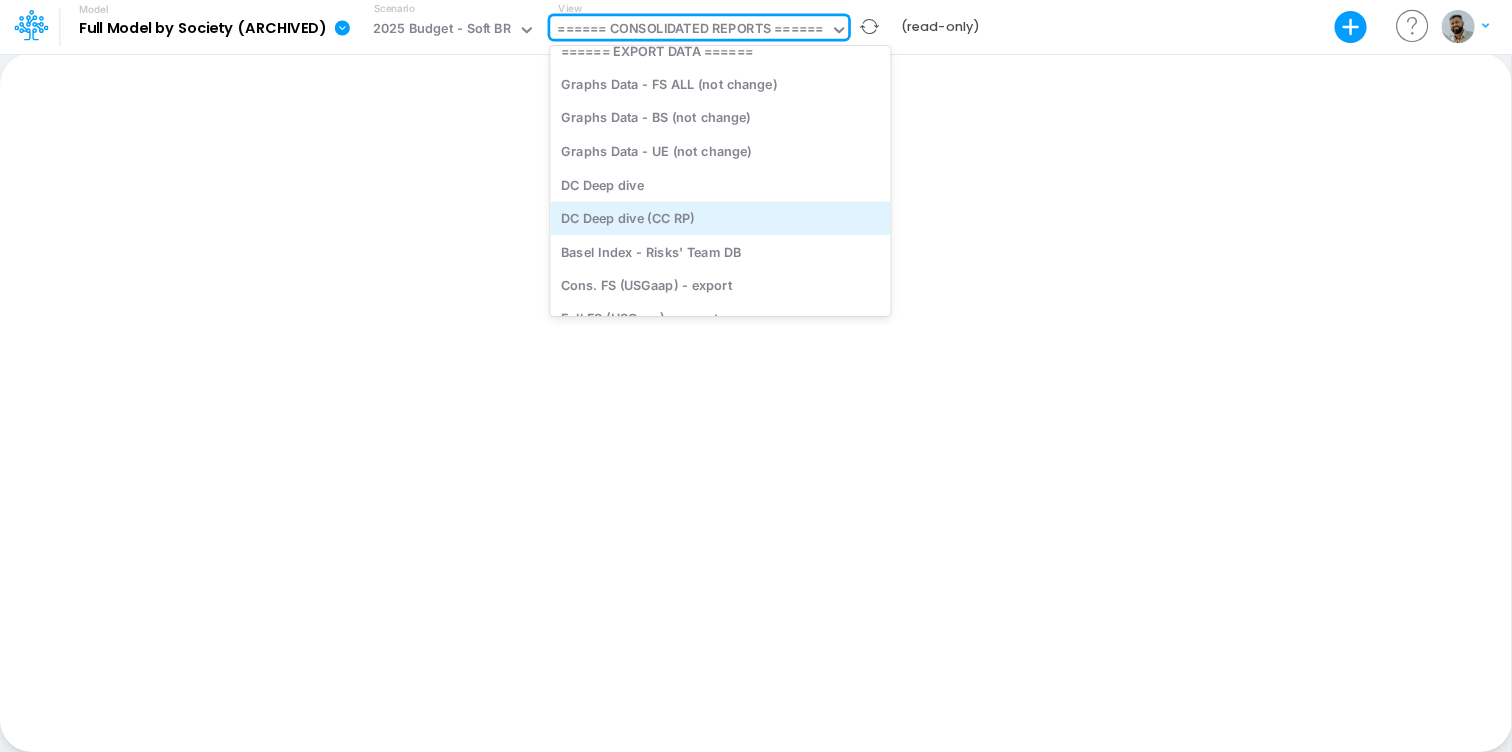 click on "DC Deep dive (CC RP)" at bounding box center (720, 217) 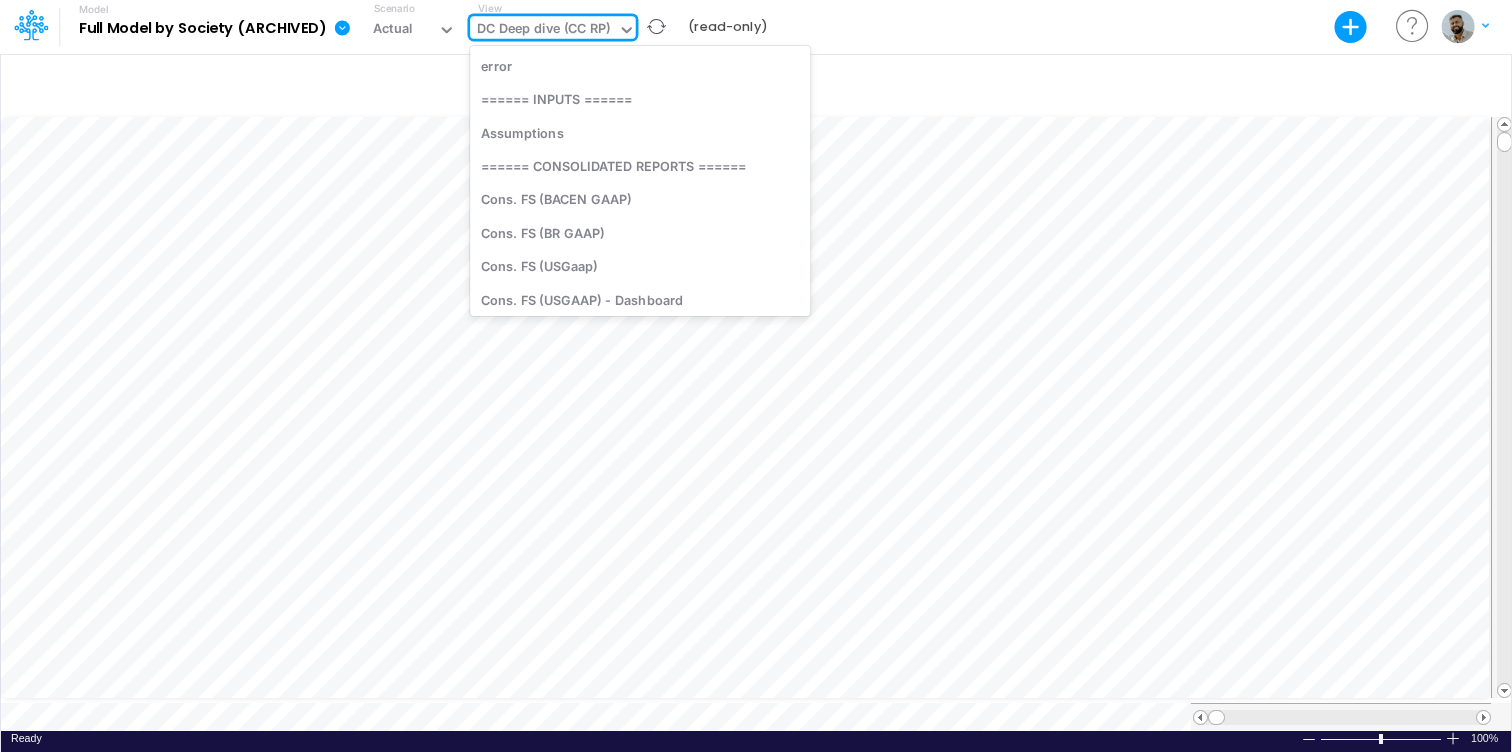 click 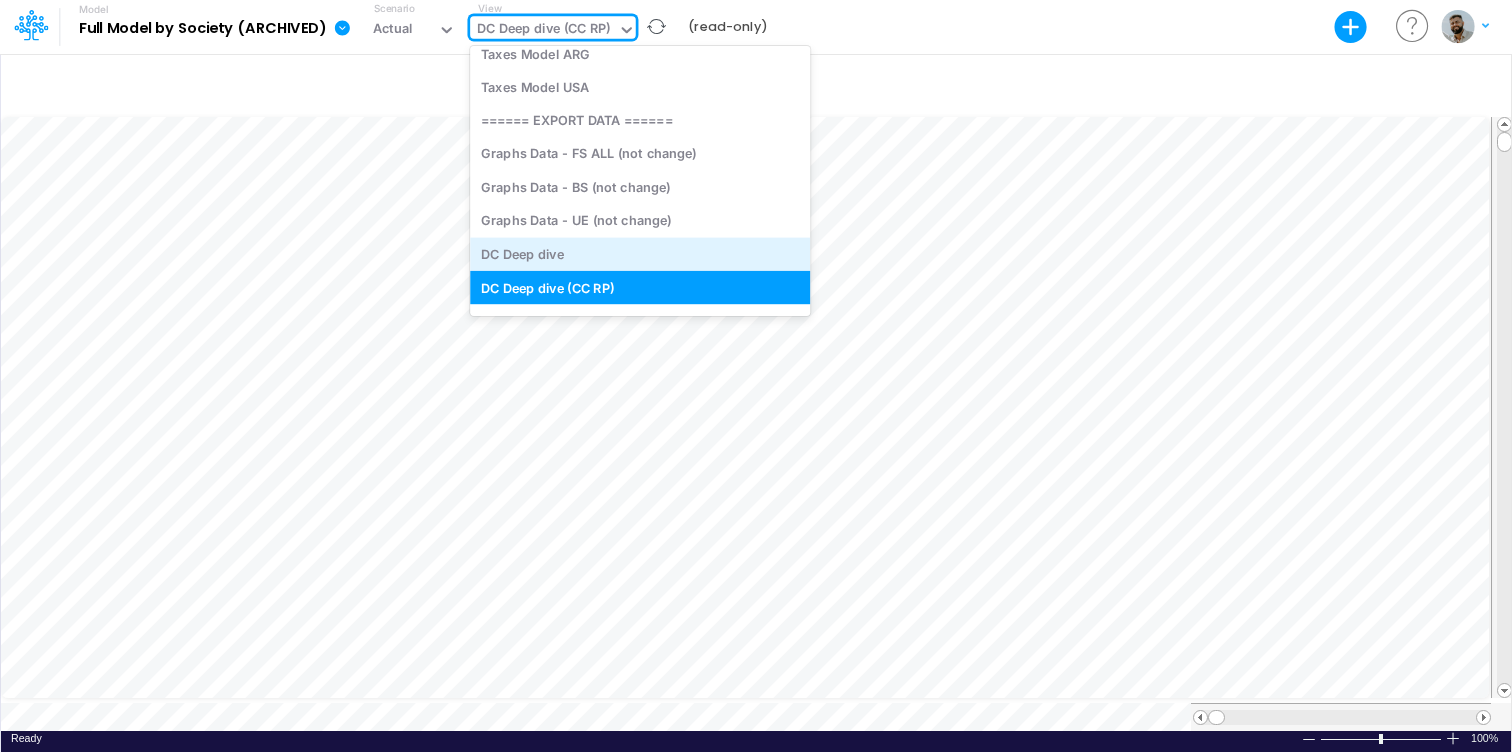 click on "DC Deep dive" at bounding box center [640, 253] 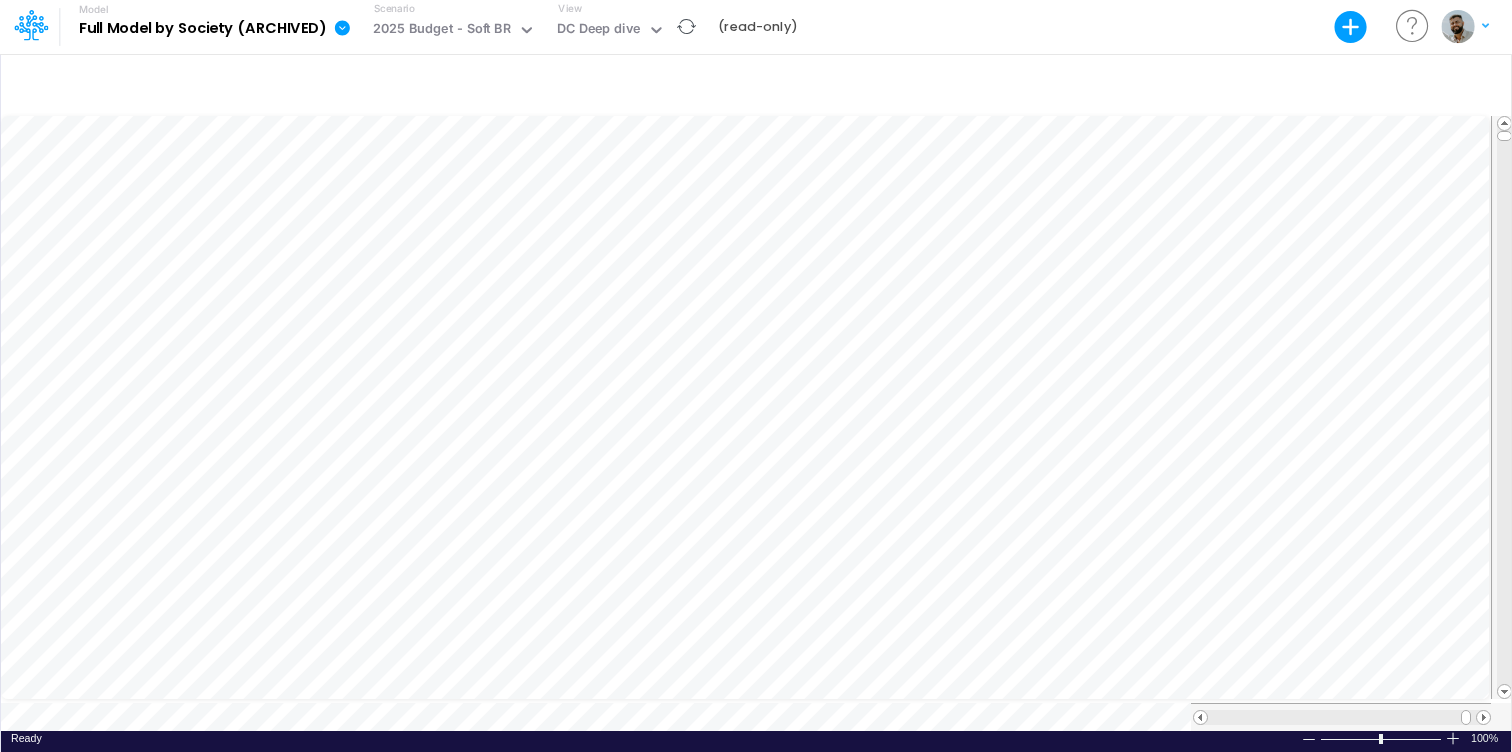 scroll, scrollTop: 9, scrollLeft: 1, axis: both 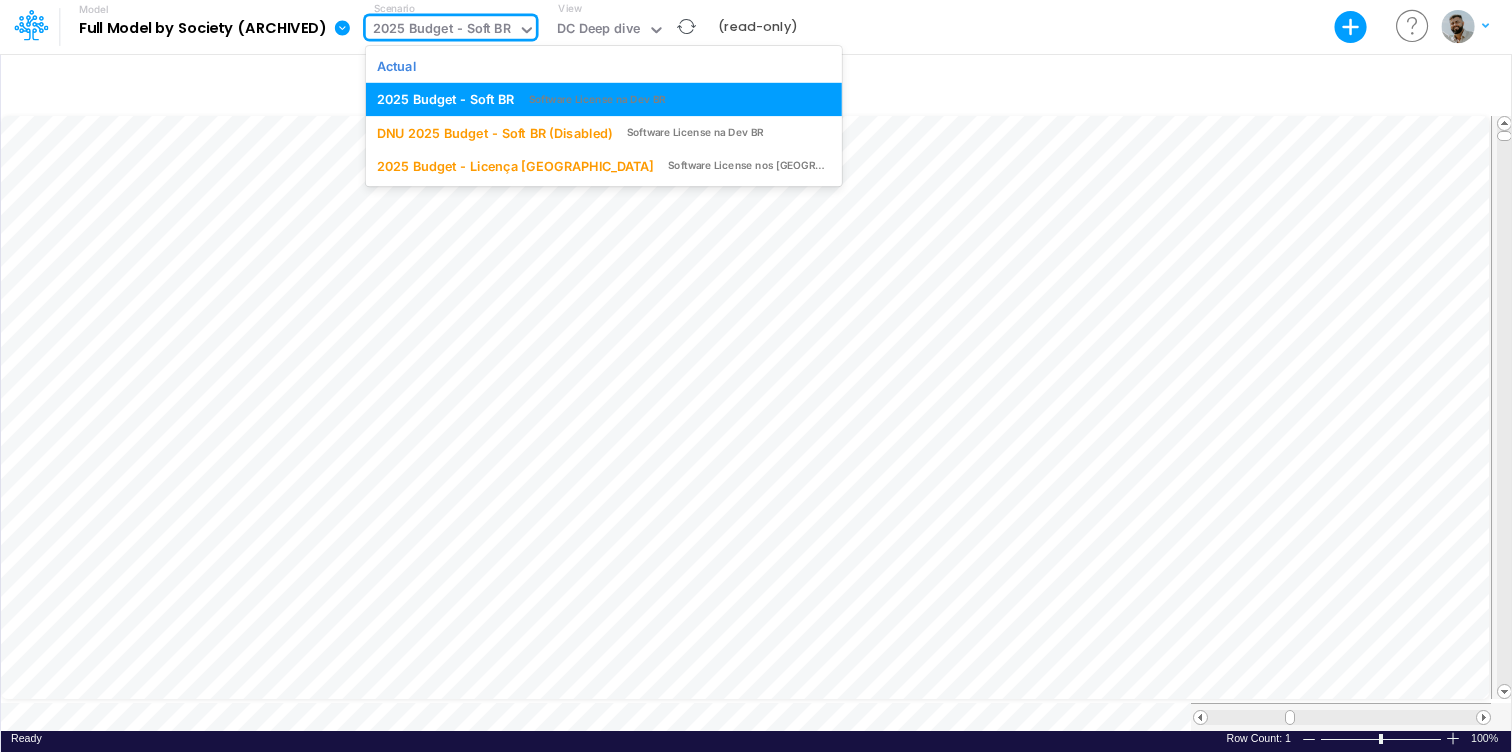 click 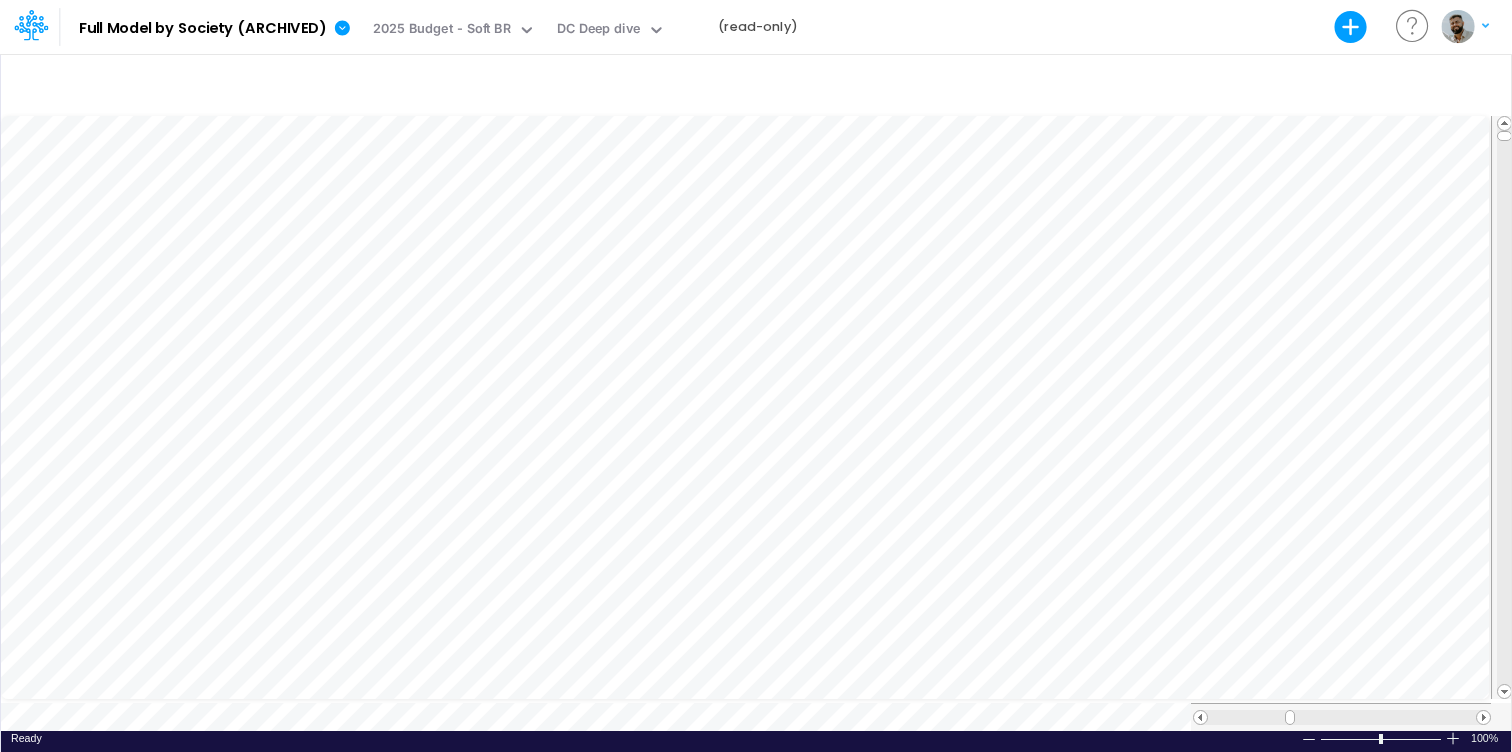 scroll, scrollTop: 9, scrollLeft: 1, axis: both 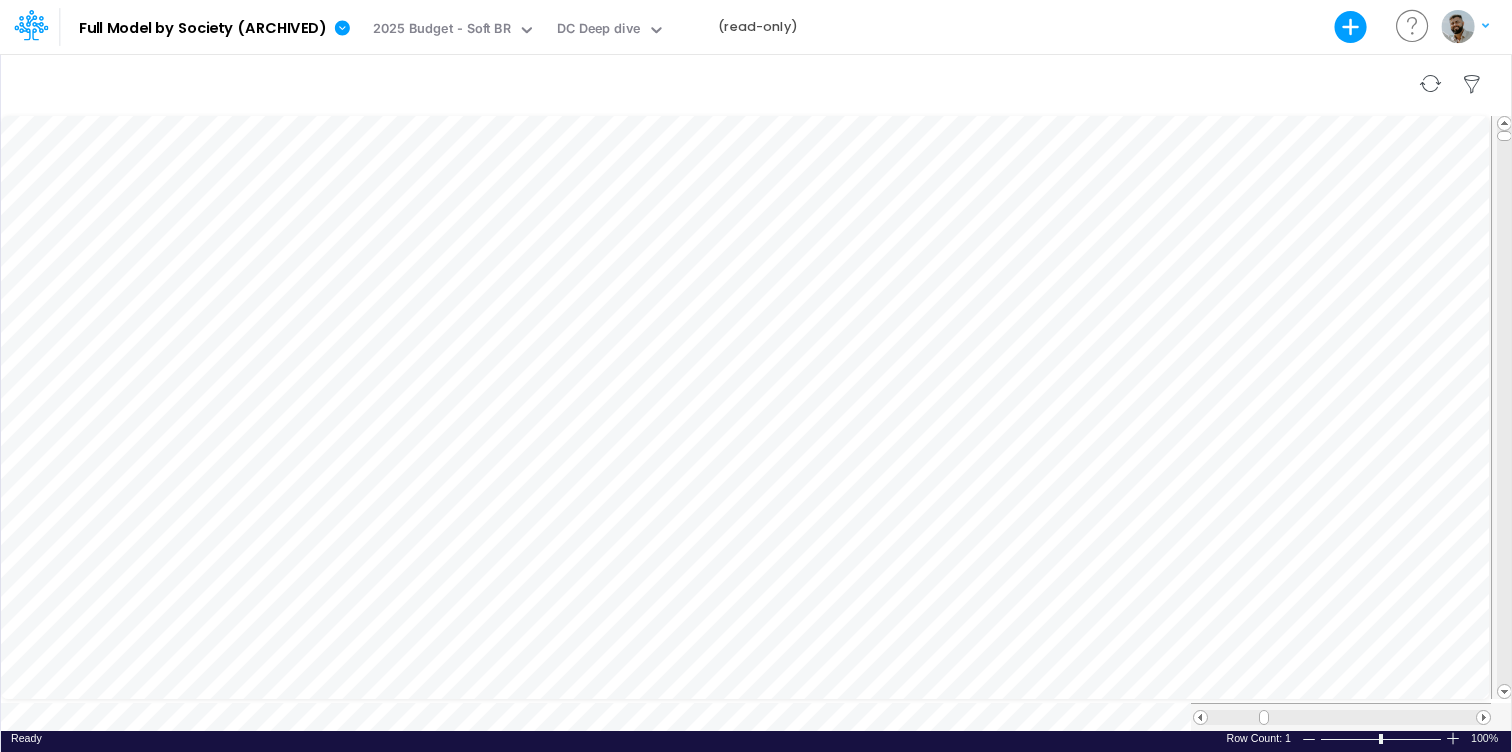 click on "Paste Cut Copy AutoFill Credit Card Ready 100% Row Count: 1" at bounding box center [755, 402] 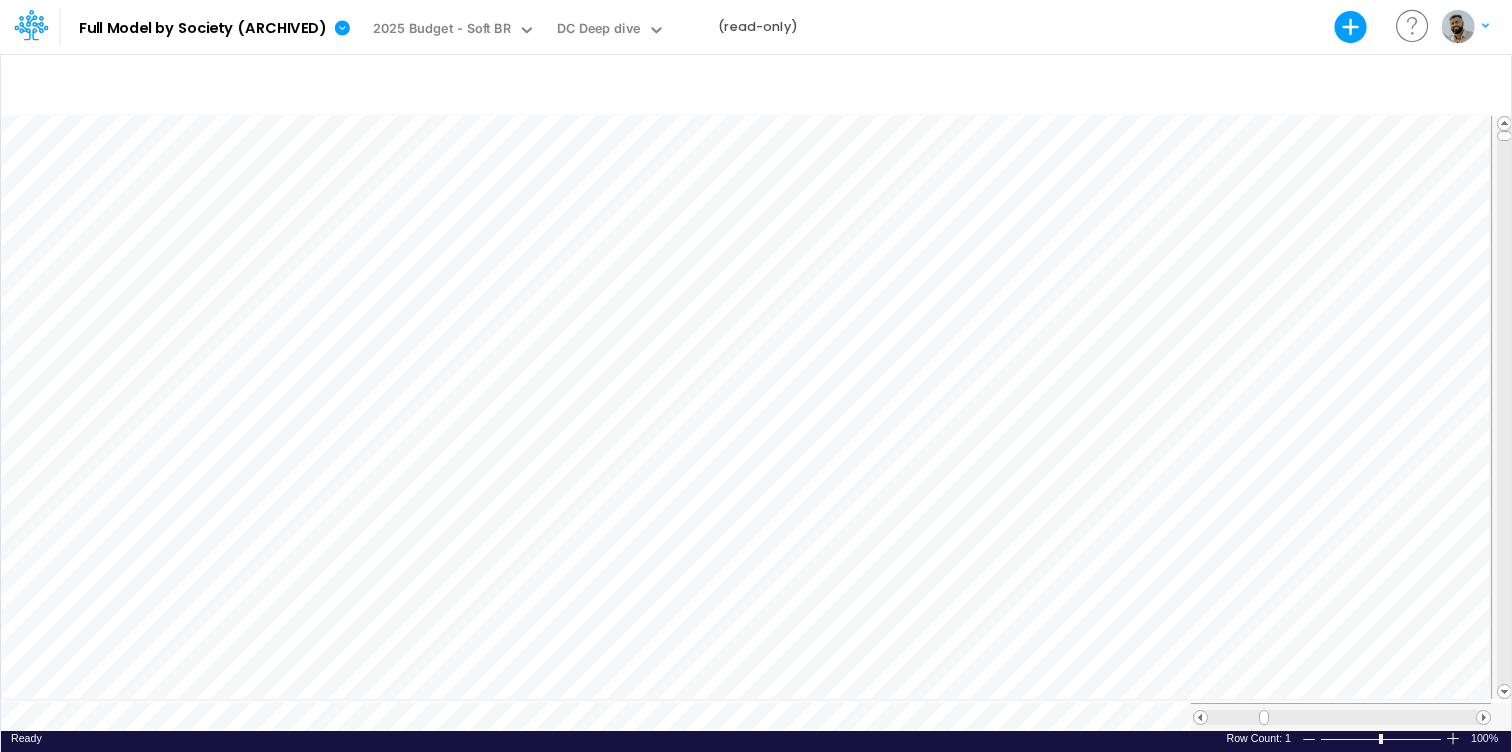 click 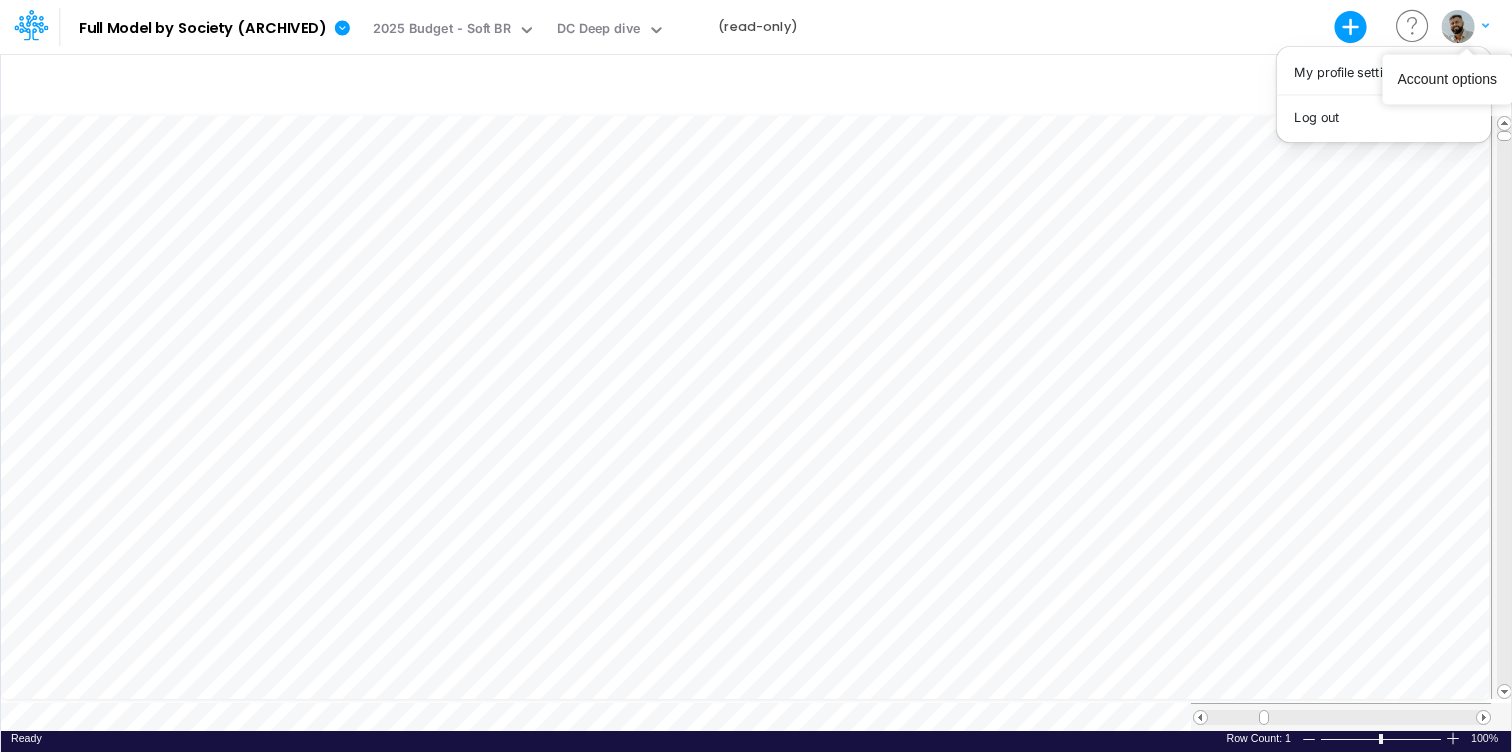click 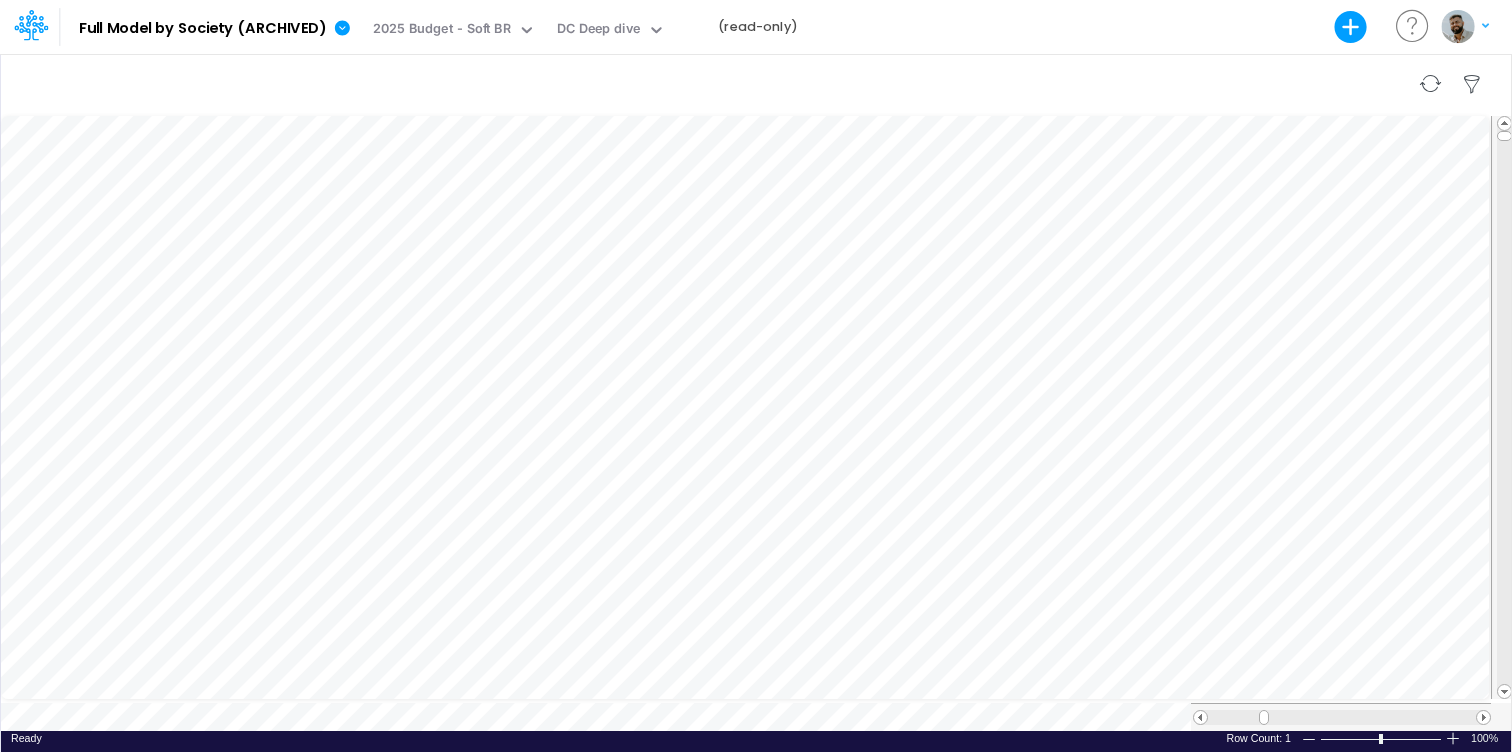 click at bounding box center (756, 84) 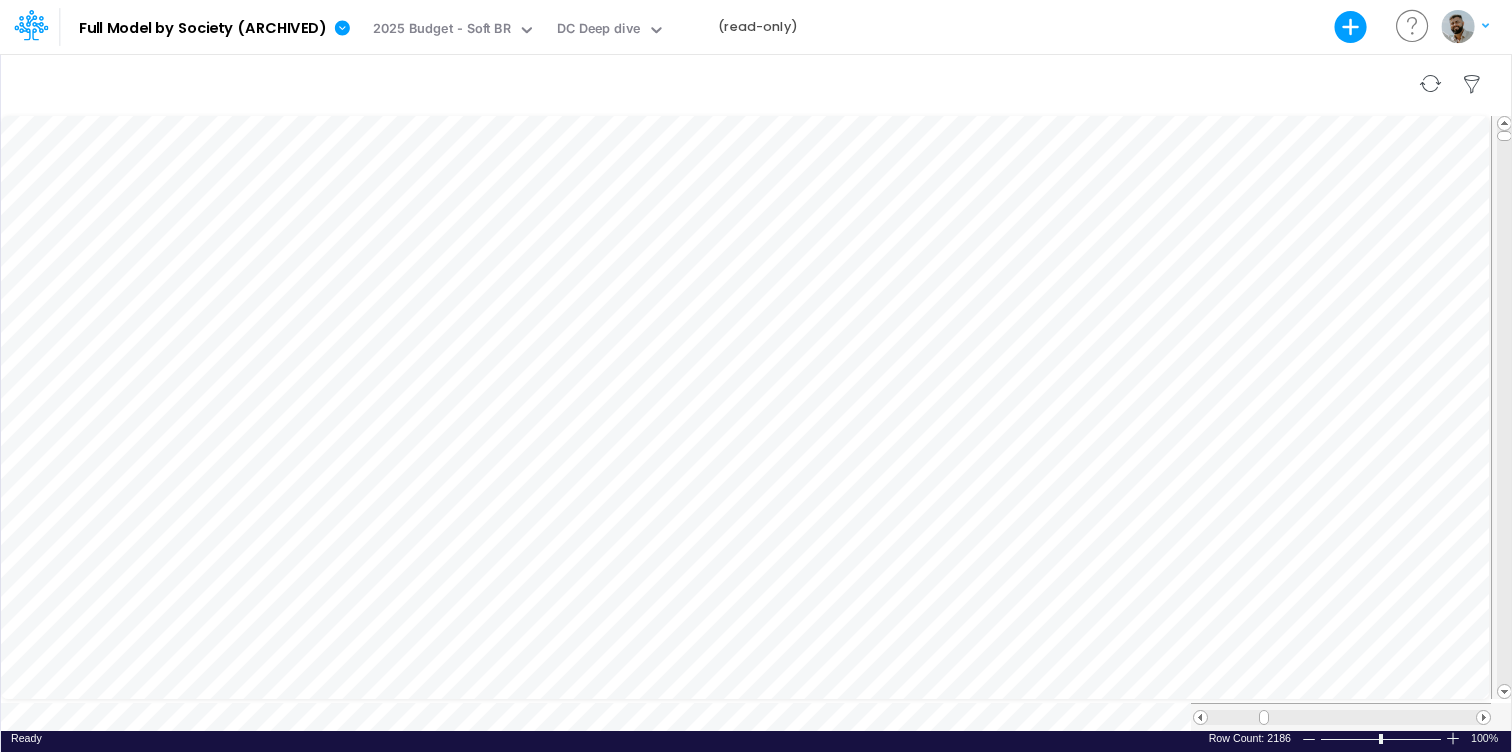 scroll, scrollTop: 9, scrollLeft: 0, axis: vertical 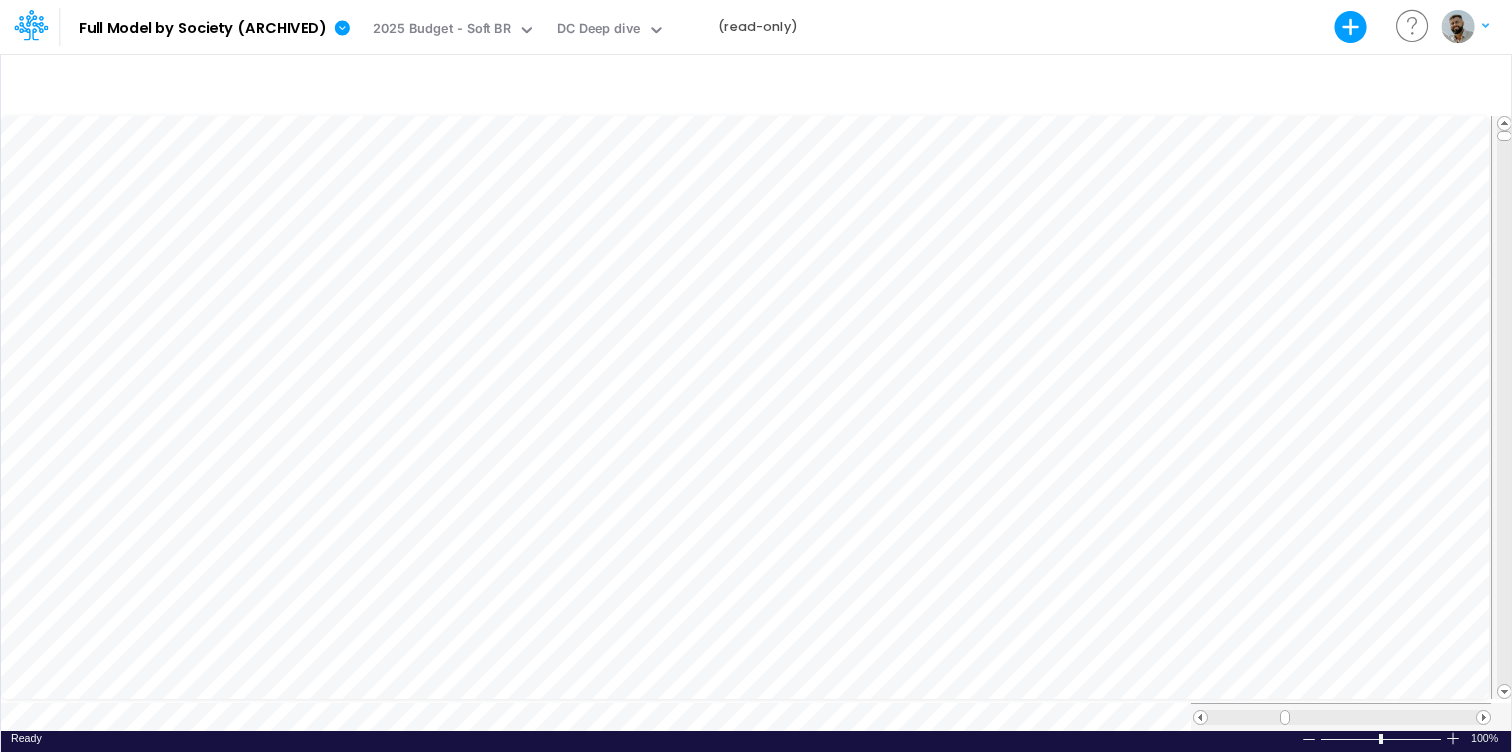 click 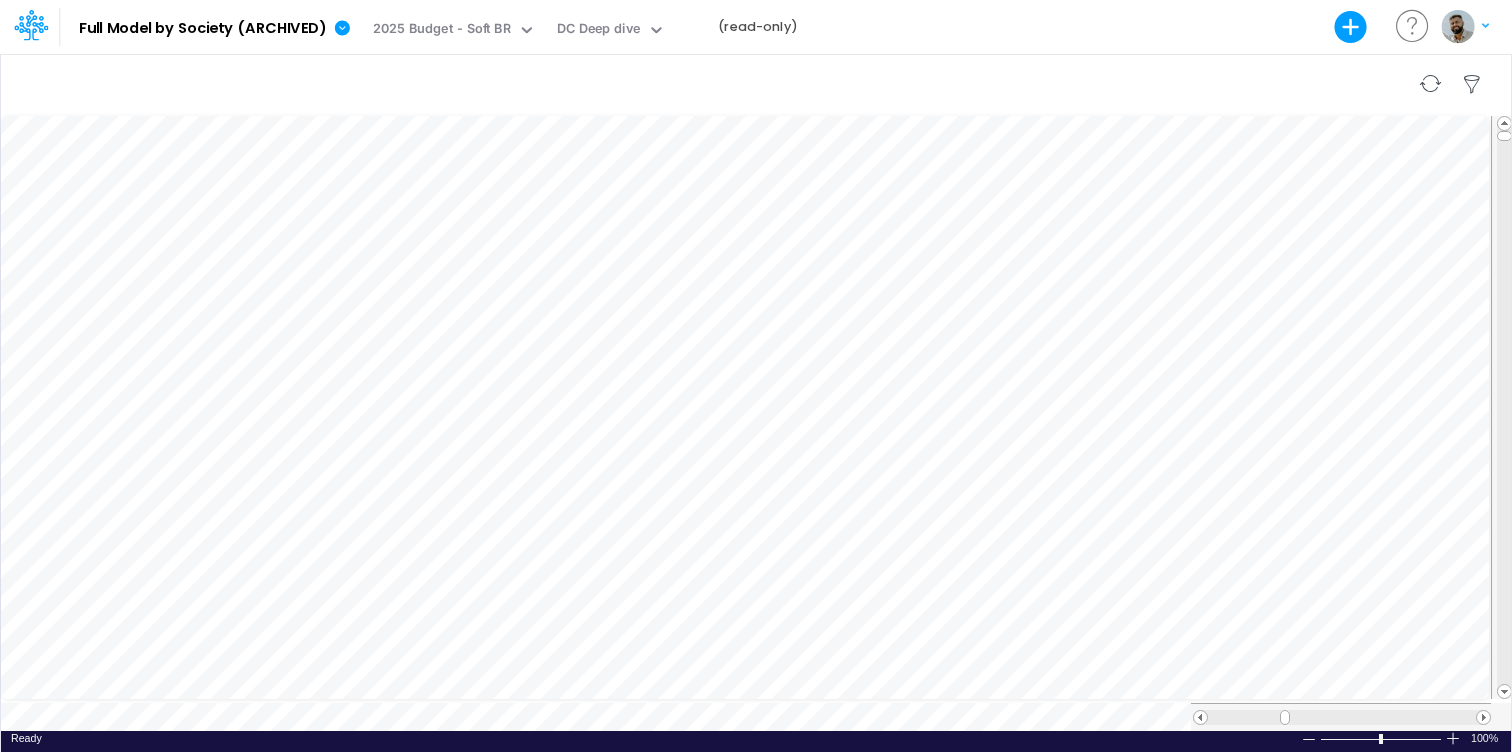 click at bounding box center [756, 84] 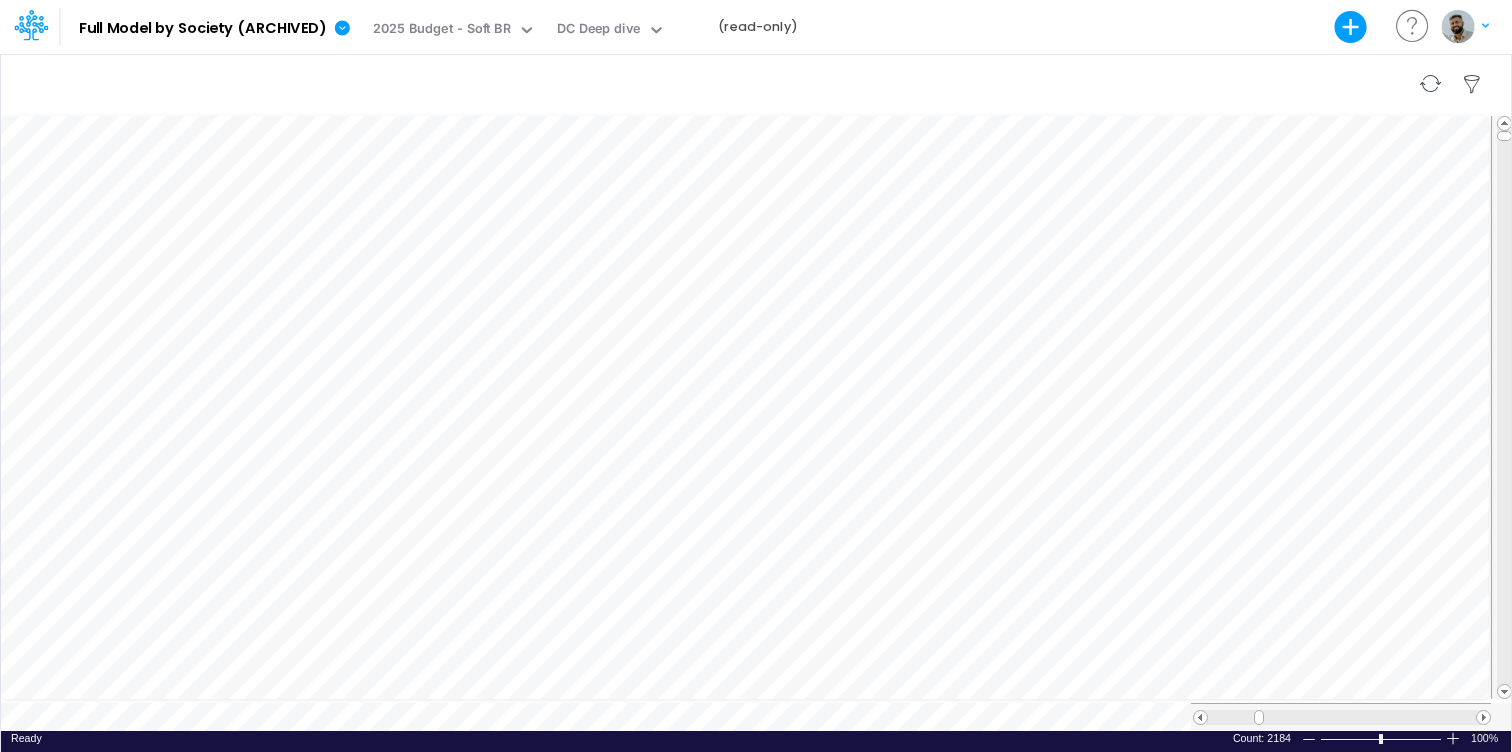 scroll, scrollTop: 9, scrollLeft: 0, axis: vertical 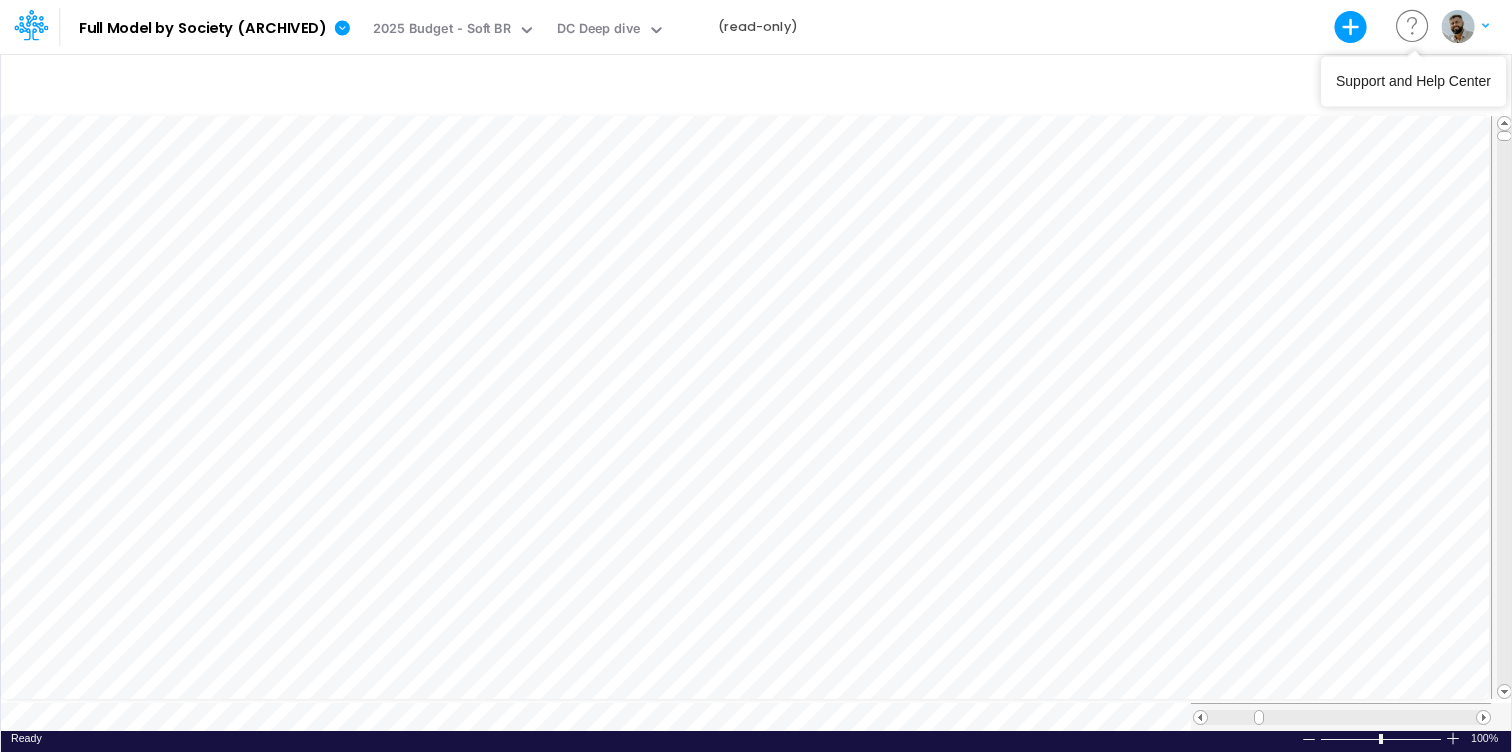click at bounding box center (1413, 26) 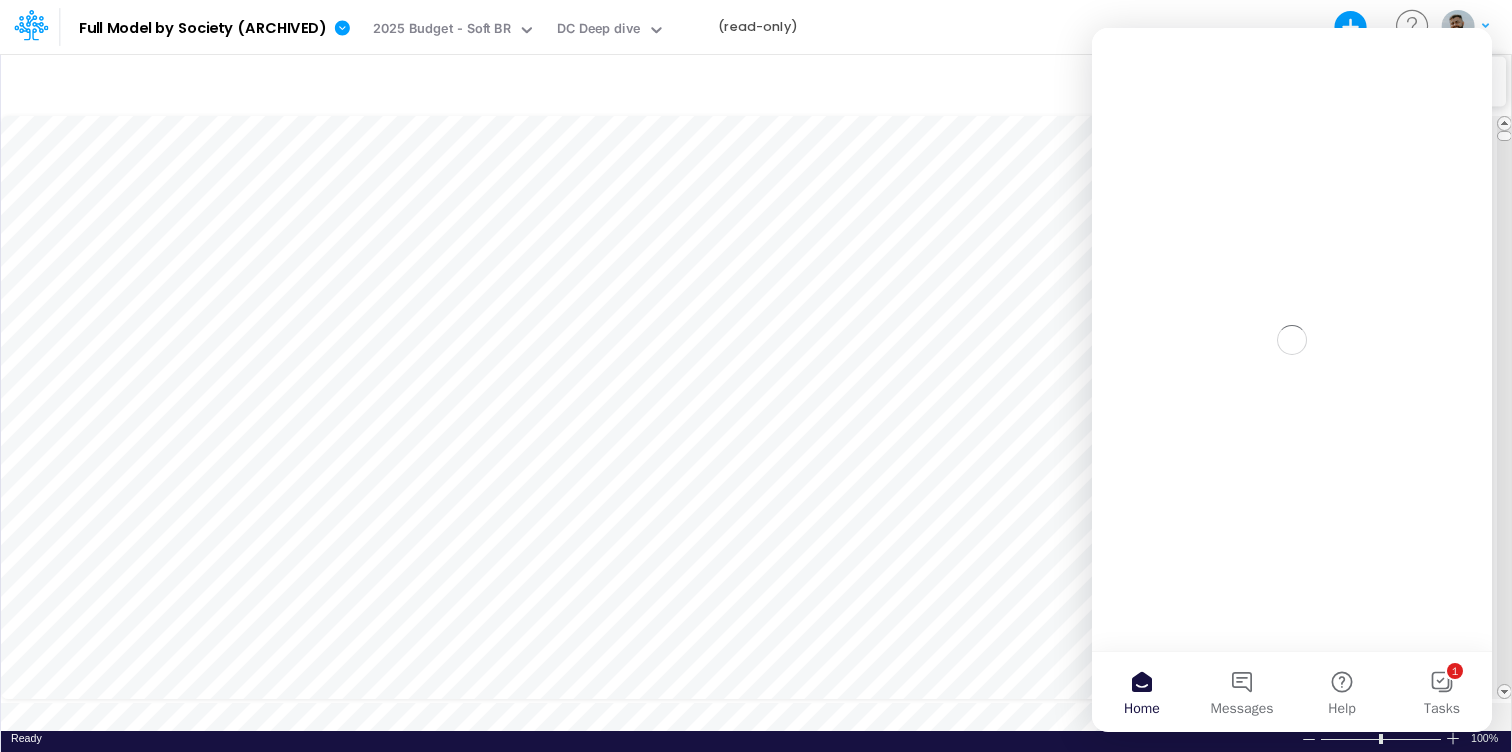 scroll, scrollTop: 0, scrollLeft: 0, axis: both 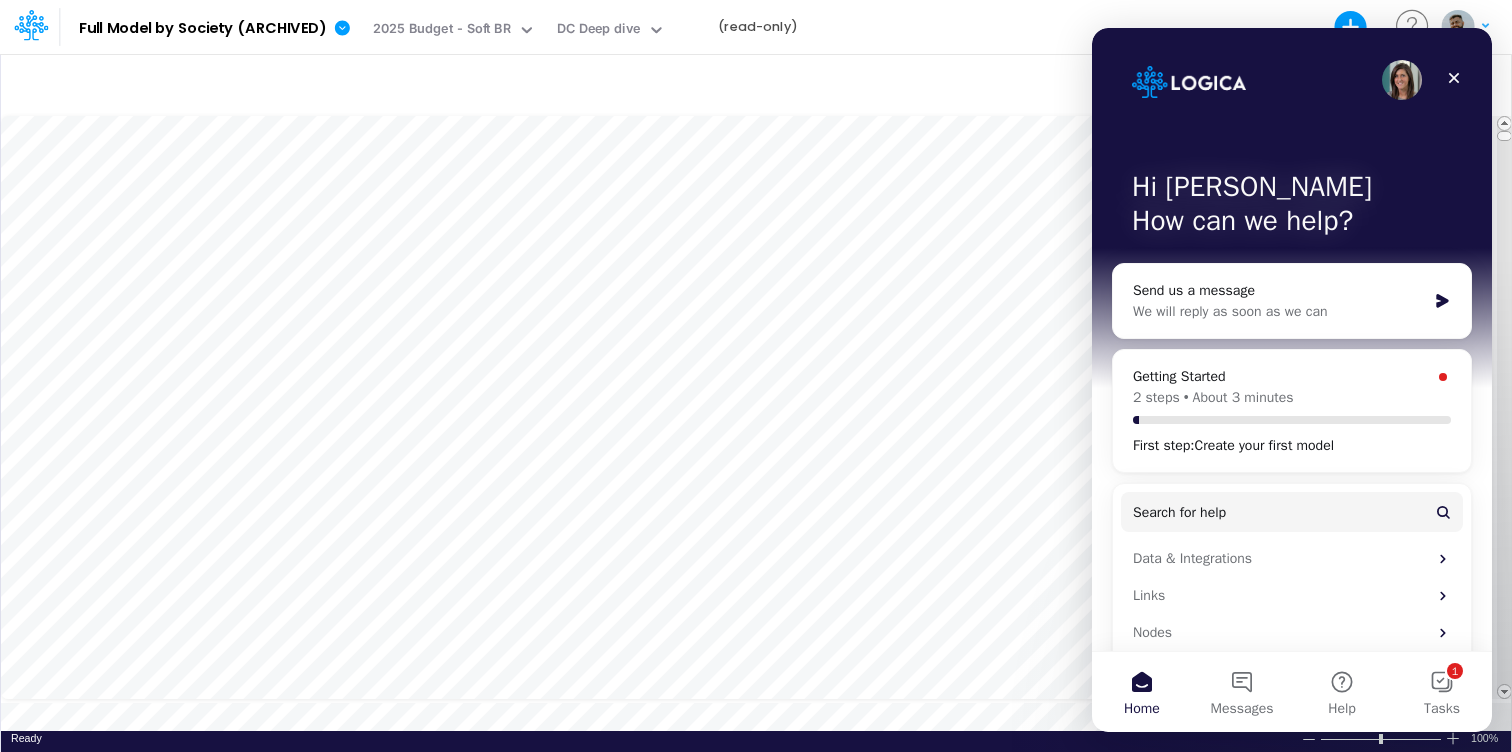 click at bounding box center (756, 84) 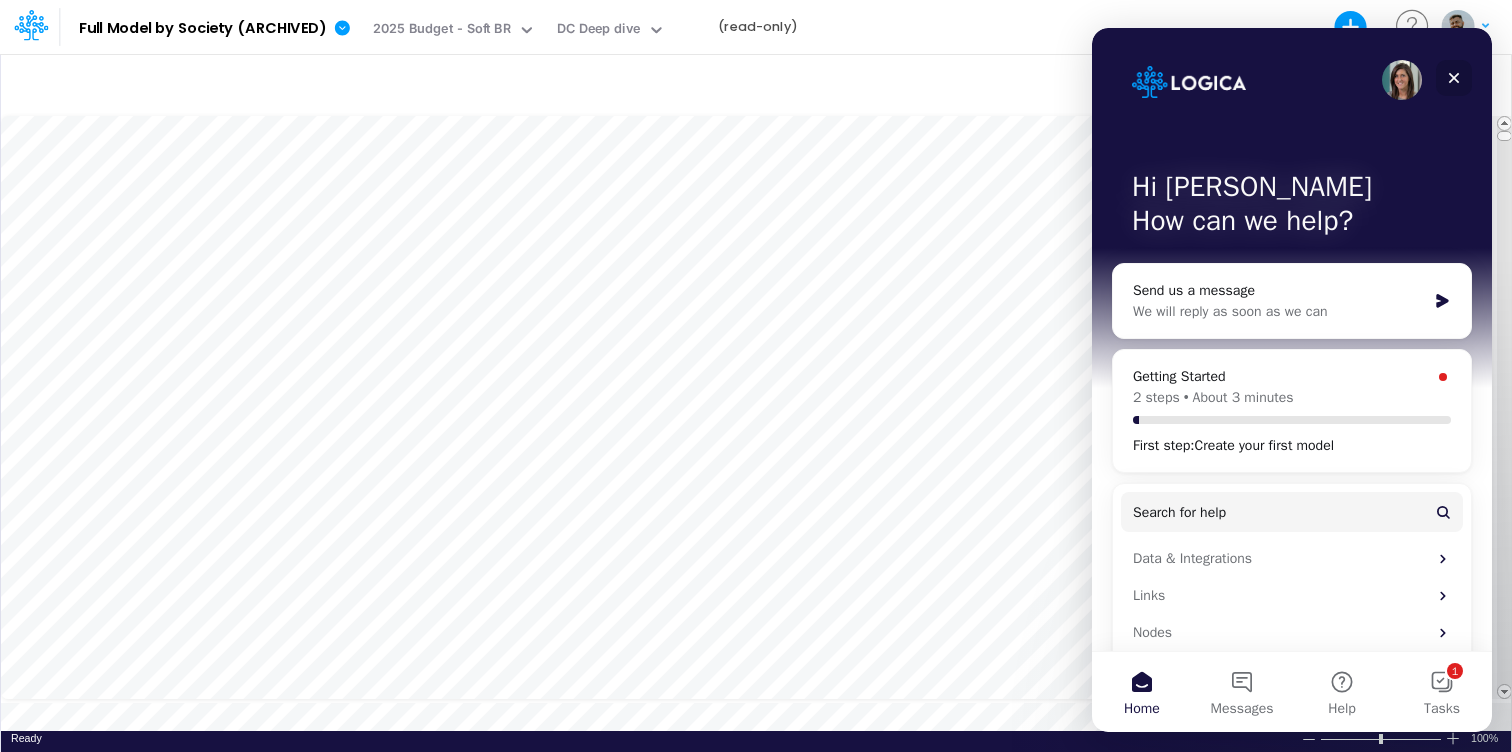 click 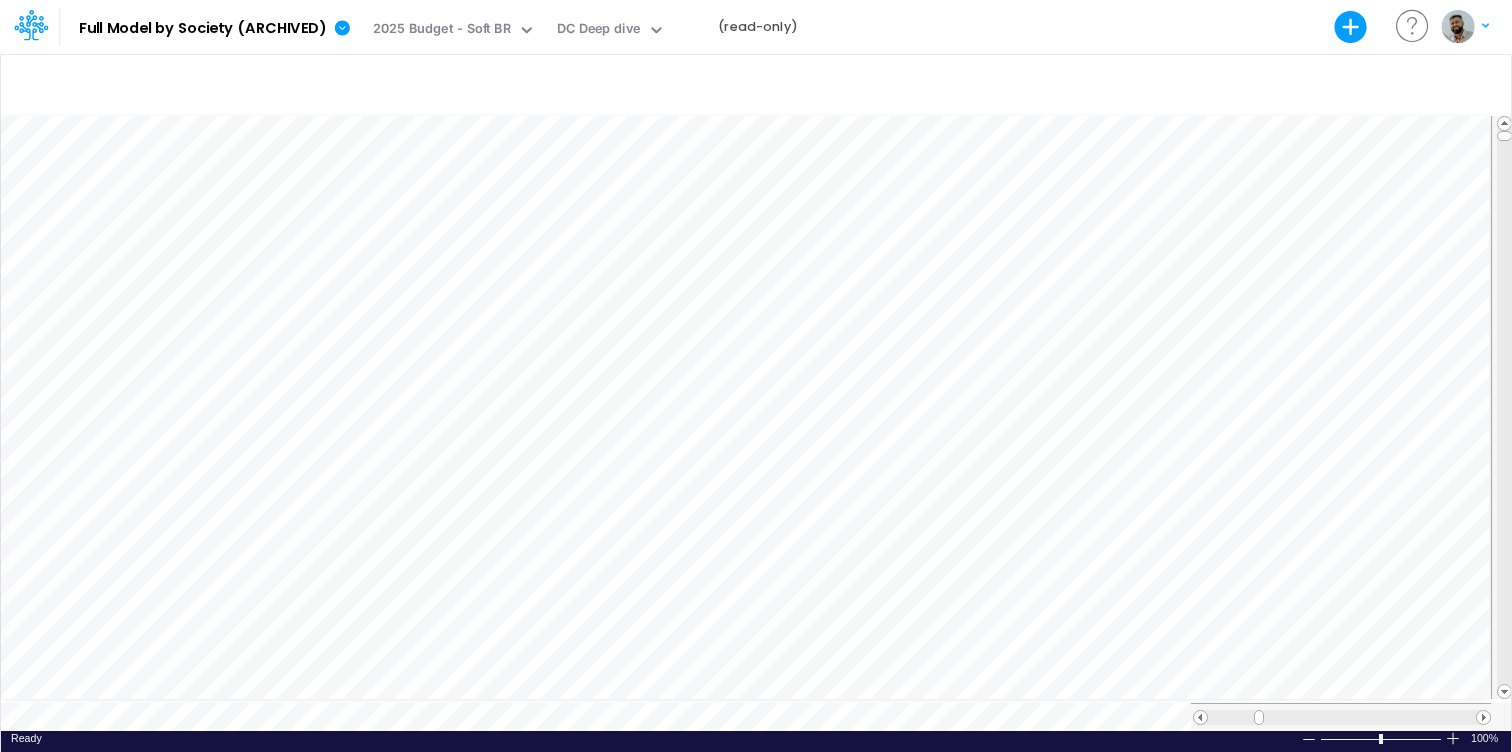 scroll, scrollTop: 0, scrollLeft: 0, axis: both 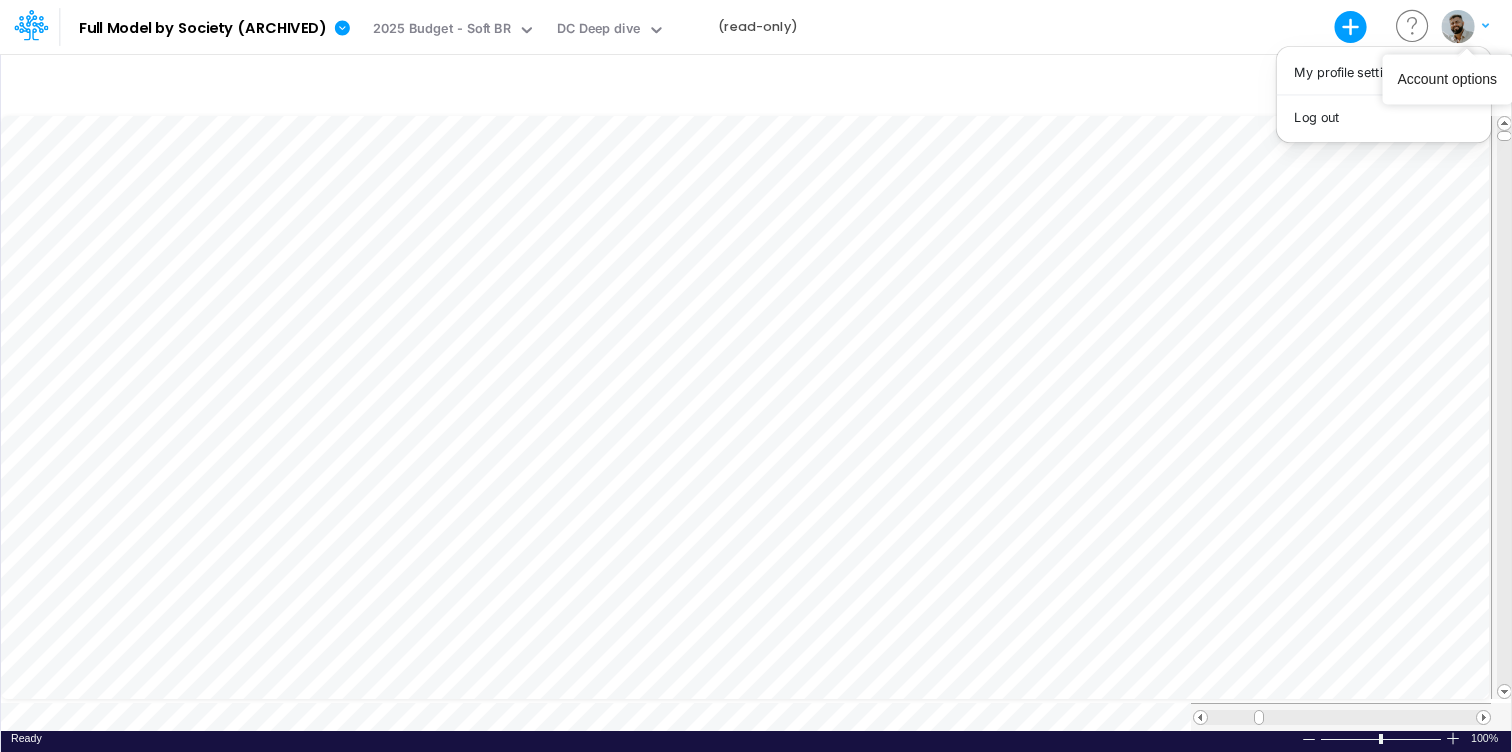 click on "Model Full Model by Society (ARCHIVED) Export Excel Scenario   2025 Budget - Soft BR View DC Deep dive (read-only) Create new model Blank Model Use a template   My profile settings Log out" at bounding box center [756, 27] 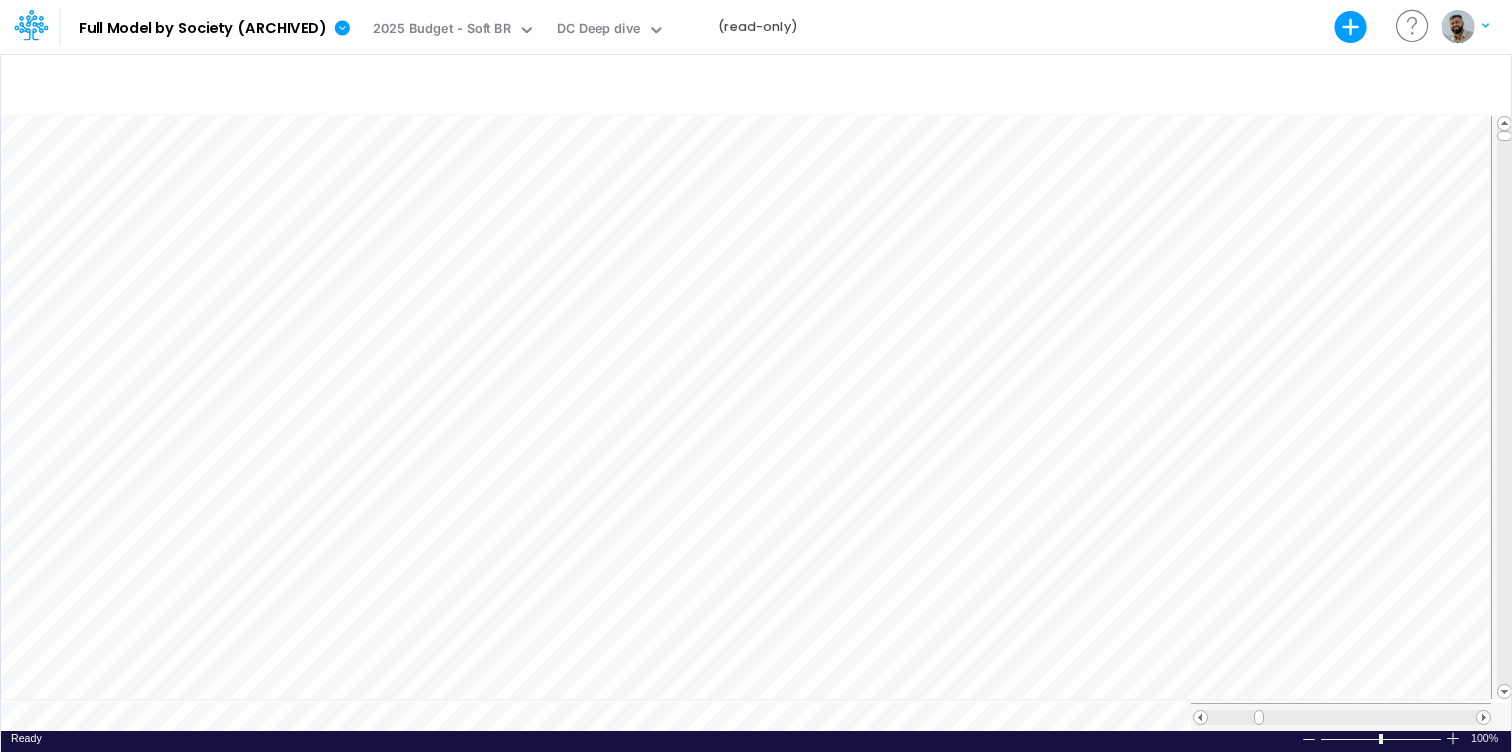 click 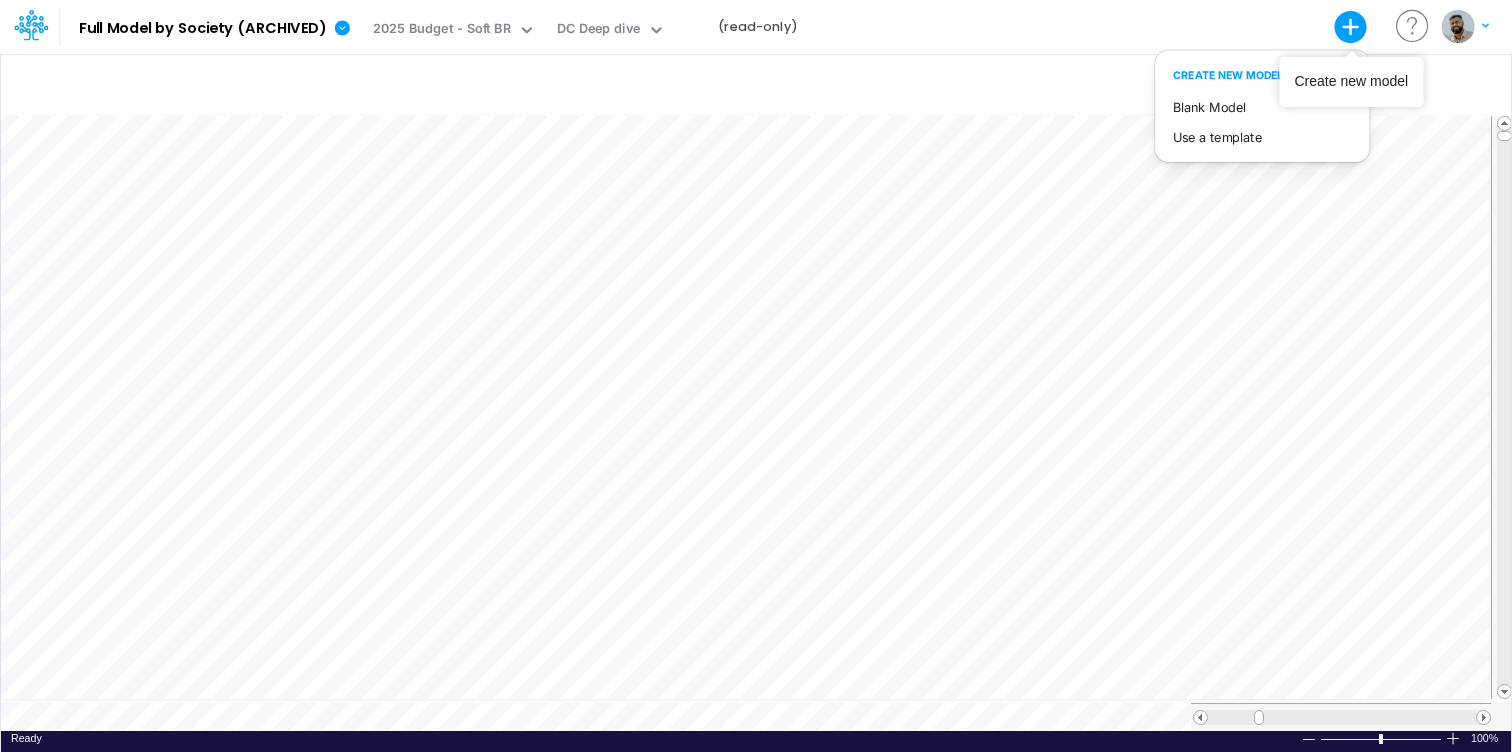 click on "Model Full Model by Society (ARCHIVED) Export Excel Scenario   2025 Budget - Soft BR View DC Deep dive (read-only) Create new model Blank Model Use a template   My profile settings Log out" at bounding box center [756, 27] 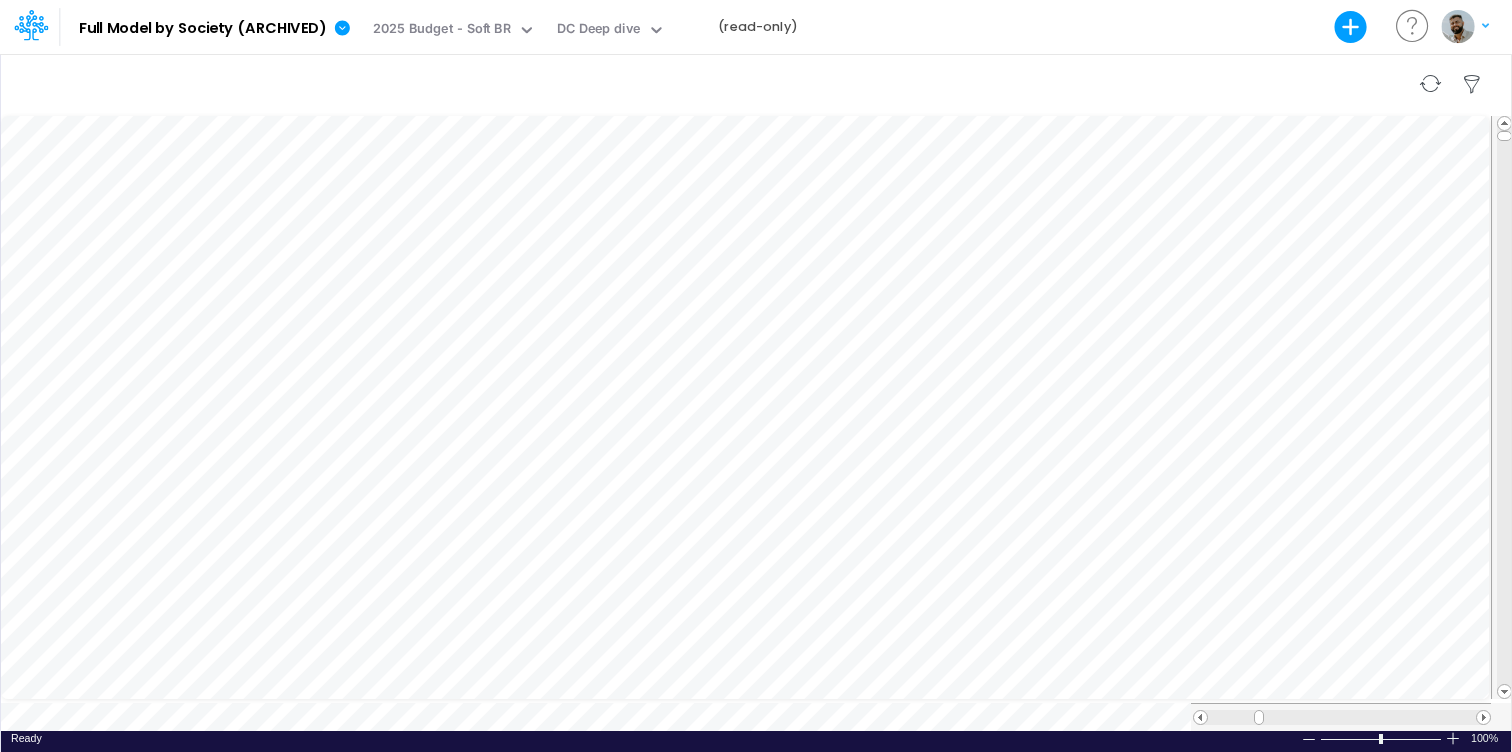 click at bounding box center (756, 84) 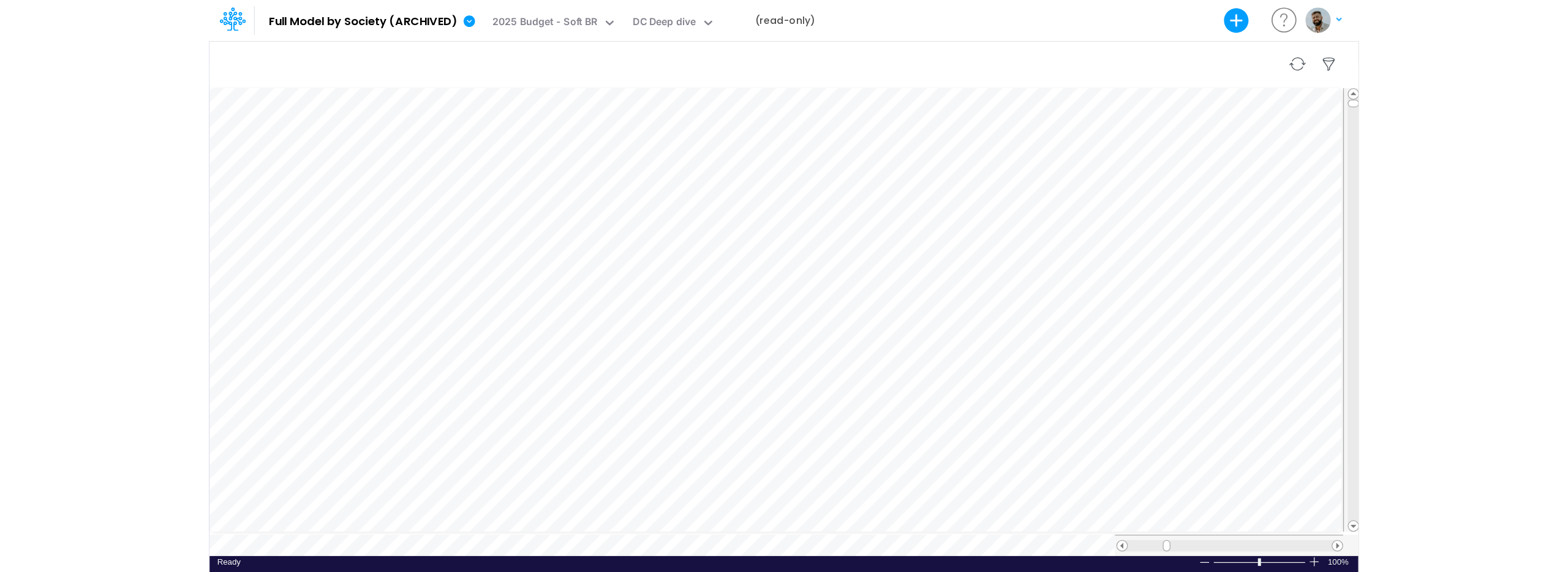 scroll, scrollTop: 6, scrollLeft: 1, axis: both 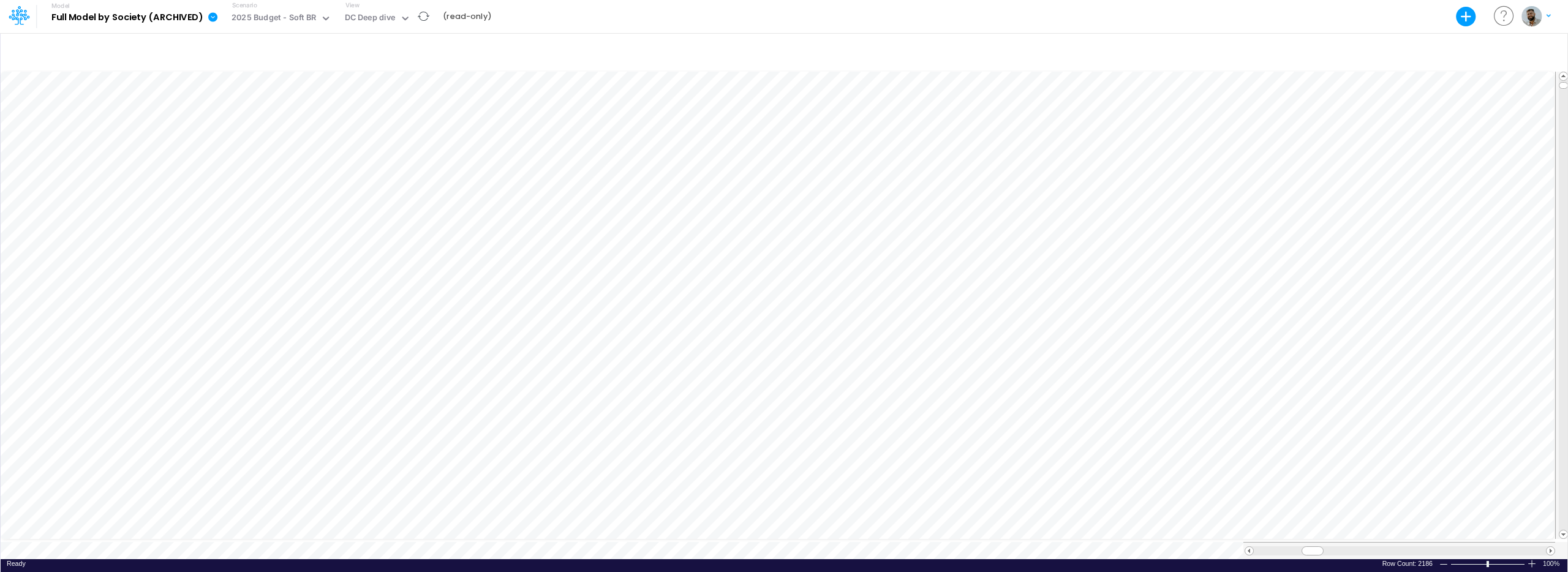 click 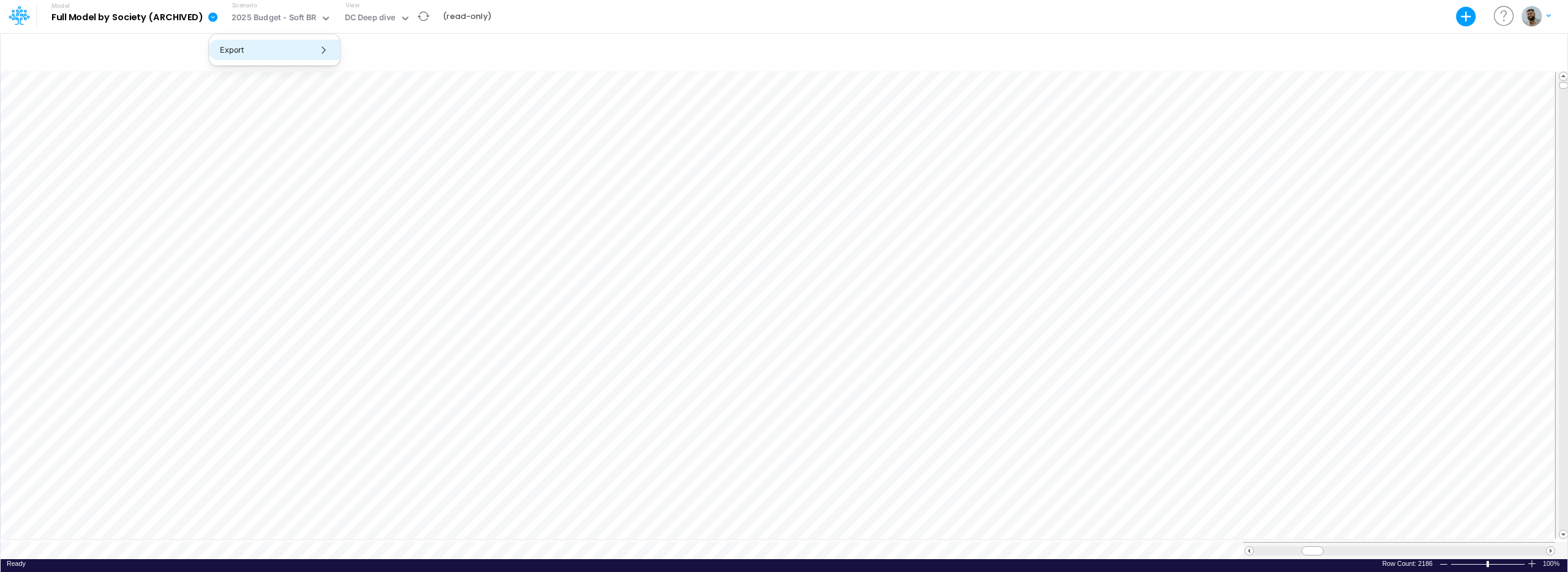 click on "Export" at bounding box center (274, 50) 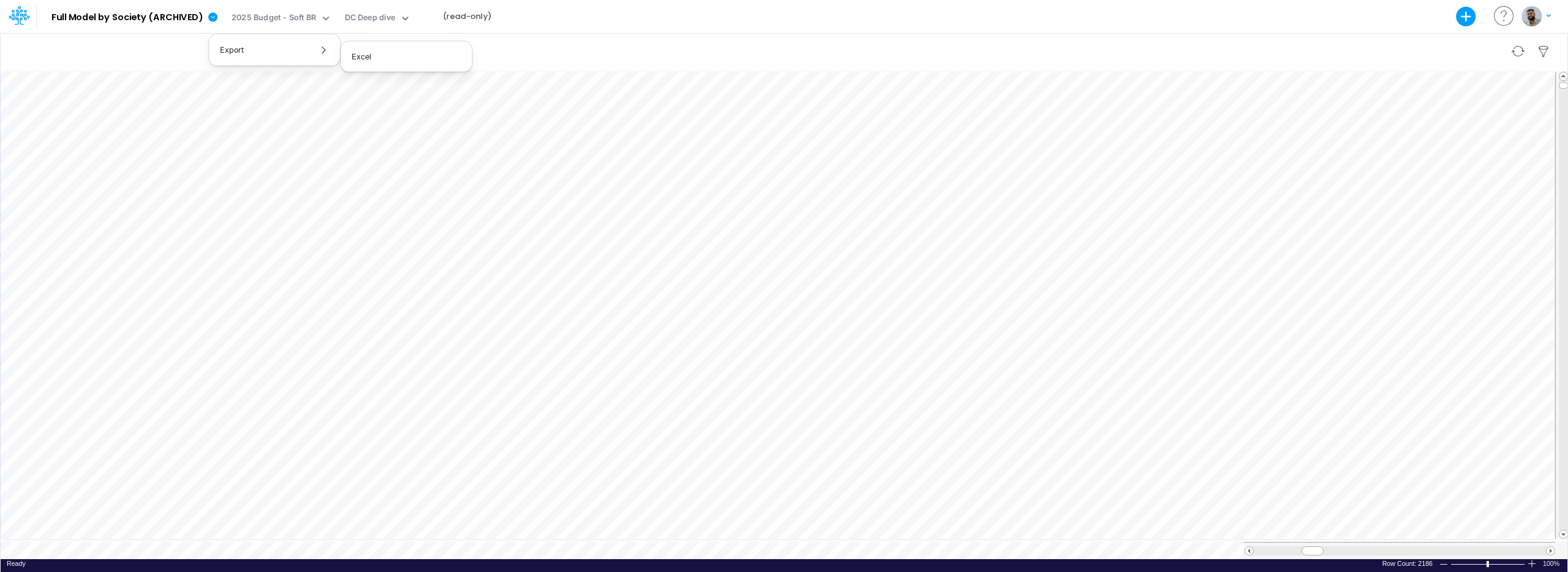 click at bounding box center (784, 51) 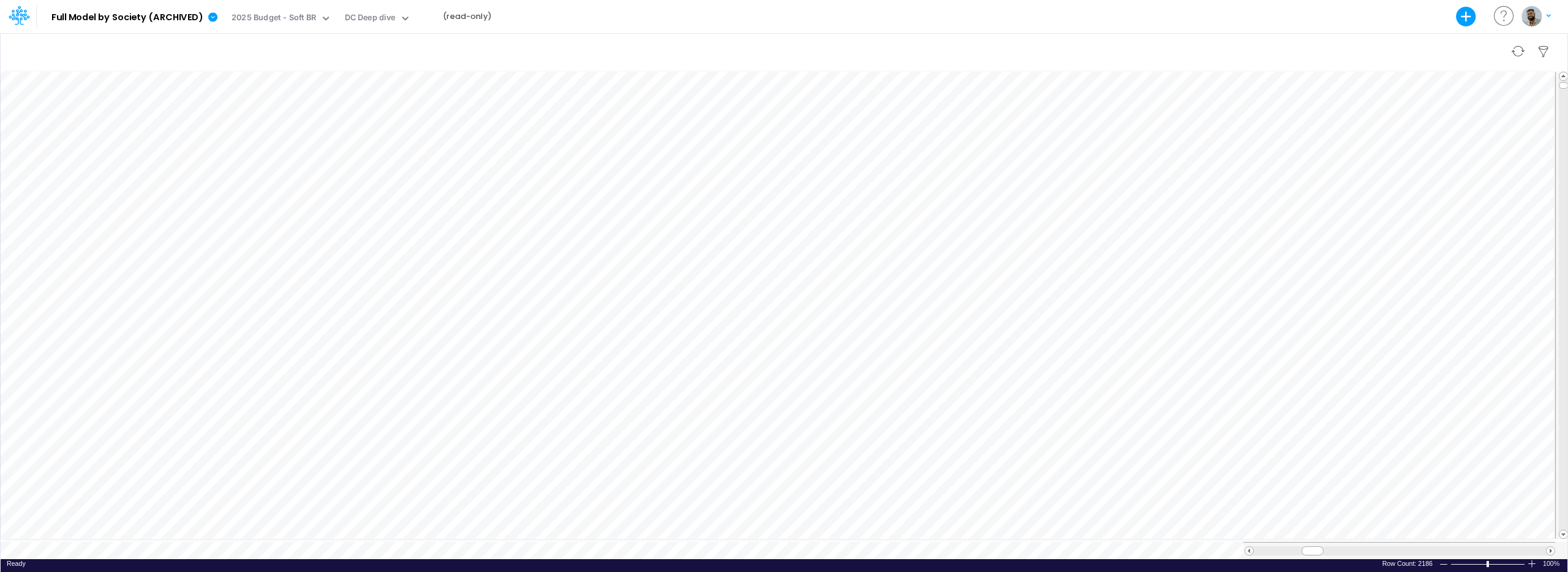 click at bounding box center (784, 51) 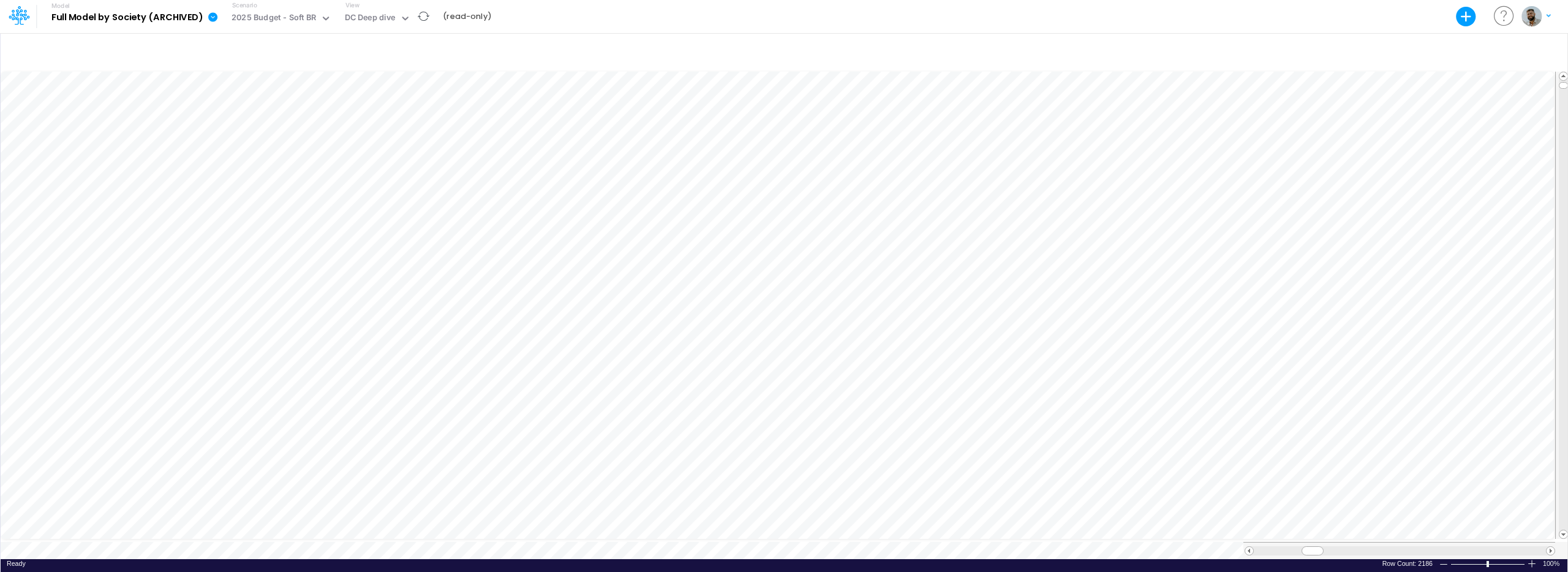 click 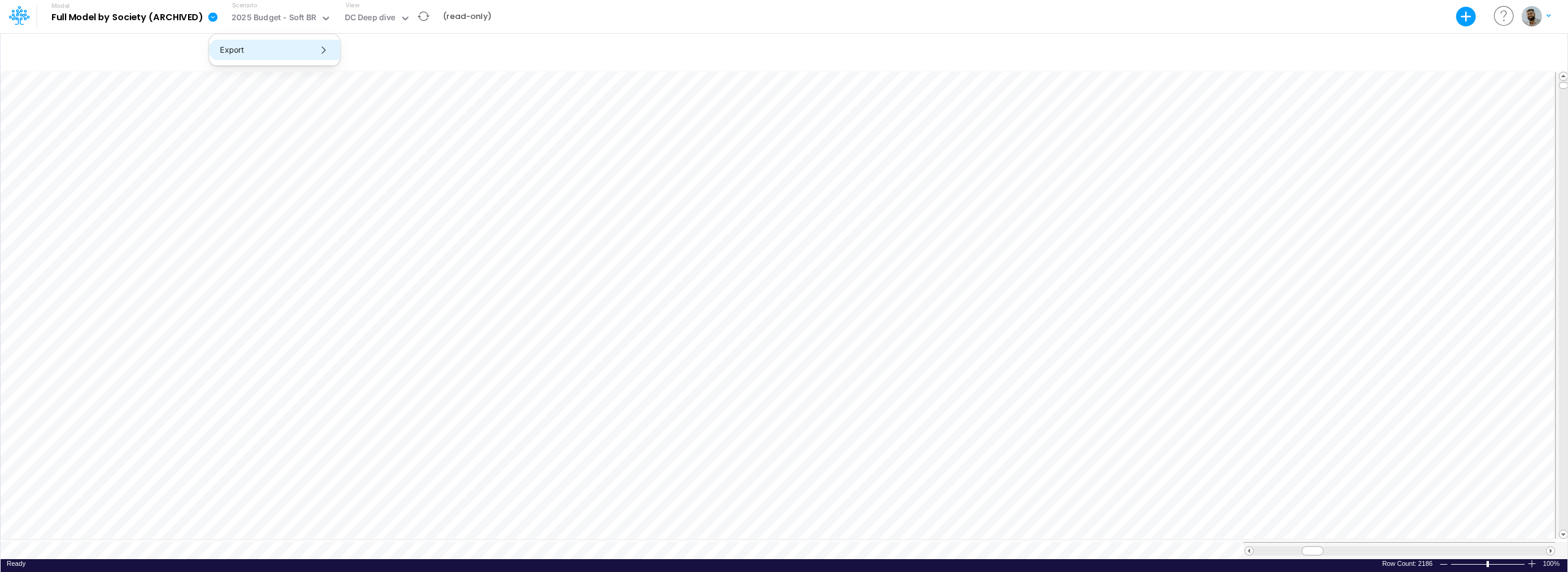 click on "Export" at bounding box center (274, 50) 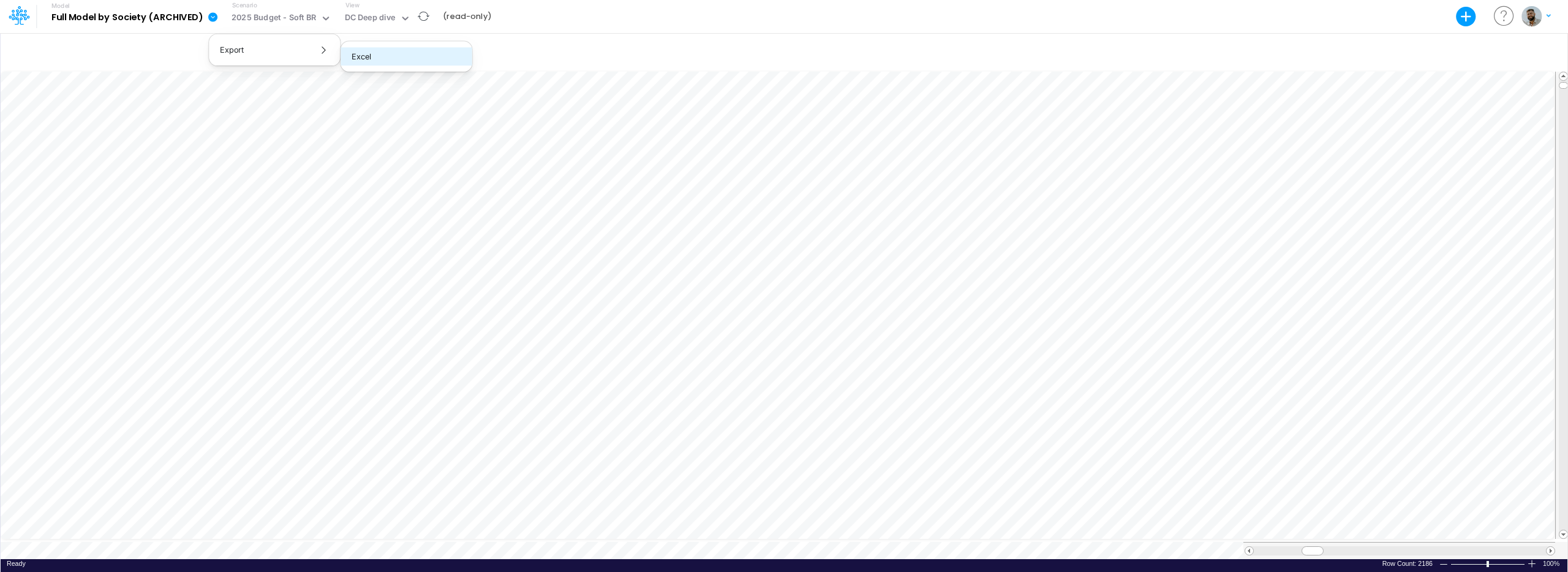 click on "Excel" at bounding box center [406, 56] 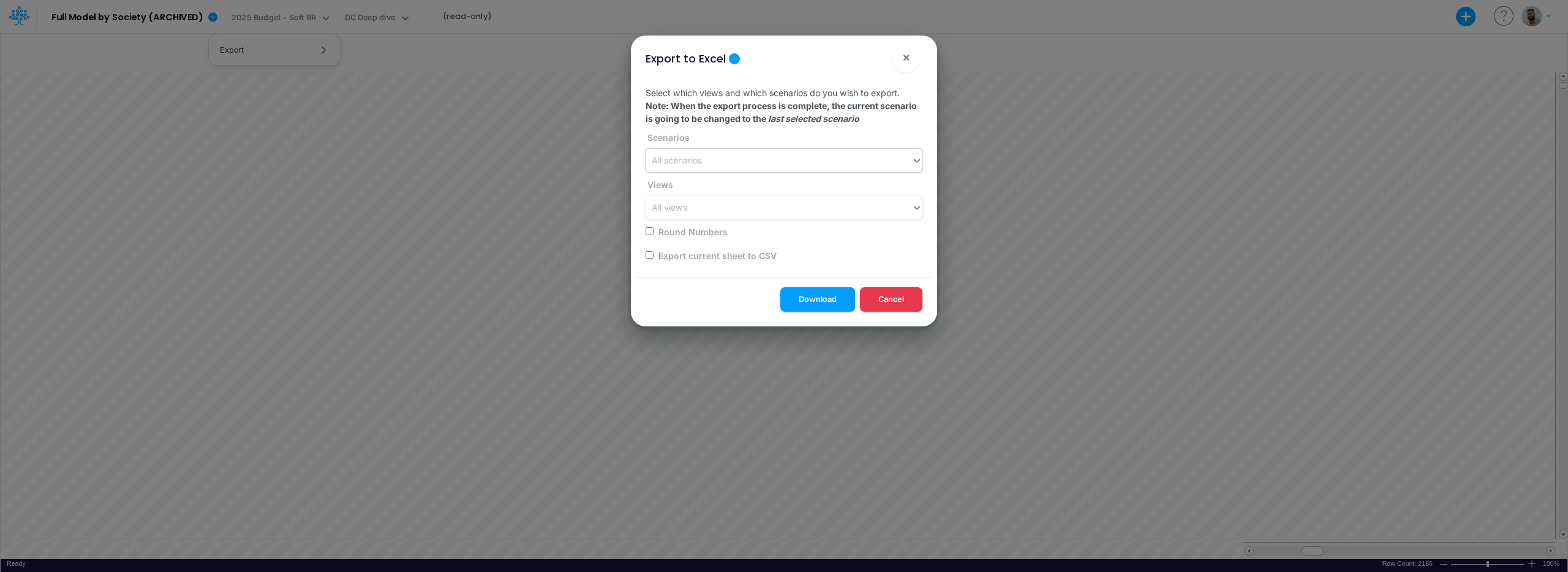 click on "All scenarios" at bounding box center (778, 160) 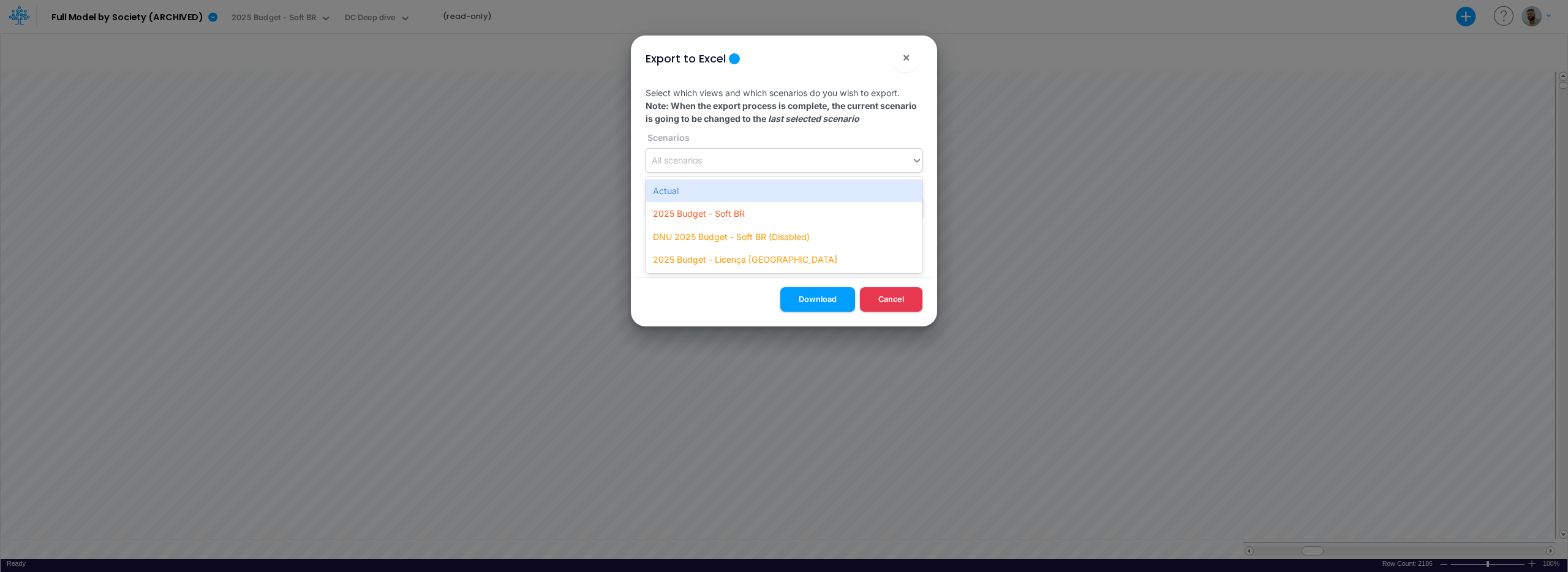 click 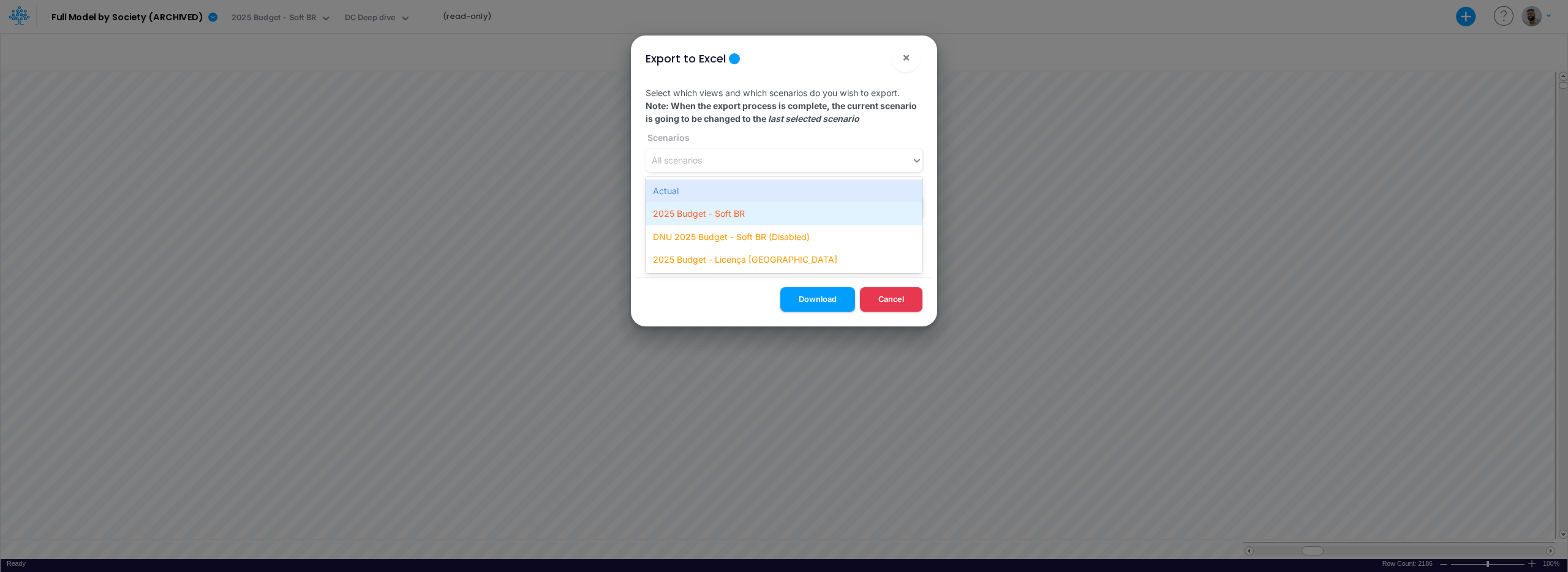 click on "2025 Budget - Soft BR" at bounding box center [784, 213] 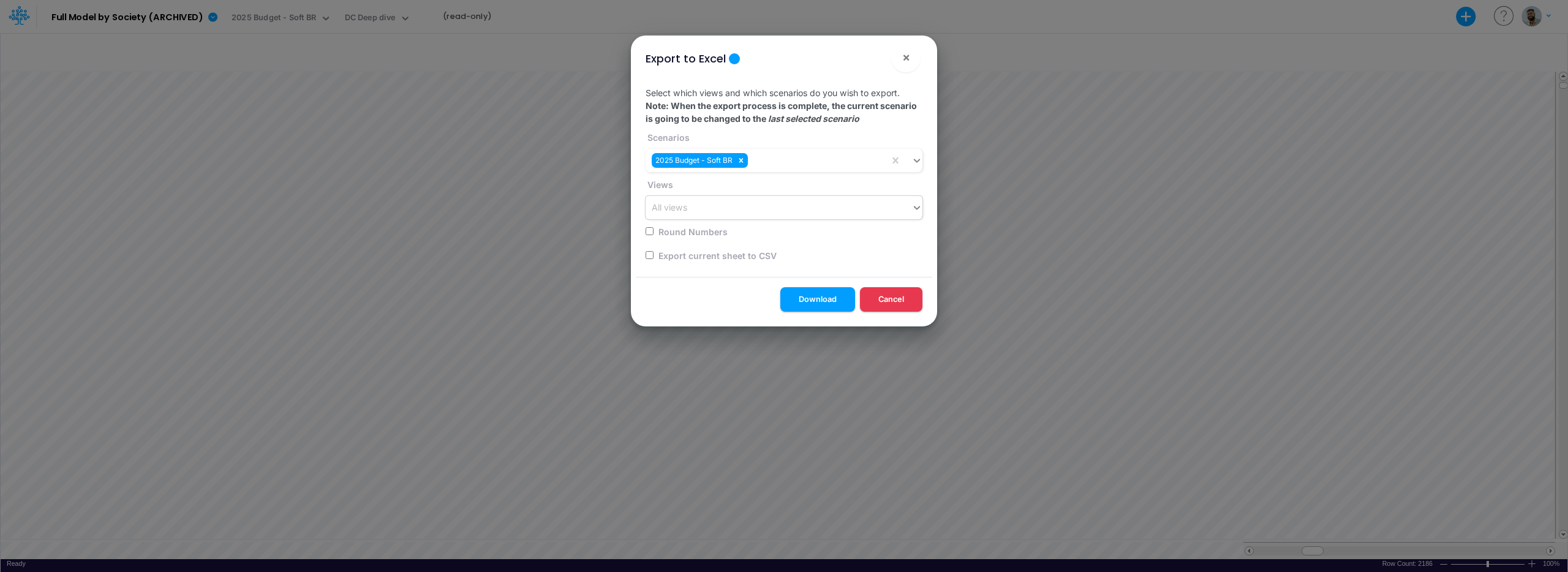 click 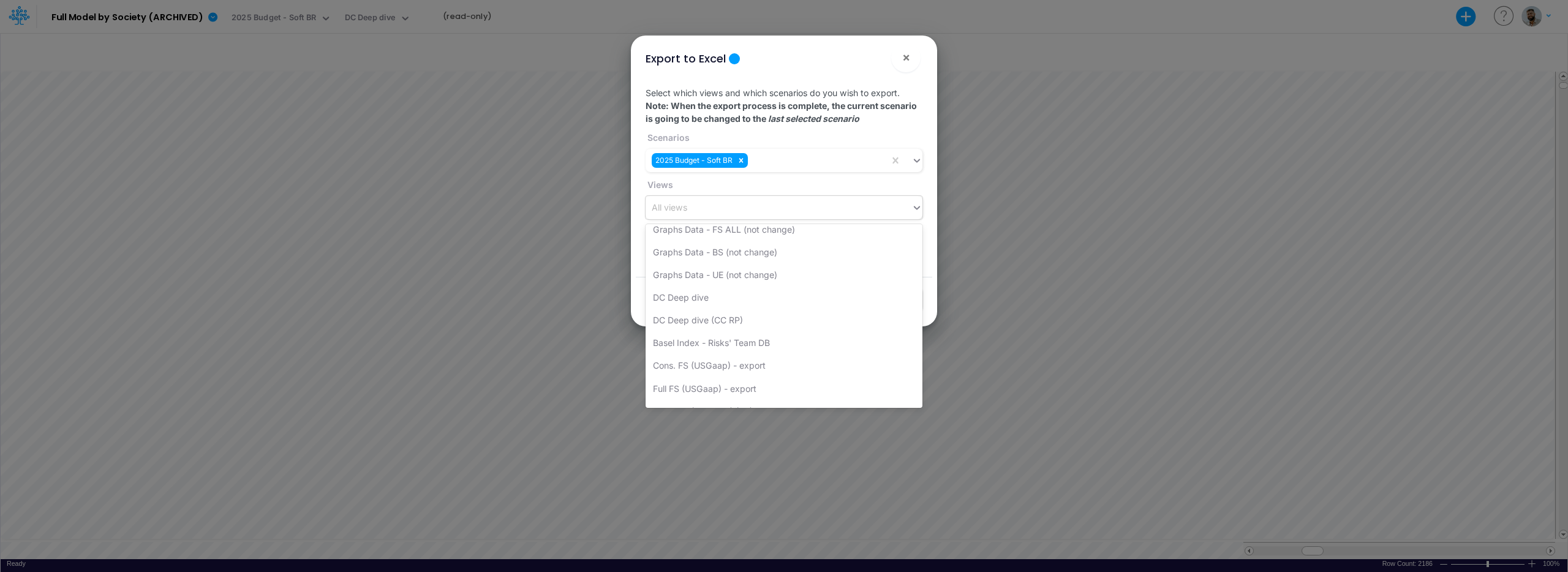 scroll, scrollTop: 3790, scrollLeft: 0, axis: vertical 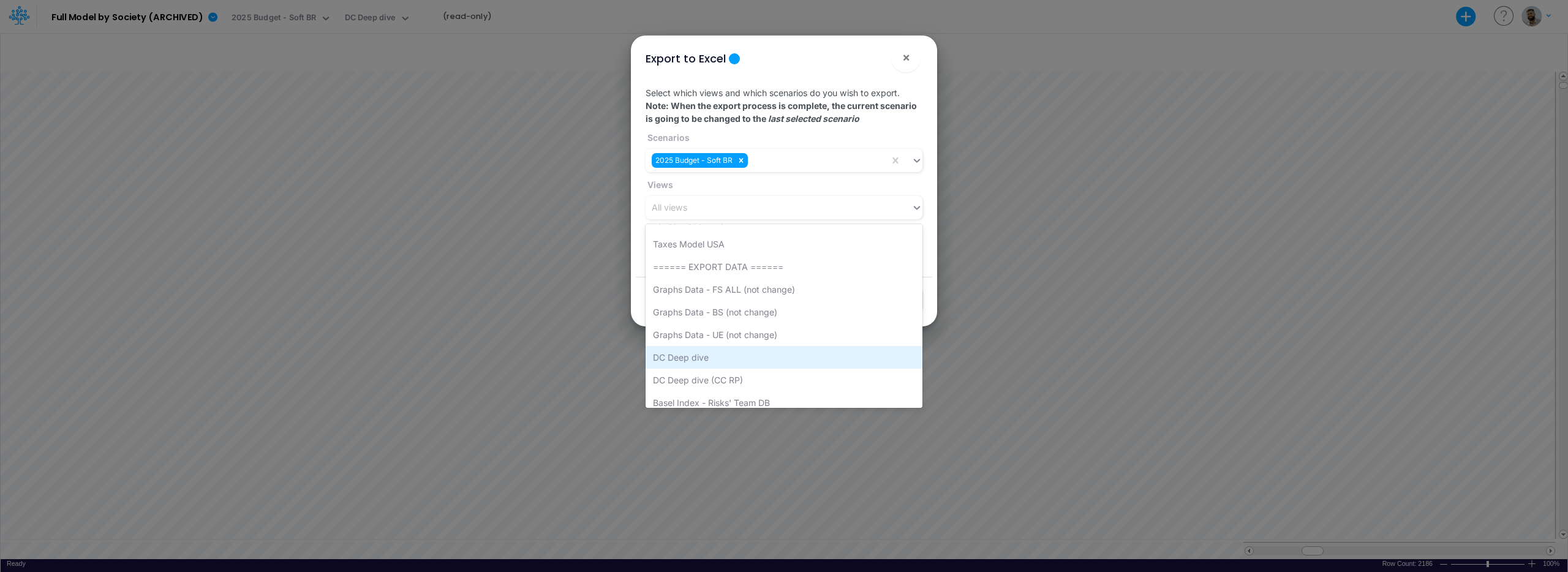 click on "DC Deep dive" at bounding box center (784, 357) 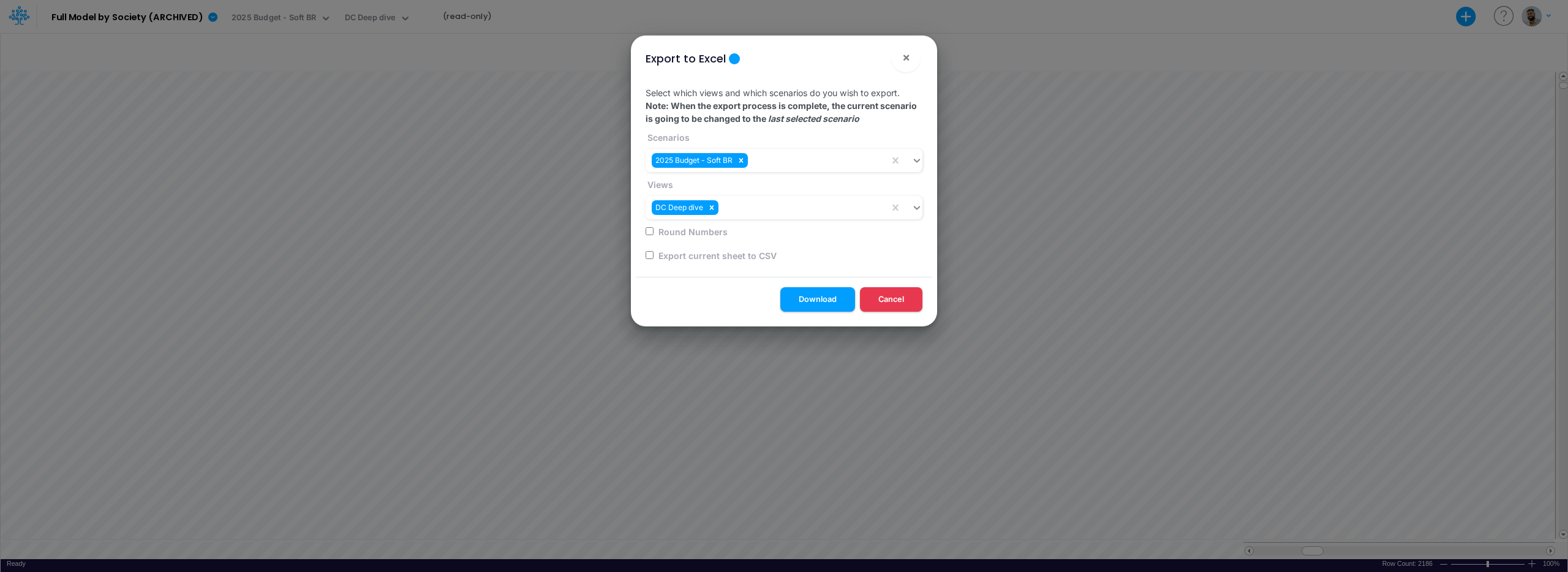 click at bounding box center [649, 255] 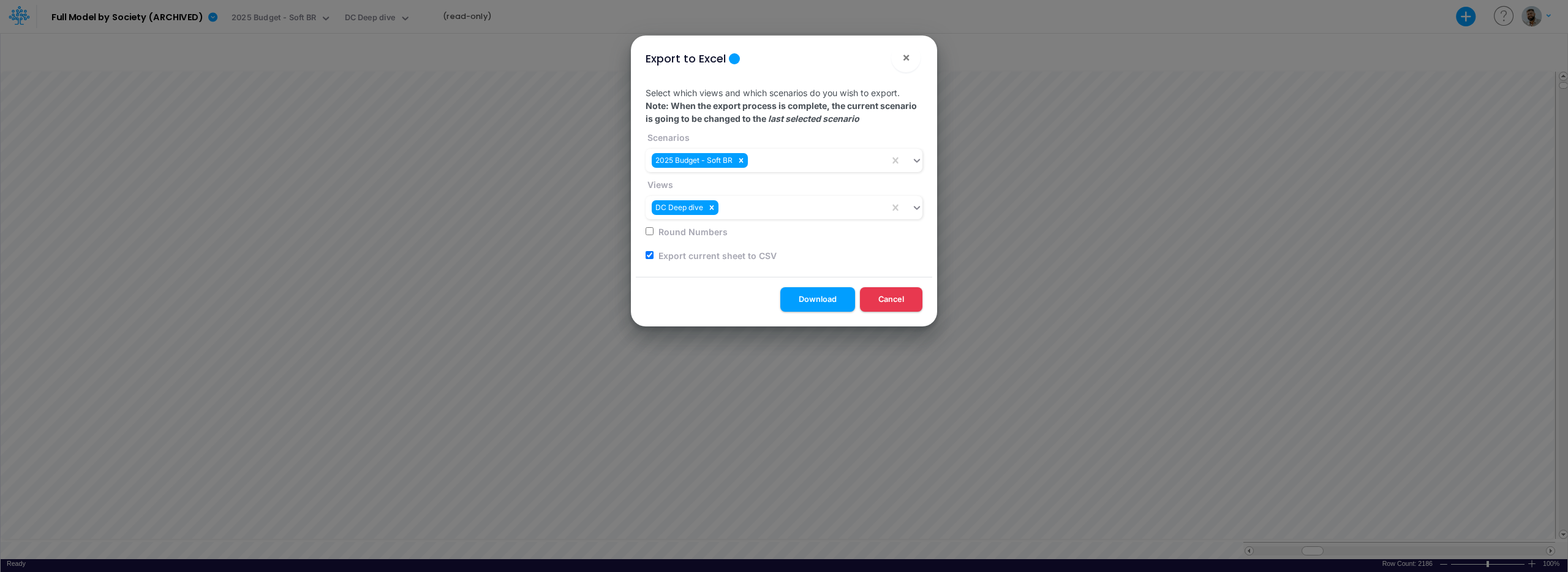 checkbox on "true" 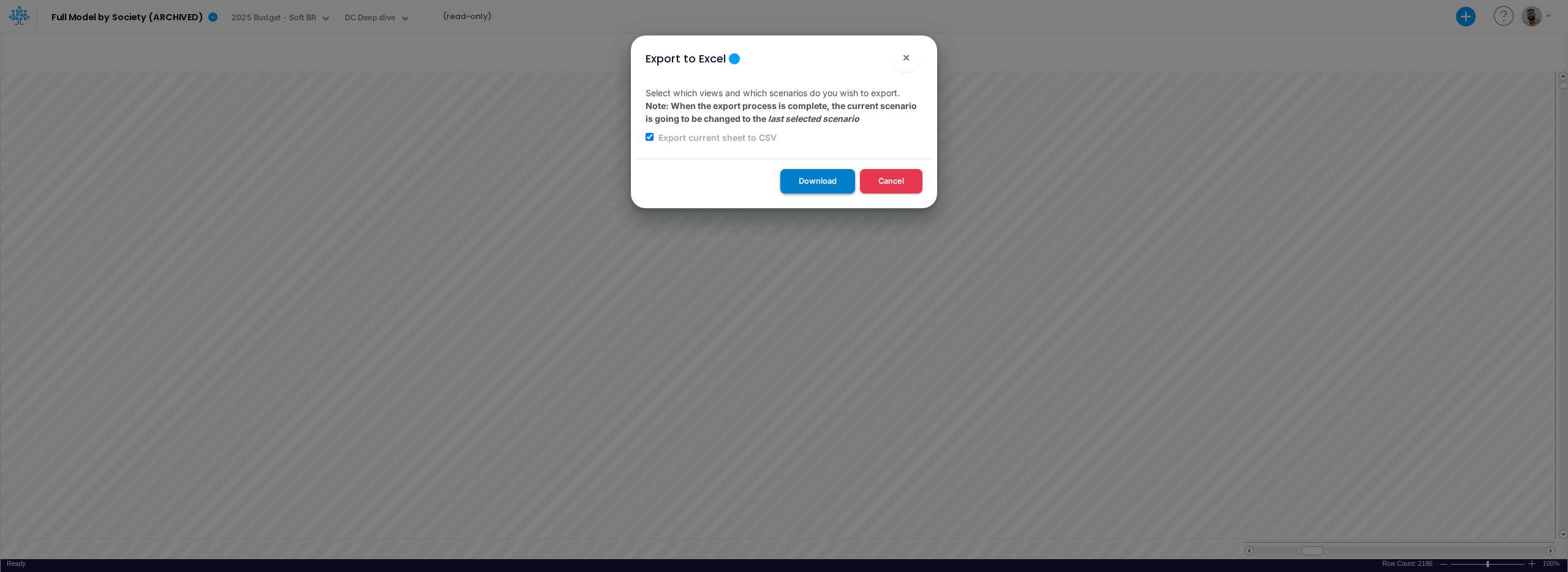 click on "Download" at bounding box center (818, 181) 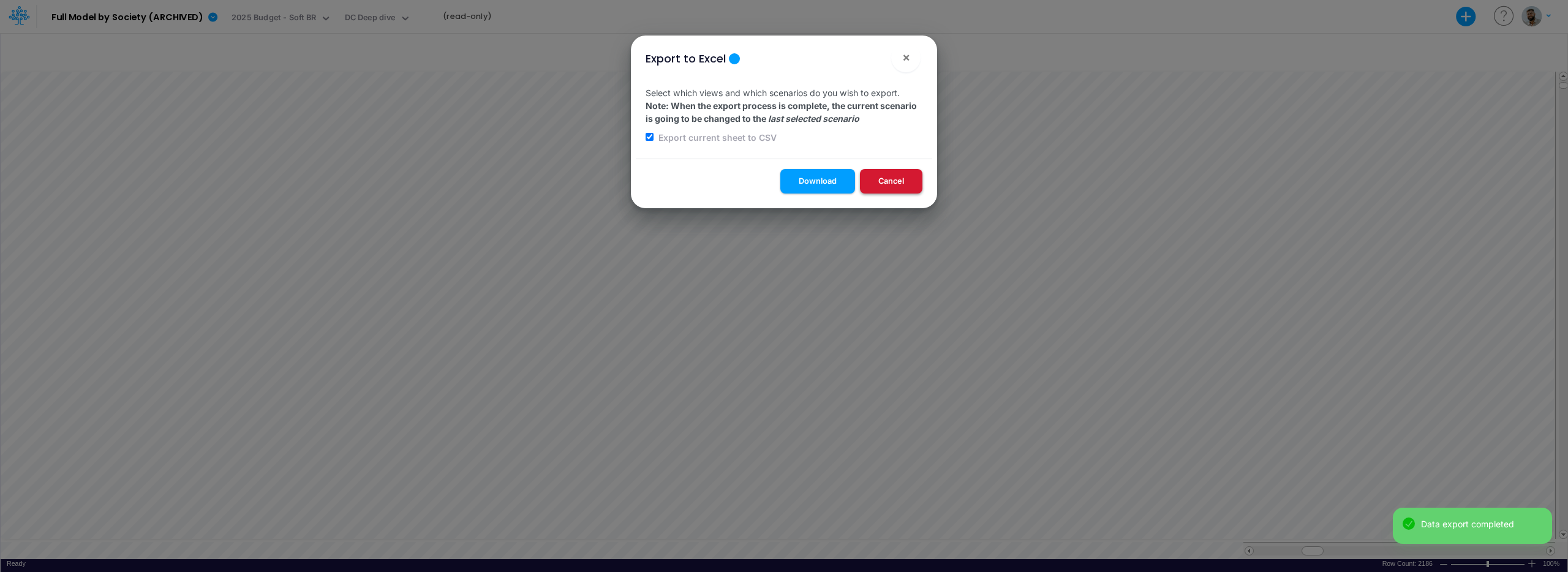 click on "Cancel" at bounding box center [891, 181] 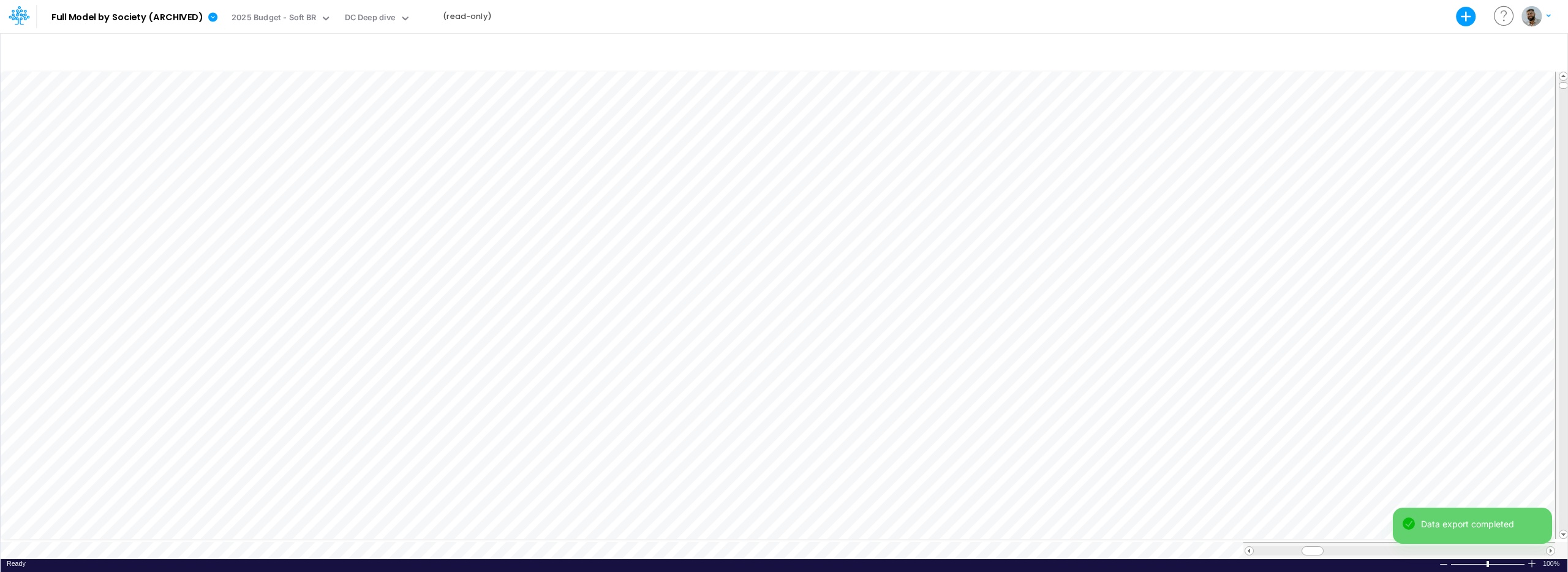 scroll, scrollTop: 6, scrollLeft: 1, axis: both 